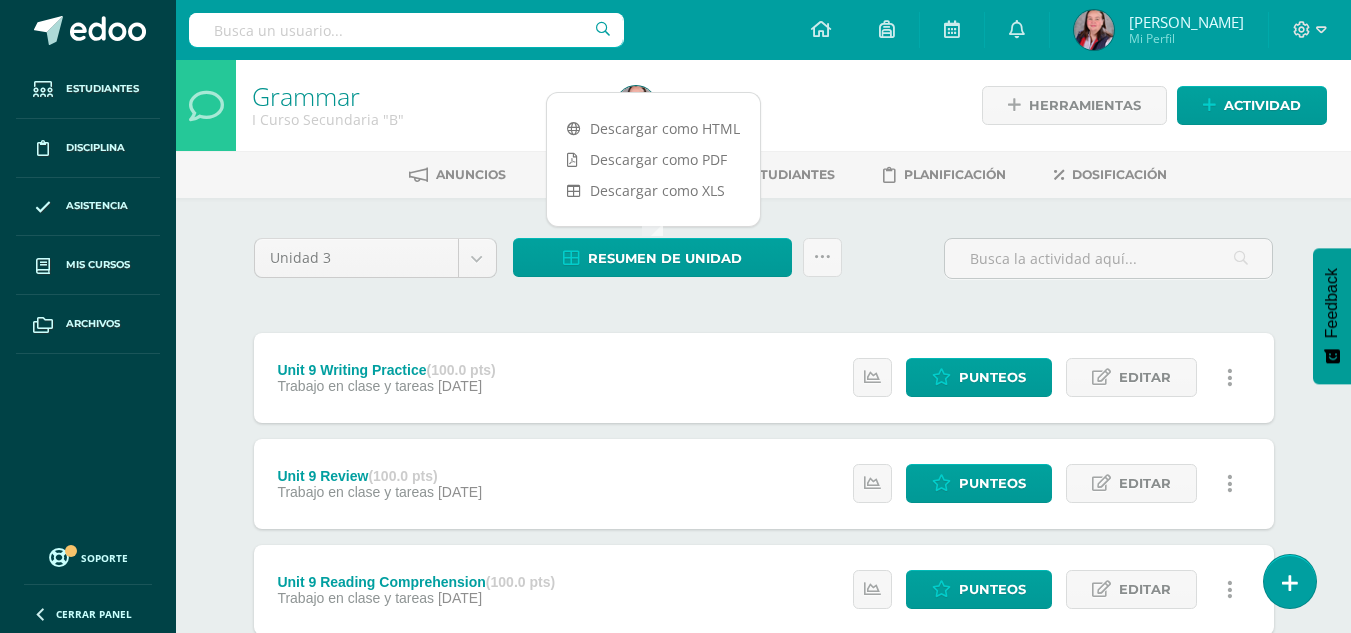 scroll, scrollTop: 0, scrollLeft: 0, axis: both 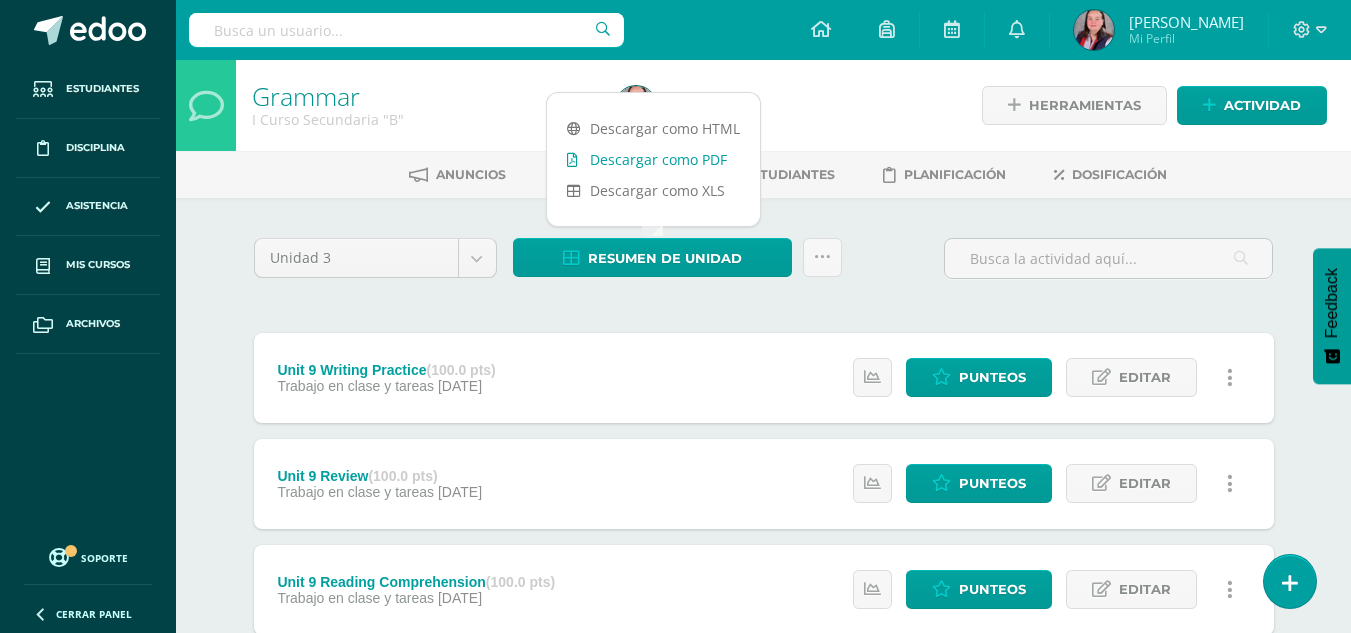 click on "Descargar como PDF" at bounding box center [653, 159] 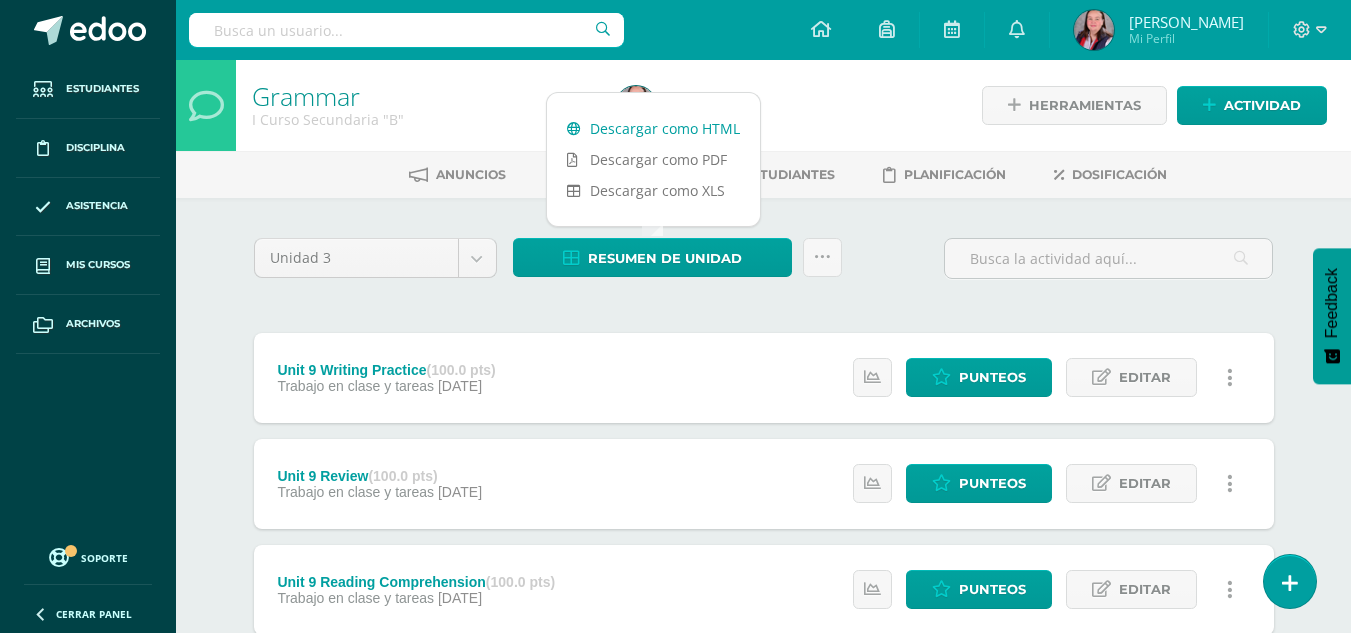 click on "Descargar como HTML" at bounding box center (653, 128) 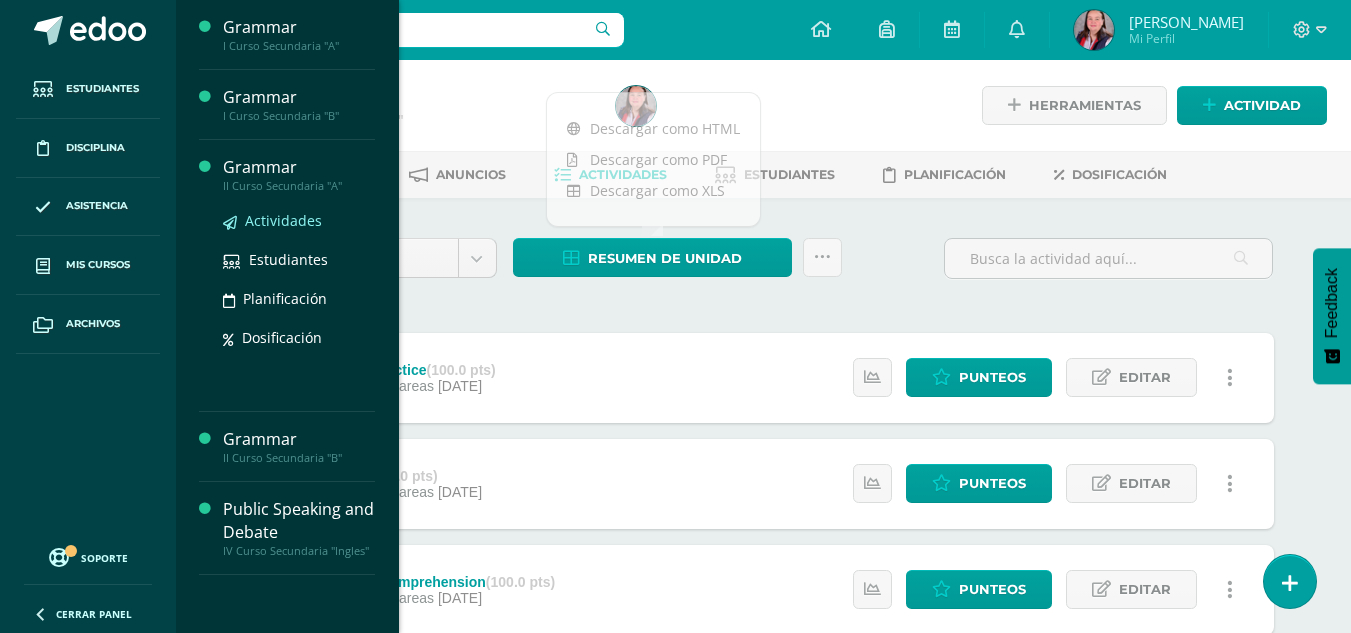 click on "Actividades" at bounding box center (283, 220) 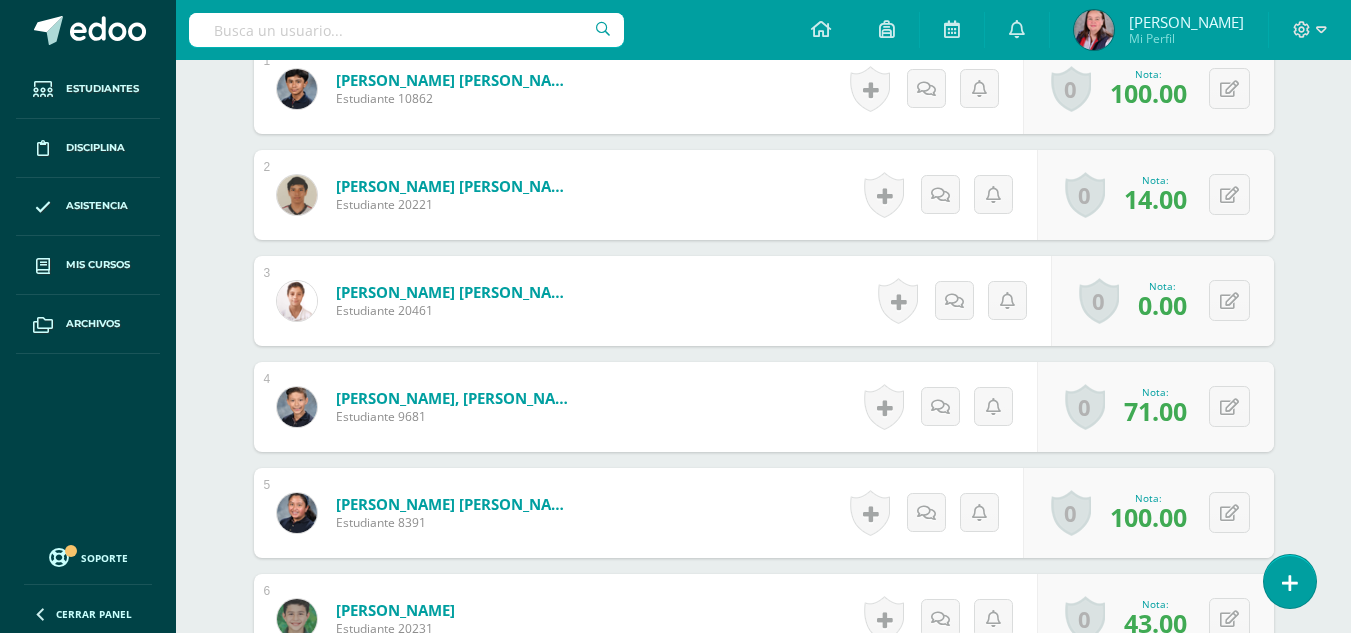 scroll, scrollTop: 674, scrollLeft: 0, axis: vertical 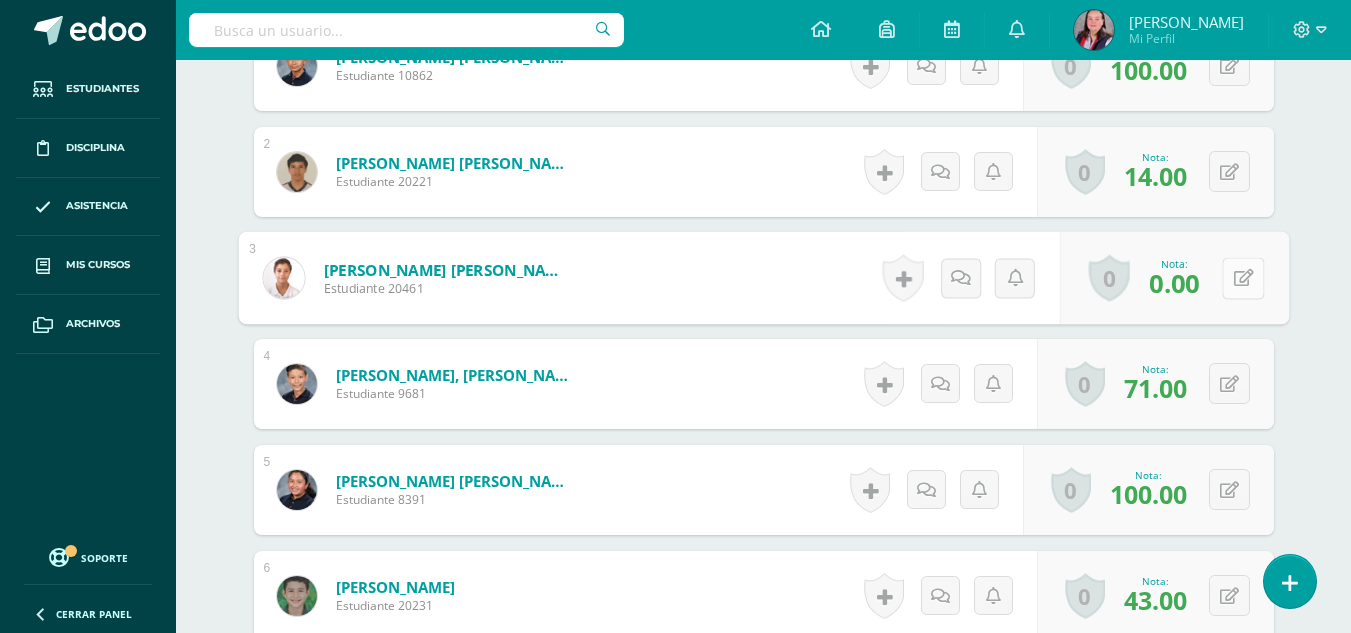 click at bounding box center [1243, 277] 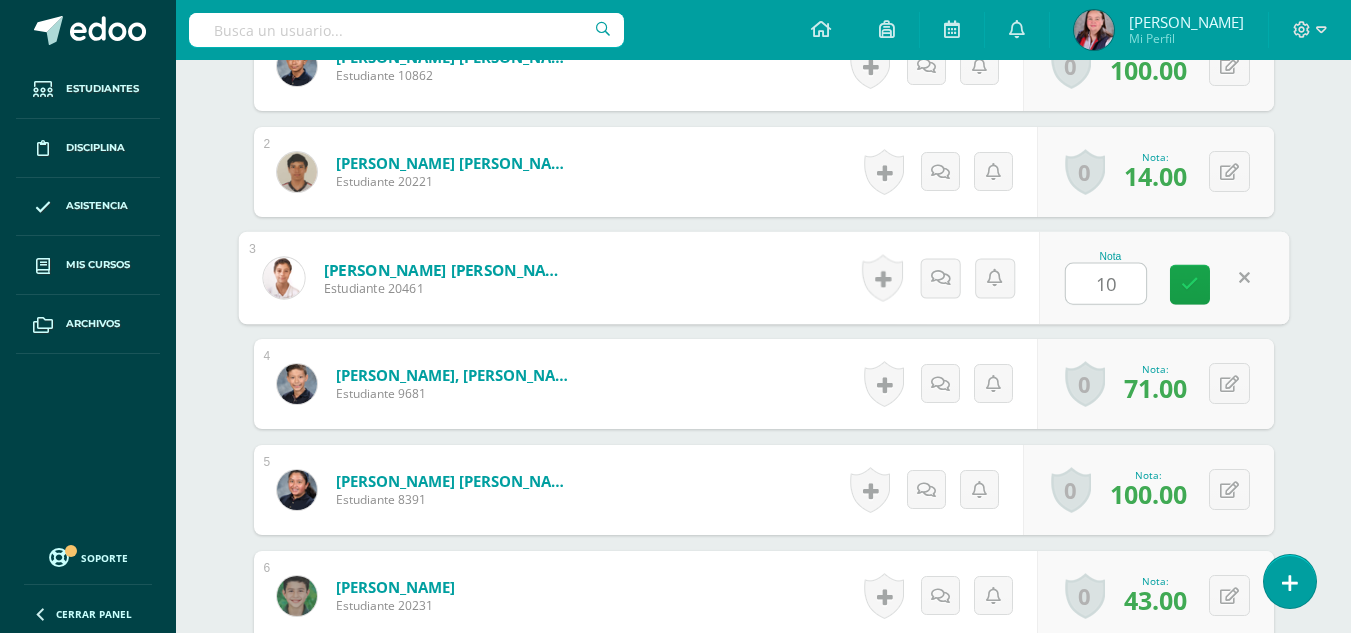 type on "100" 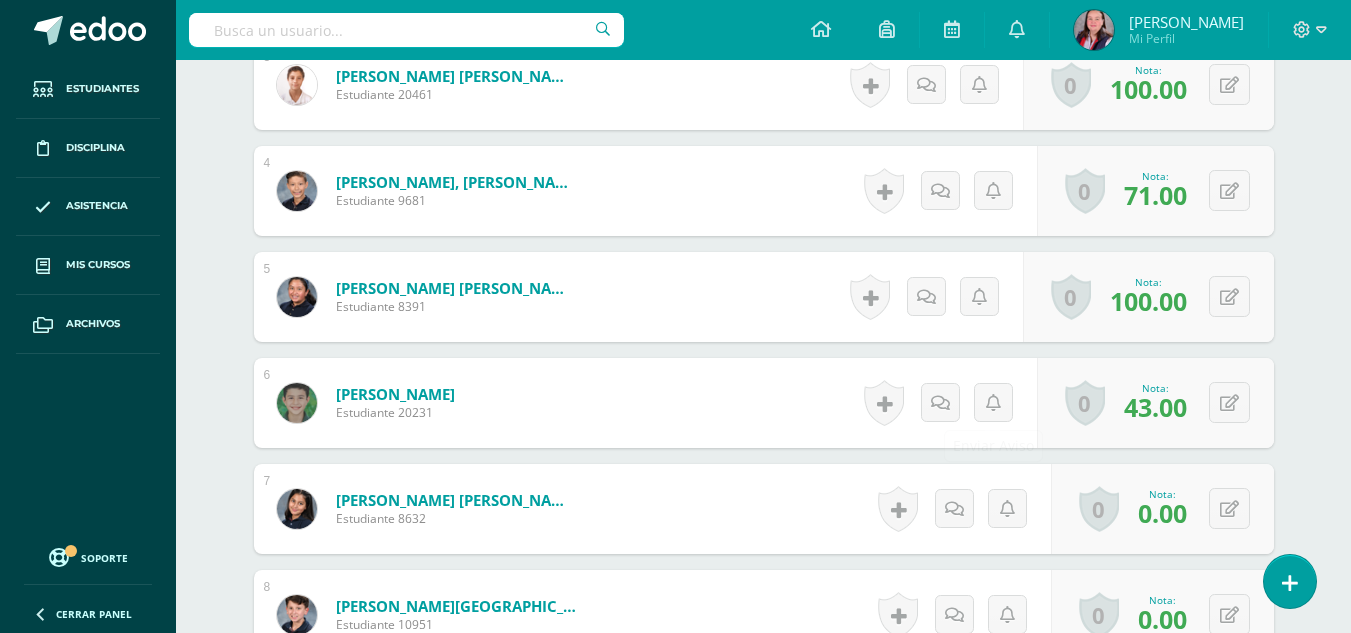 scroll, scrollTop: 1036, scrollLeft: 0, axis: vertical 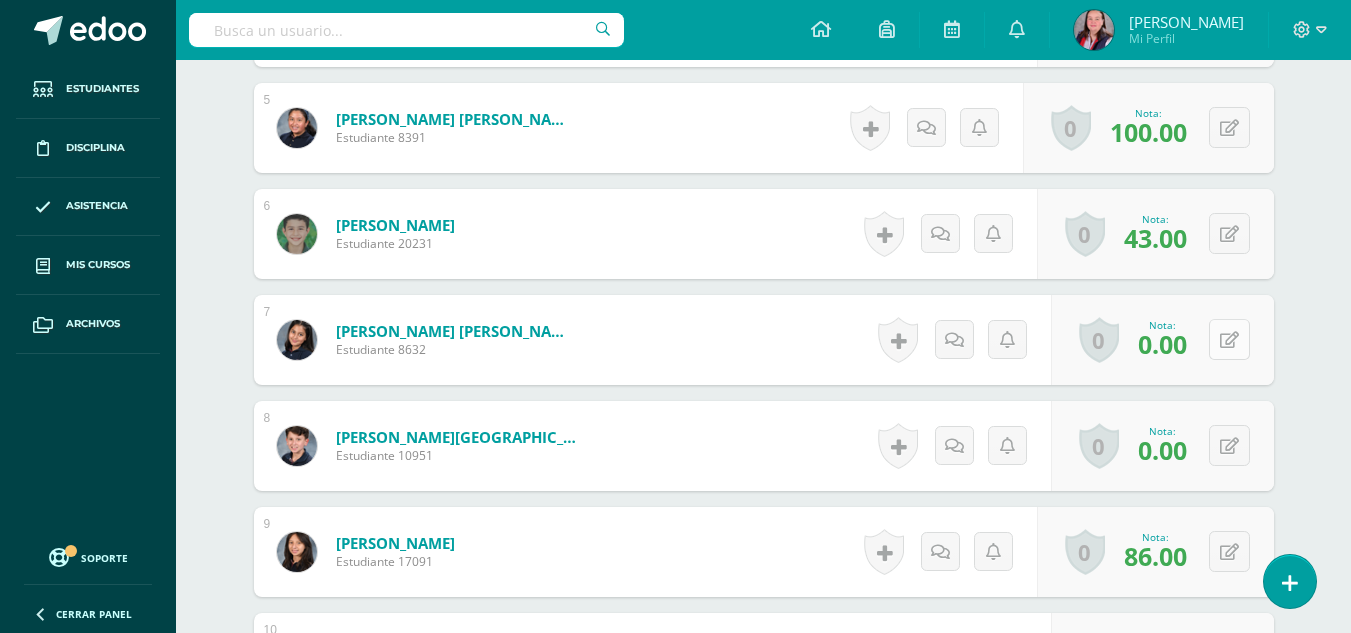 click at bounding box center [1229, 339] 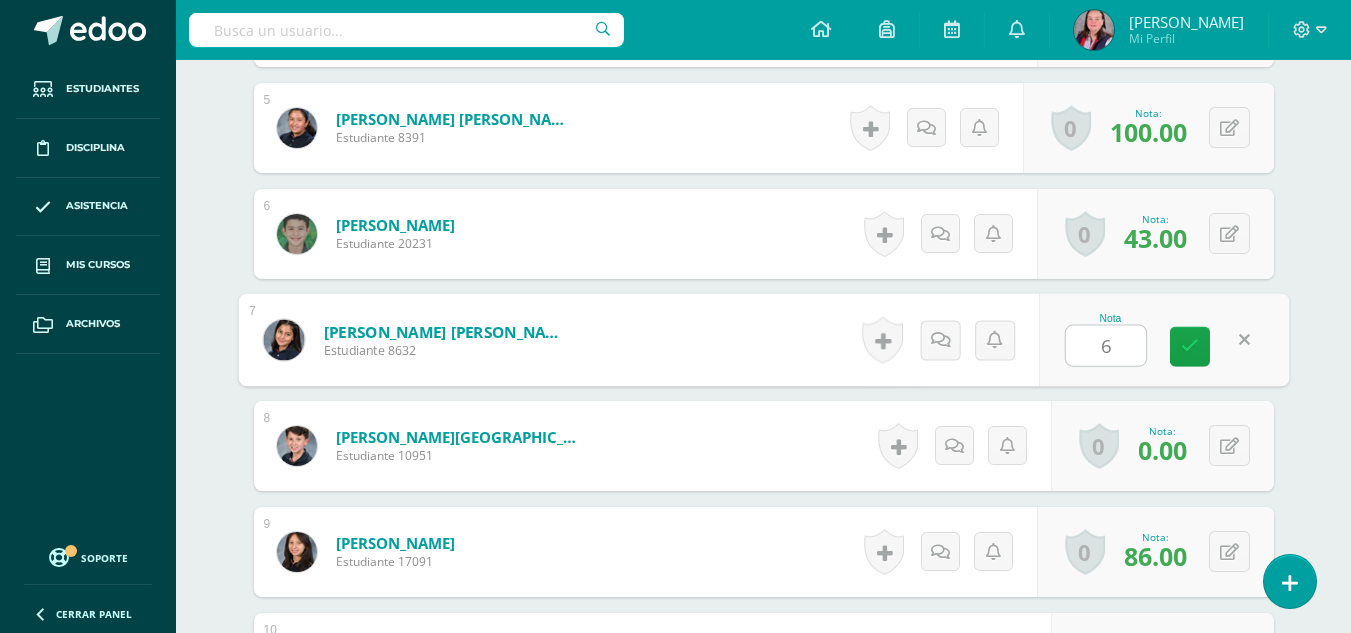 type on "60" 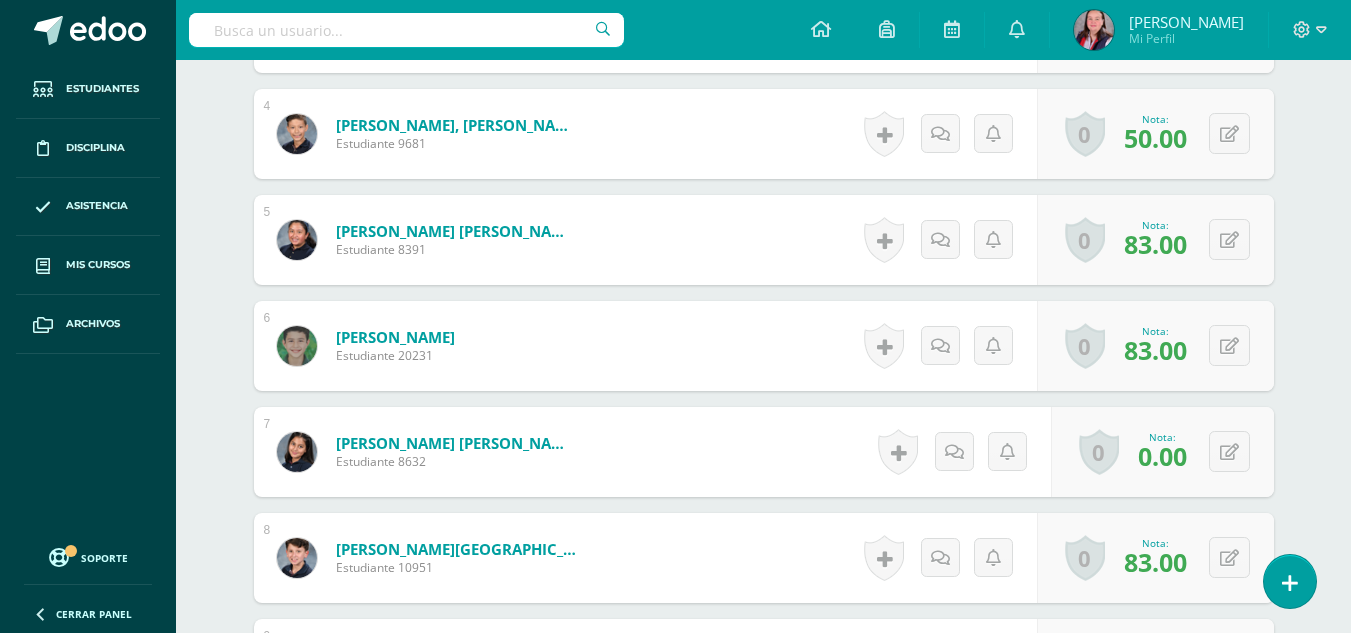scroll, scrollTop: 925, scrollLeft: 0, axis: vertical 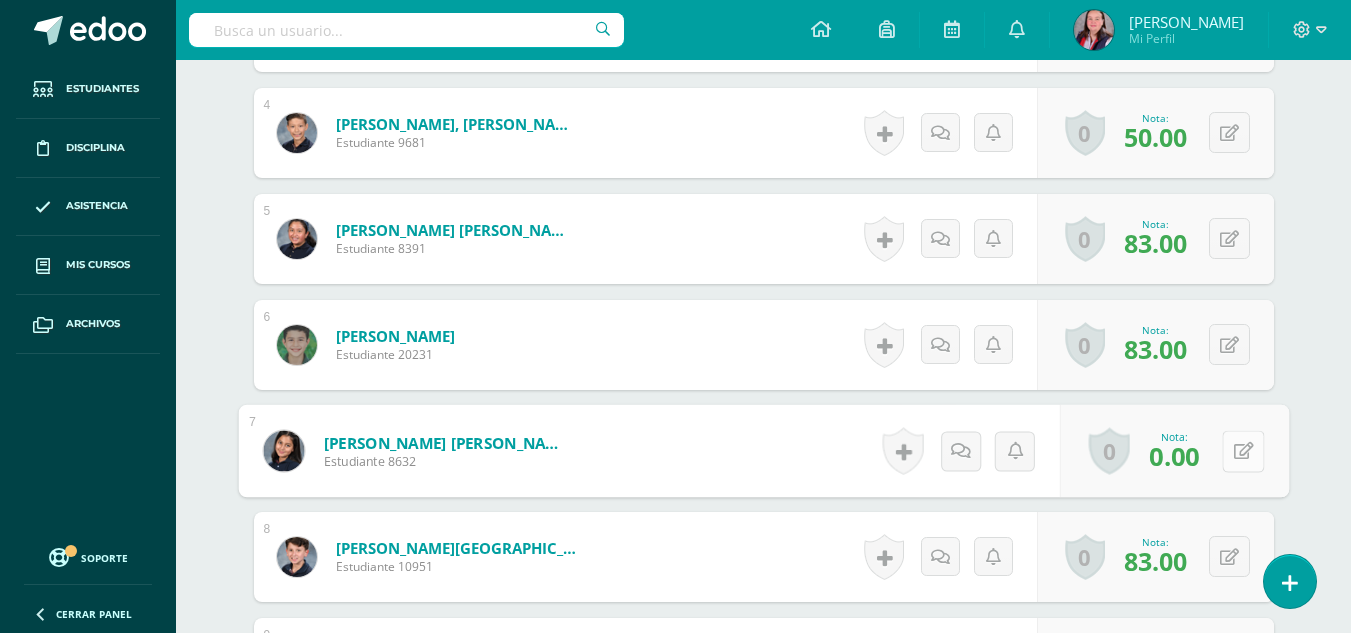 click at bounding box center [1243, 451] 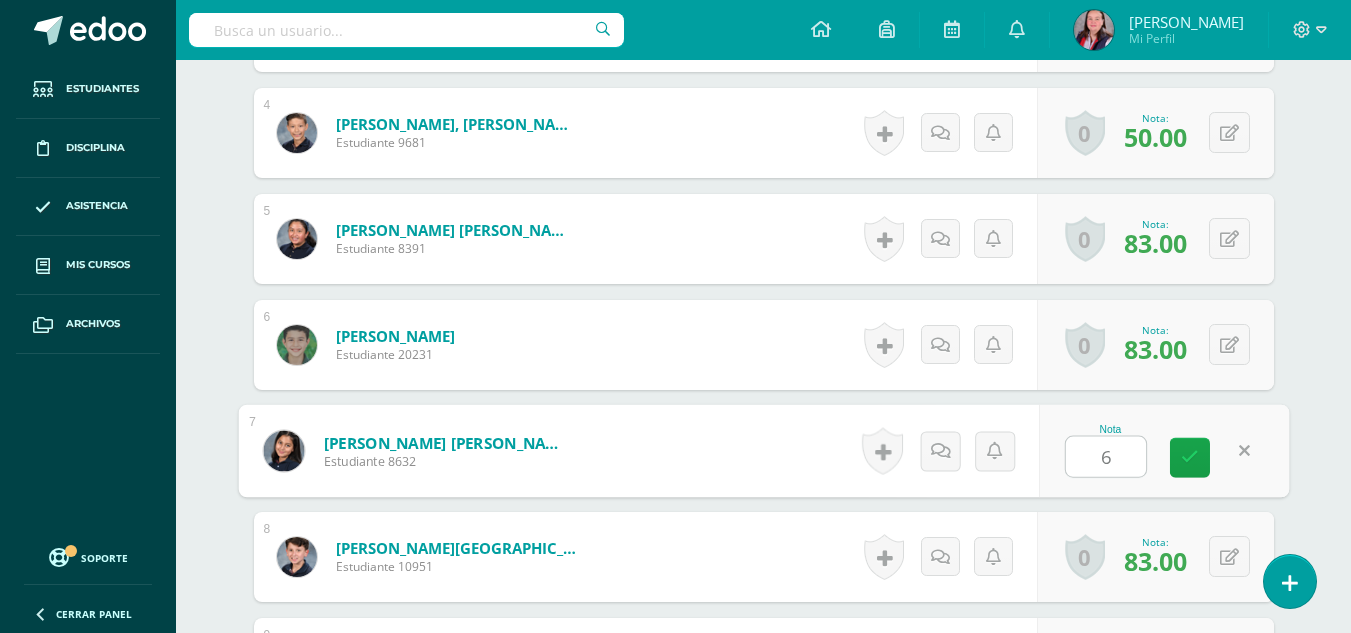 type on "60" 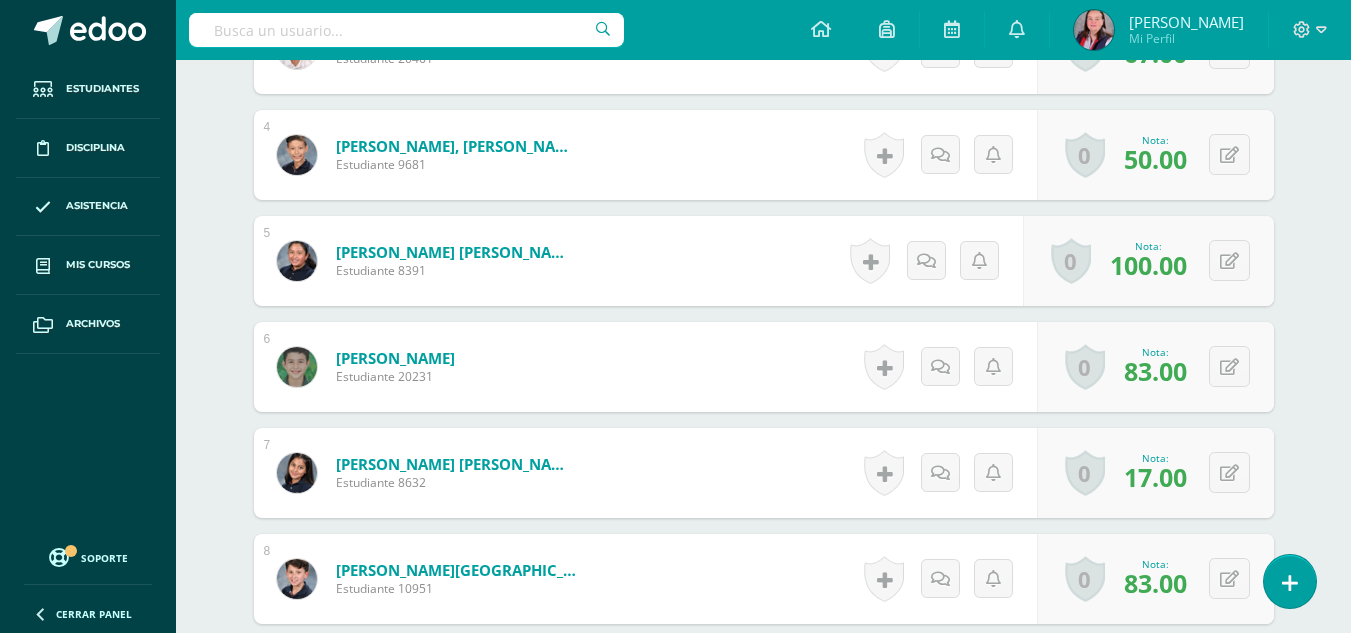 scroll, scrollTop: 904, scrollLeft: 0, axis: vertical 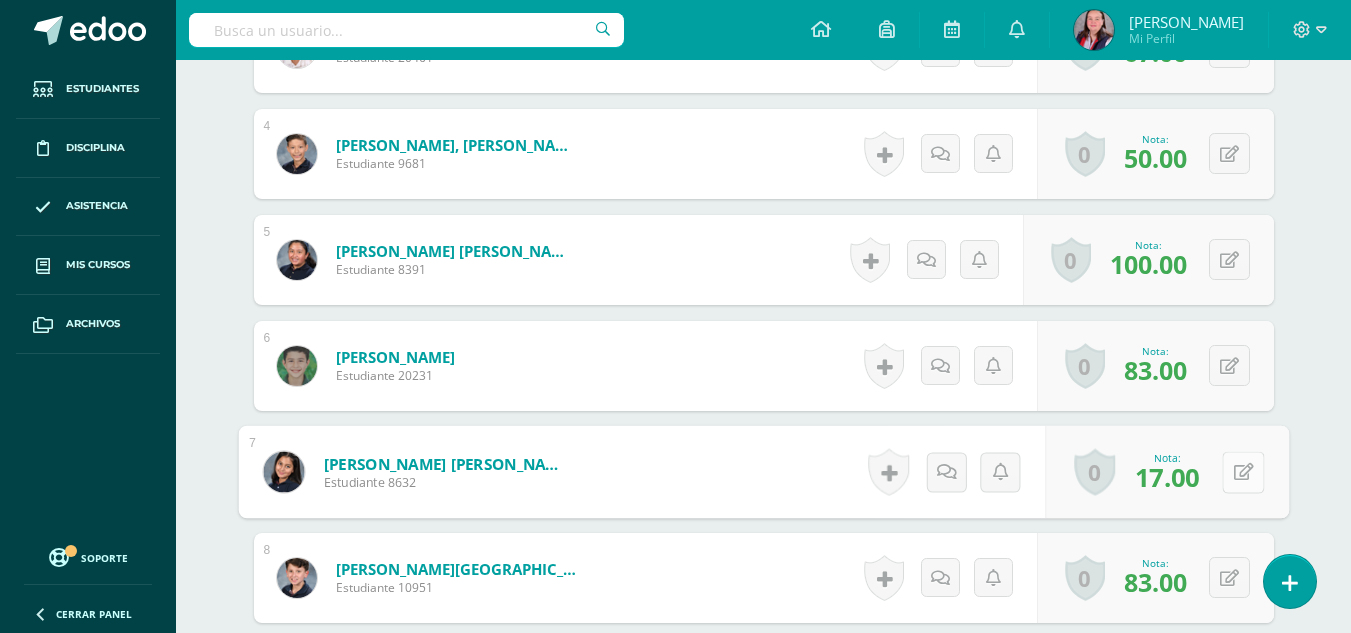 click at bounding box center [1243, 471] 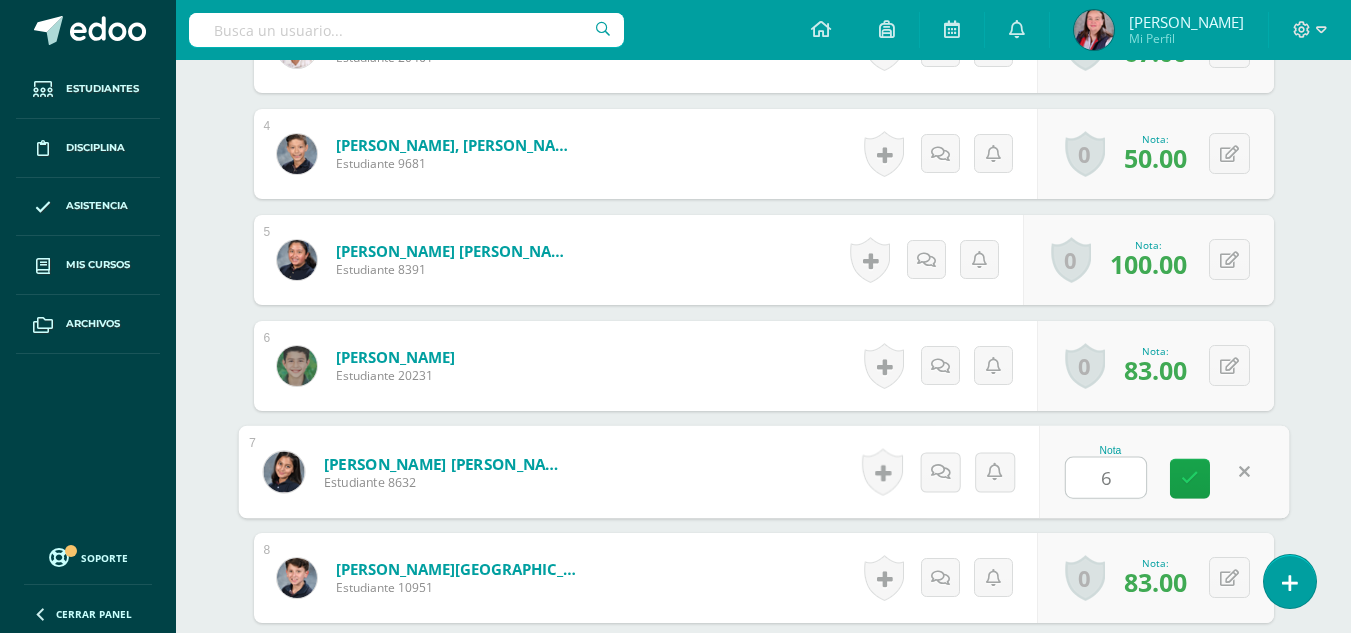 type on "67" 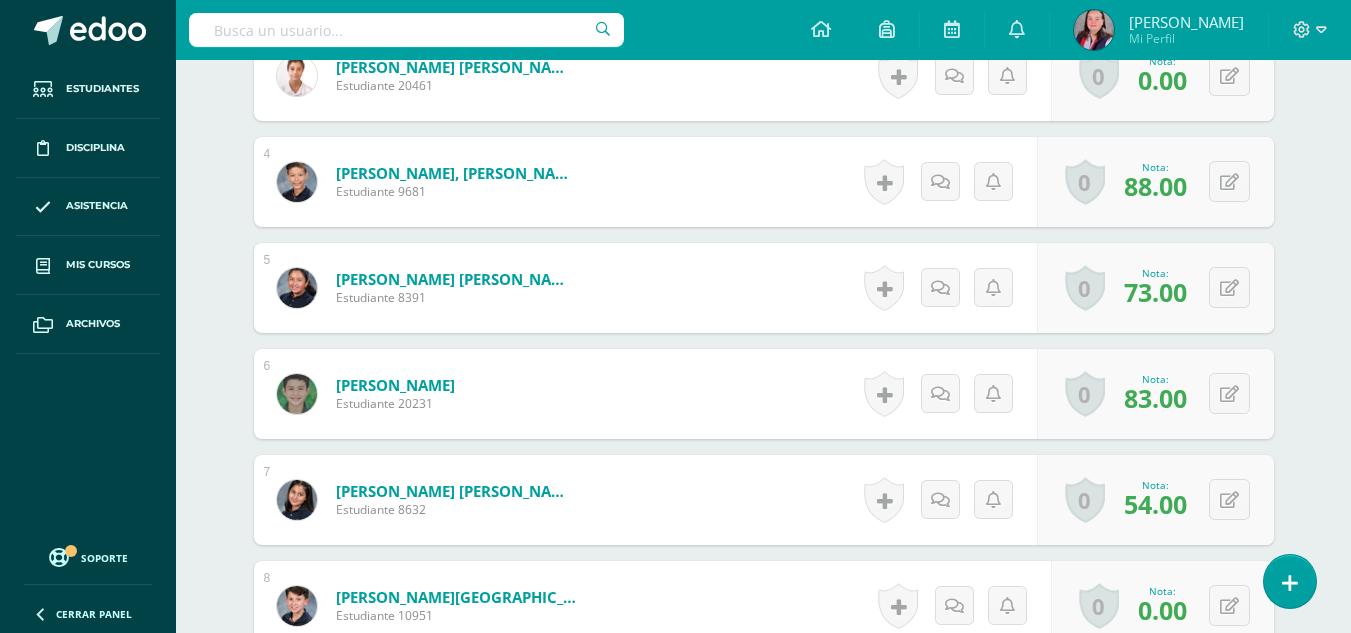 scroll, scrollTop: 1027, scrollLeft: 0, axis: vertical 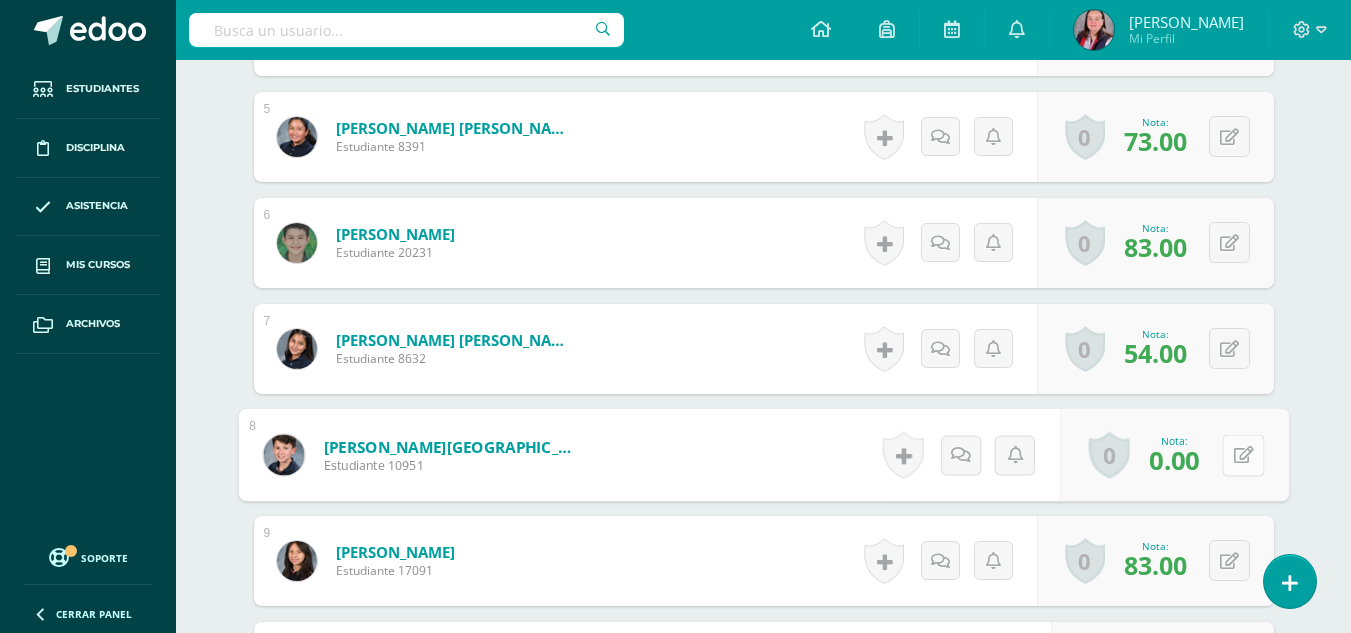 click at bounding box center (1243, 455) 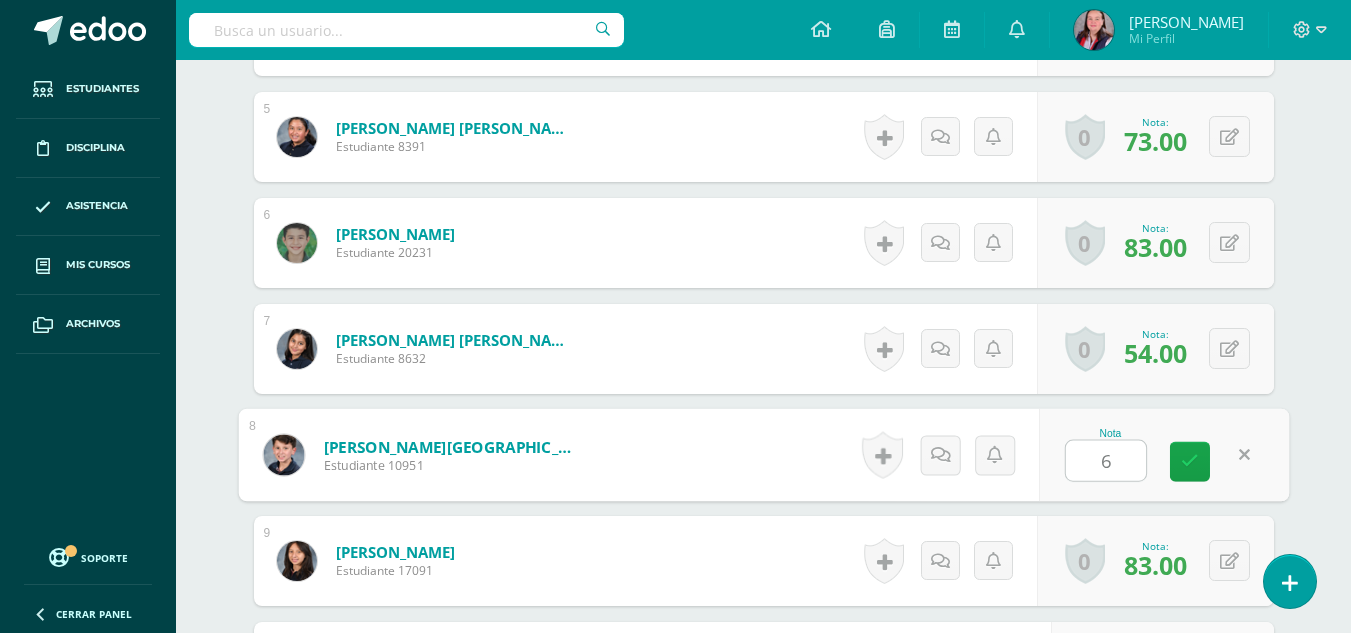 type on "63" 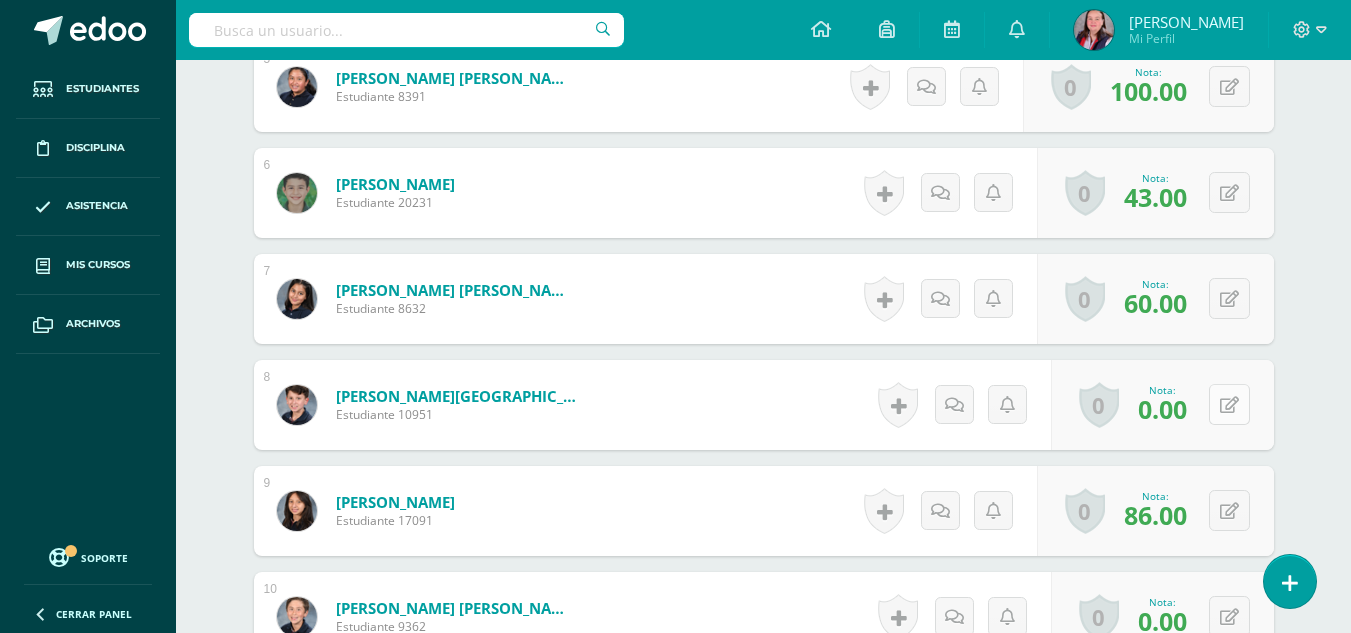 scroll, scrollTop: 1078, scrollLeft: 0, axis: vertical 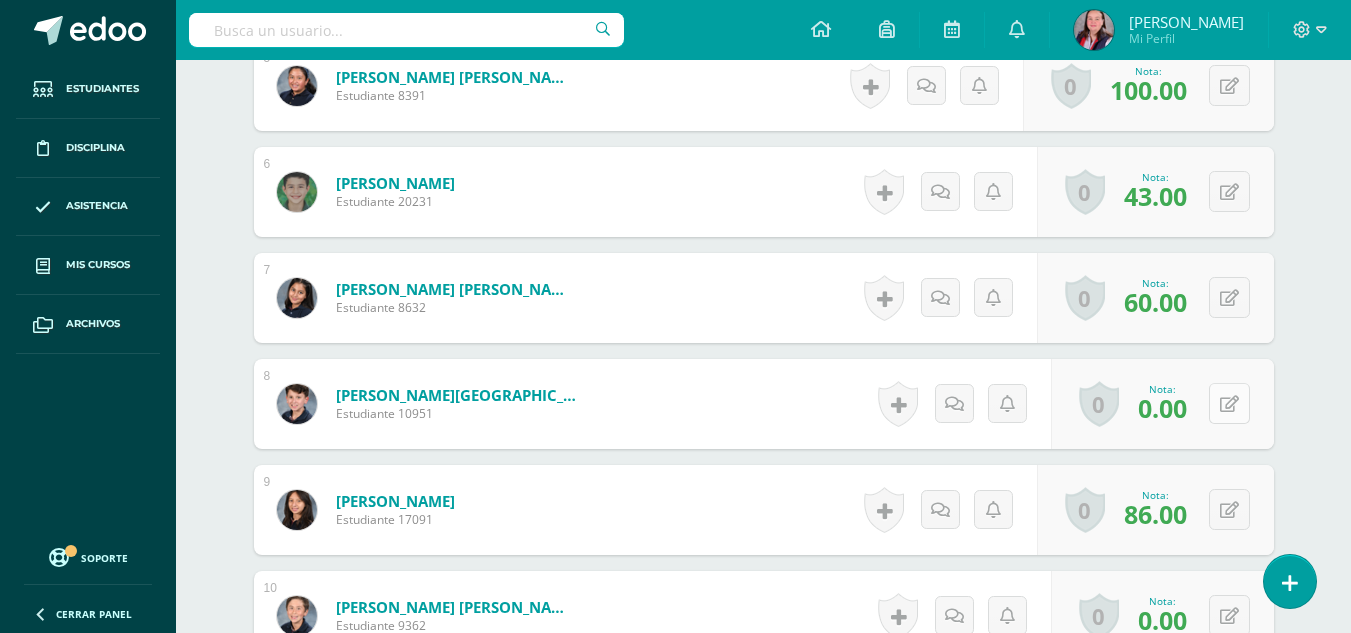 click at bounding box center [1229, 403] 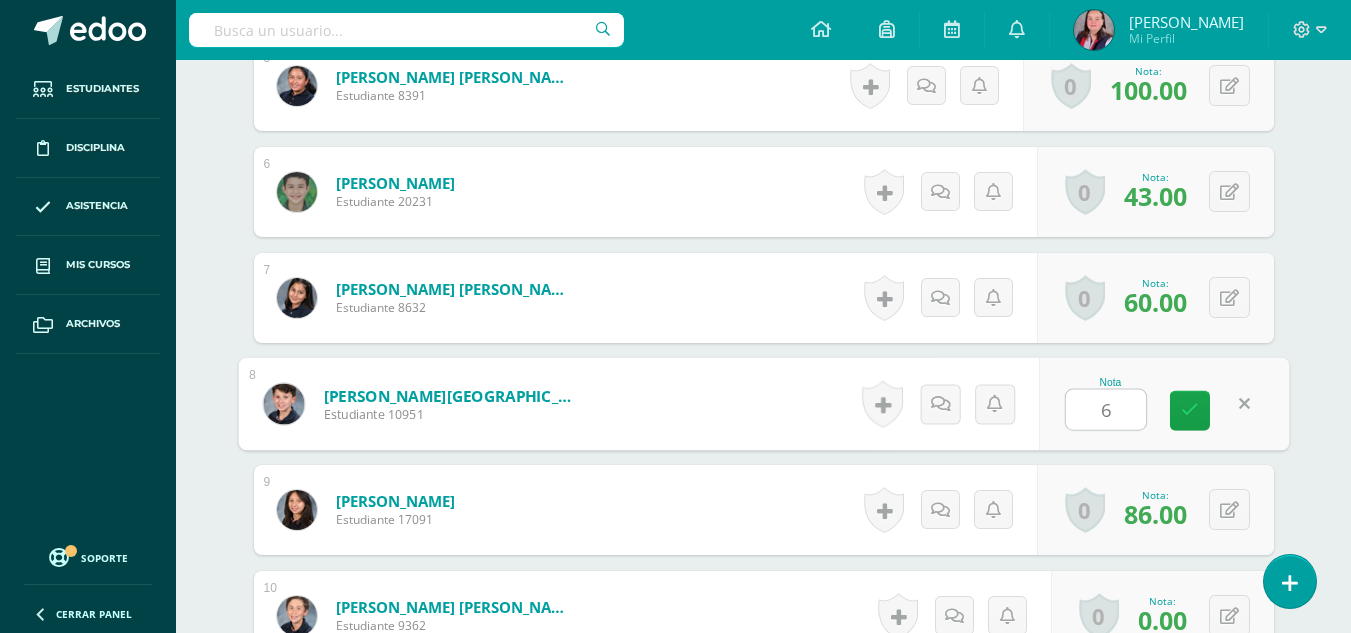 type on "60" 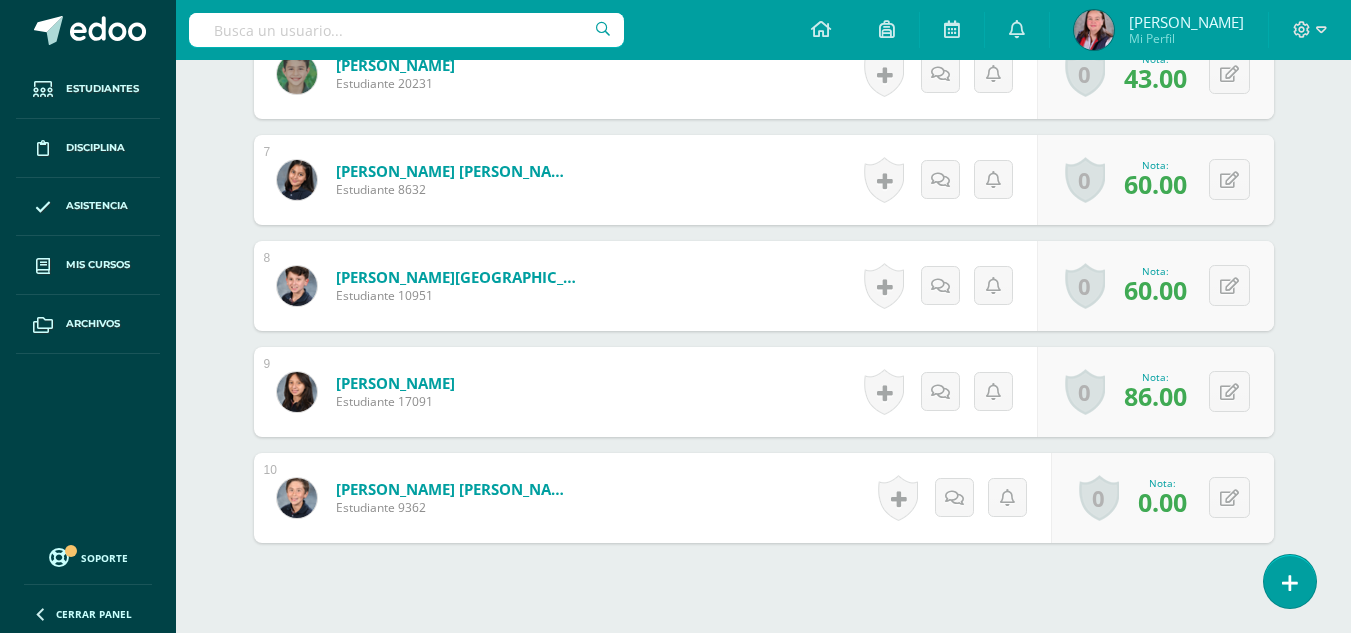 scroll, scrollTop: 1197, scrollLeft: 0, axis: vertical 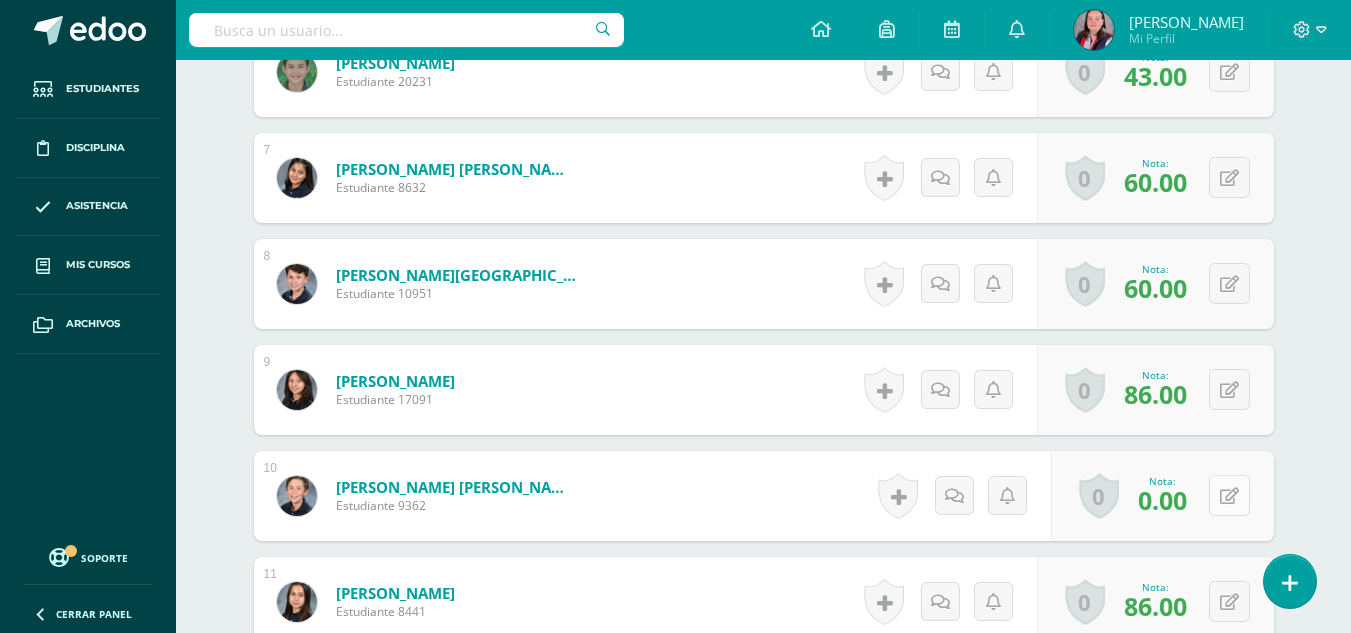 click at bounding box center [1229, 495] 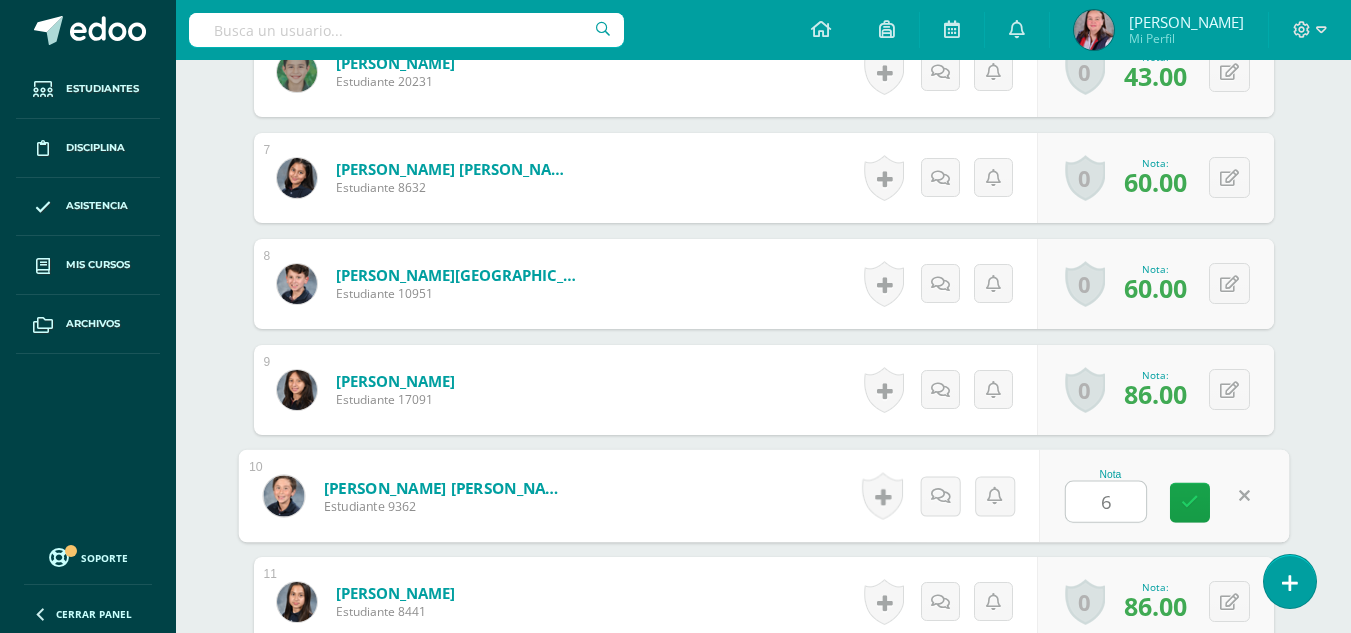 type on "60" 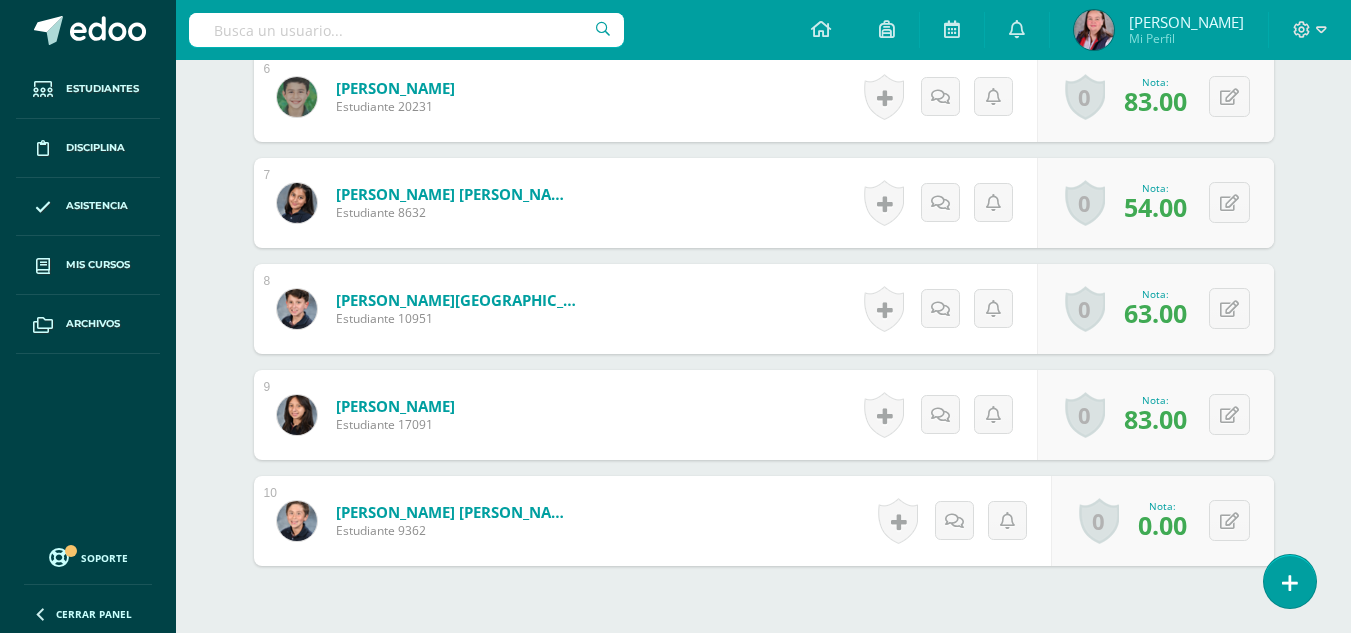 scroll, scrollTop: 1188, scrollLeft: 0, axis: vertical 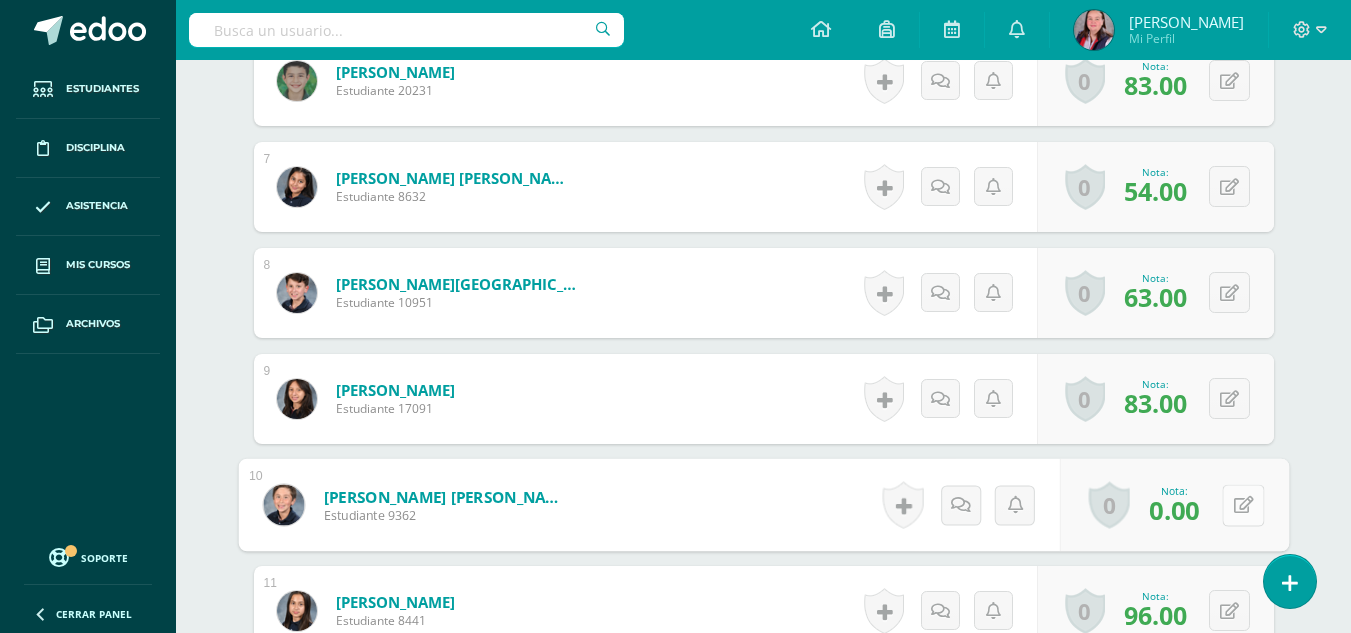 click at bounding box center [1243, 505] 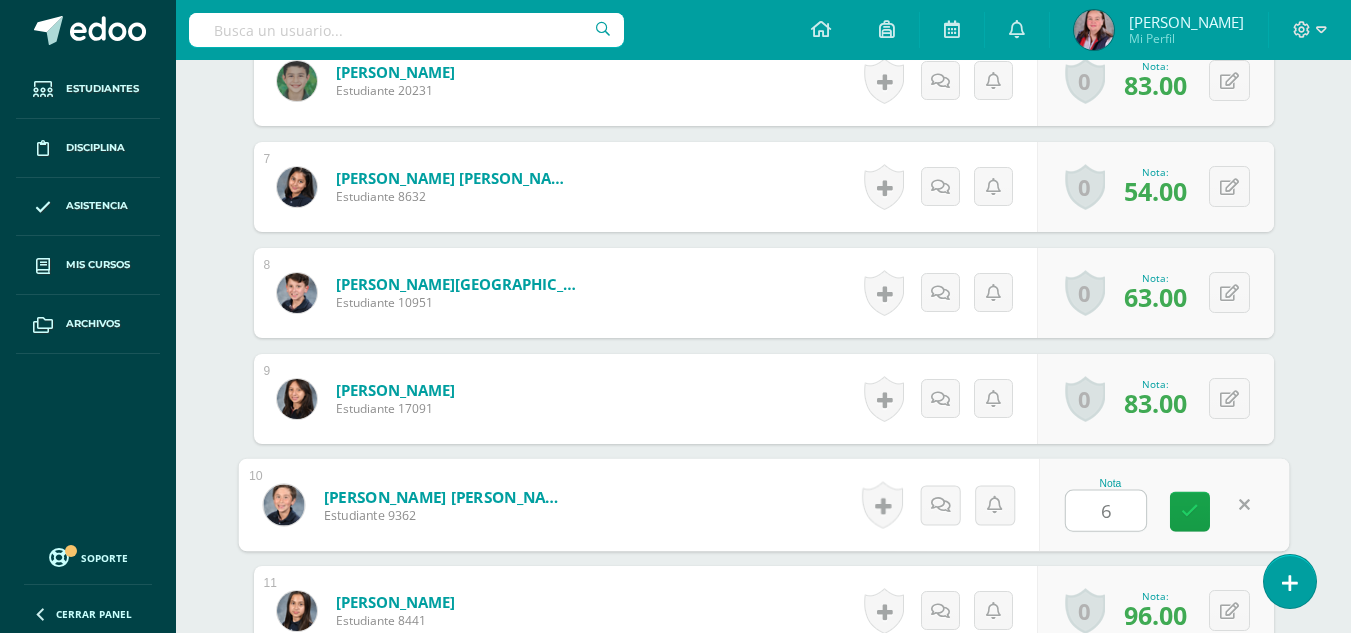 type on "60" 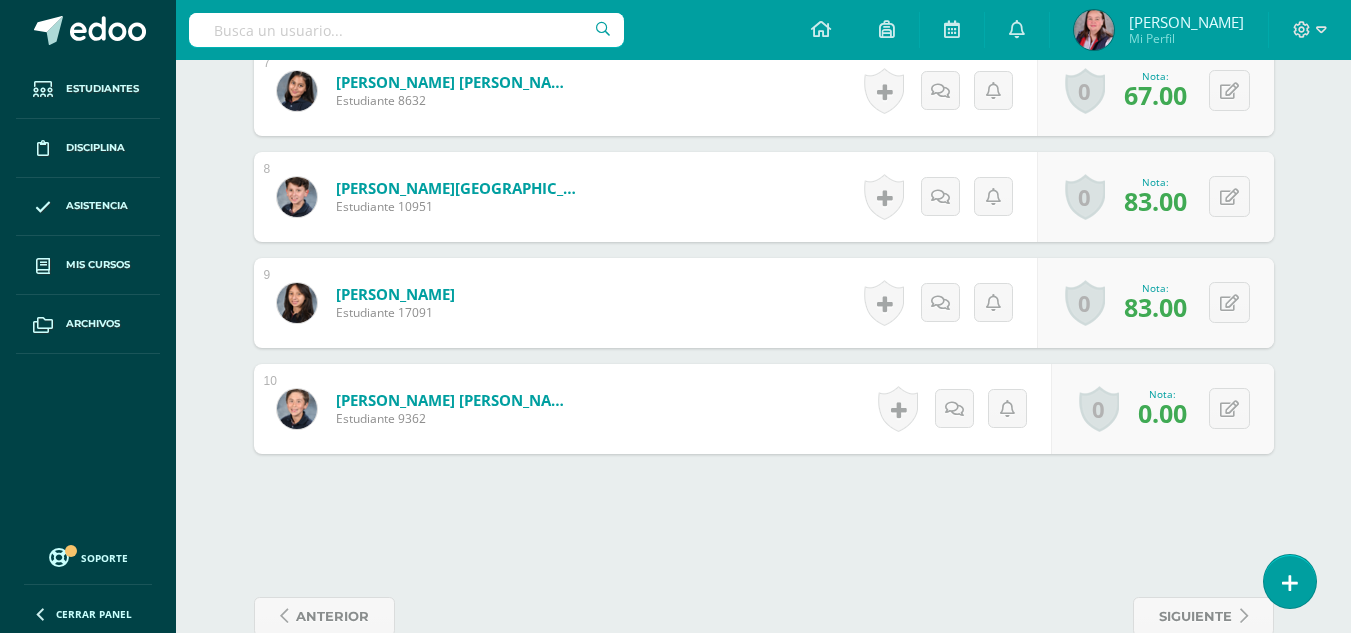 scroll, scrollTop: 1288, scrollLeft: 0, axis: vertical 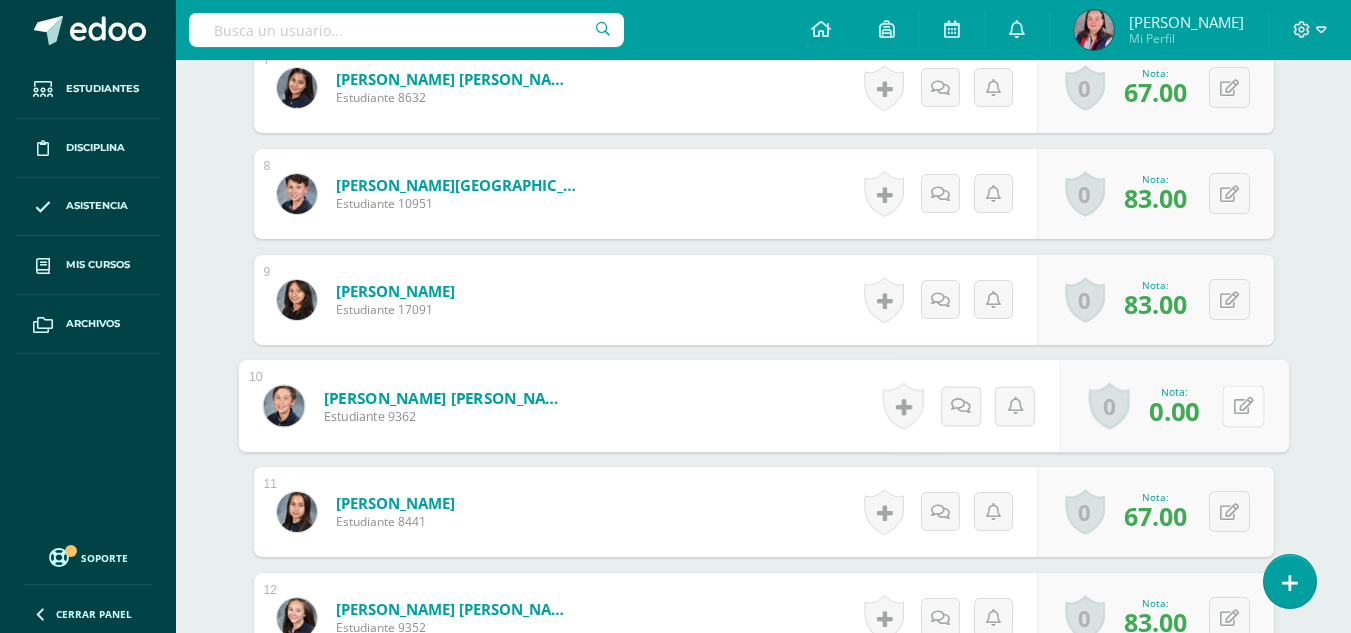 click at bounding box center [1243, 406] 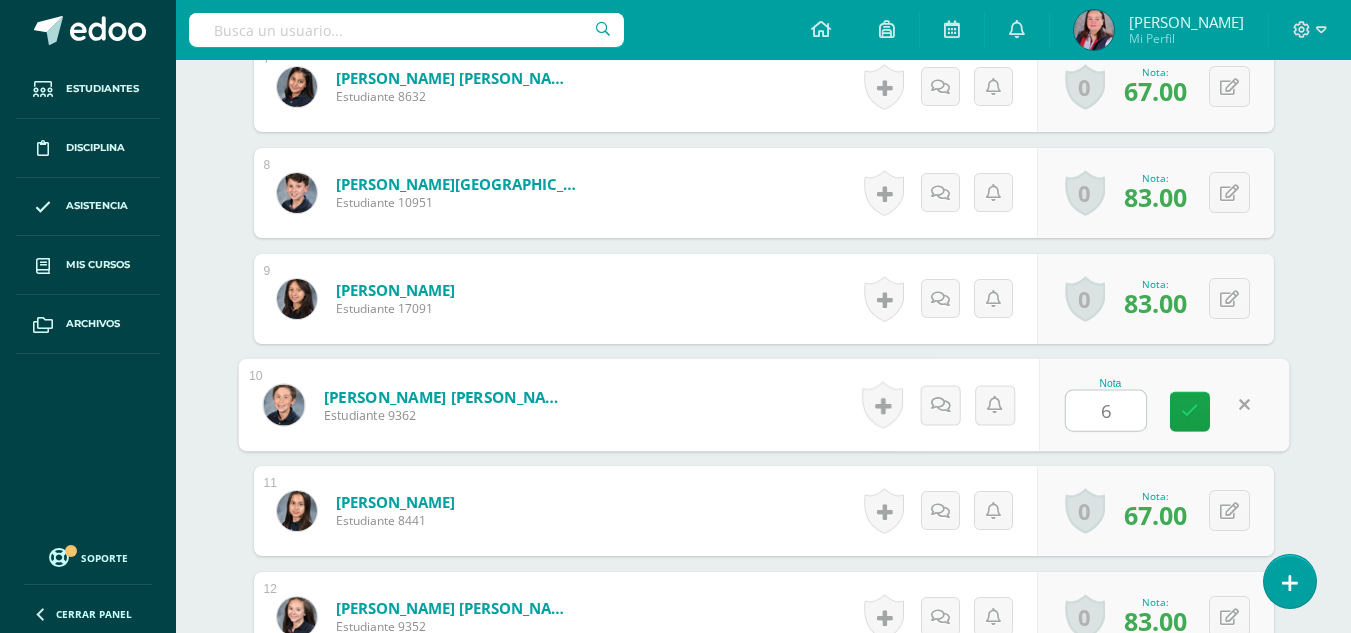 type on "60" 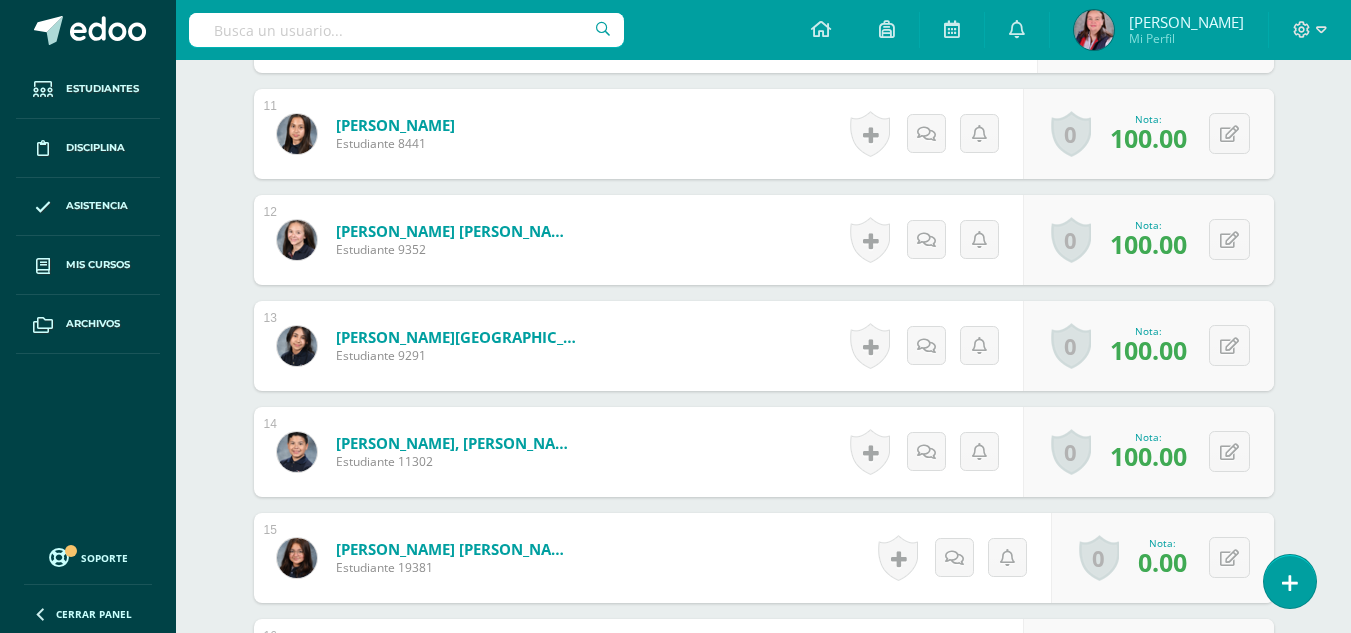 scroll, scrollTop: 1934, scrollLeft: 0, axis: vertical 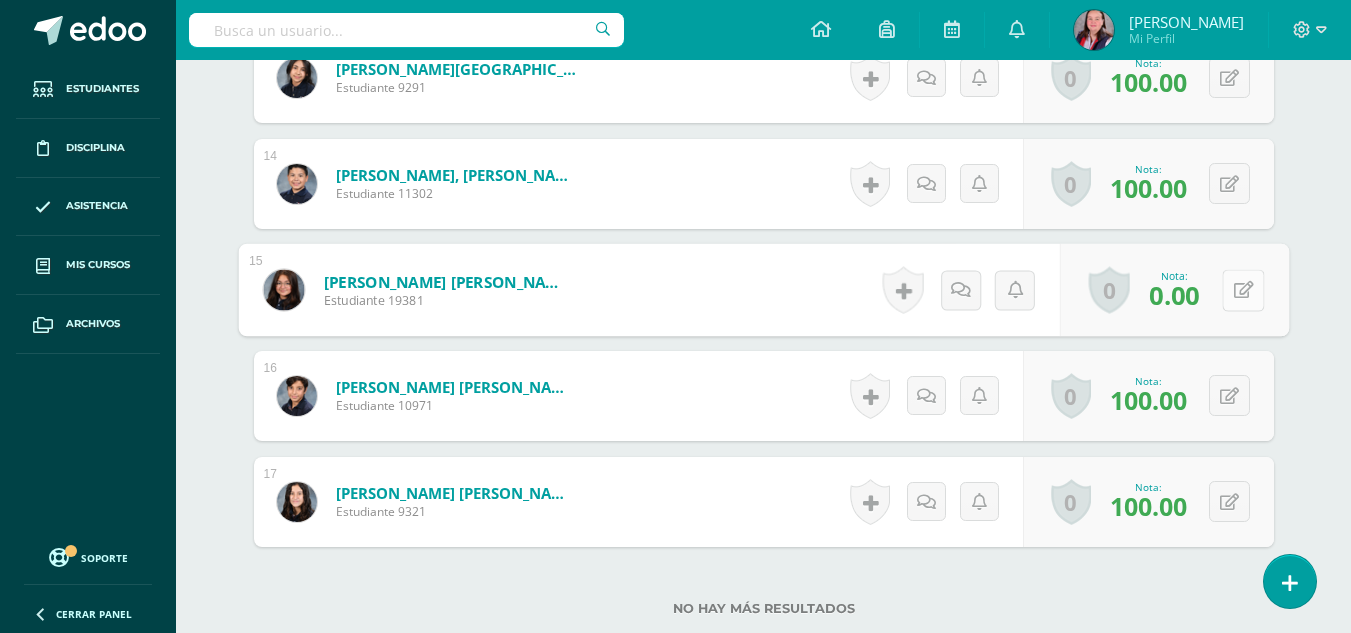 click at bounding box center (1243, 290) 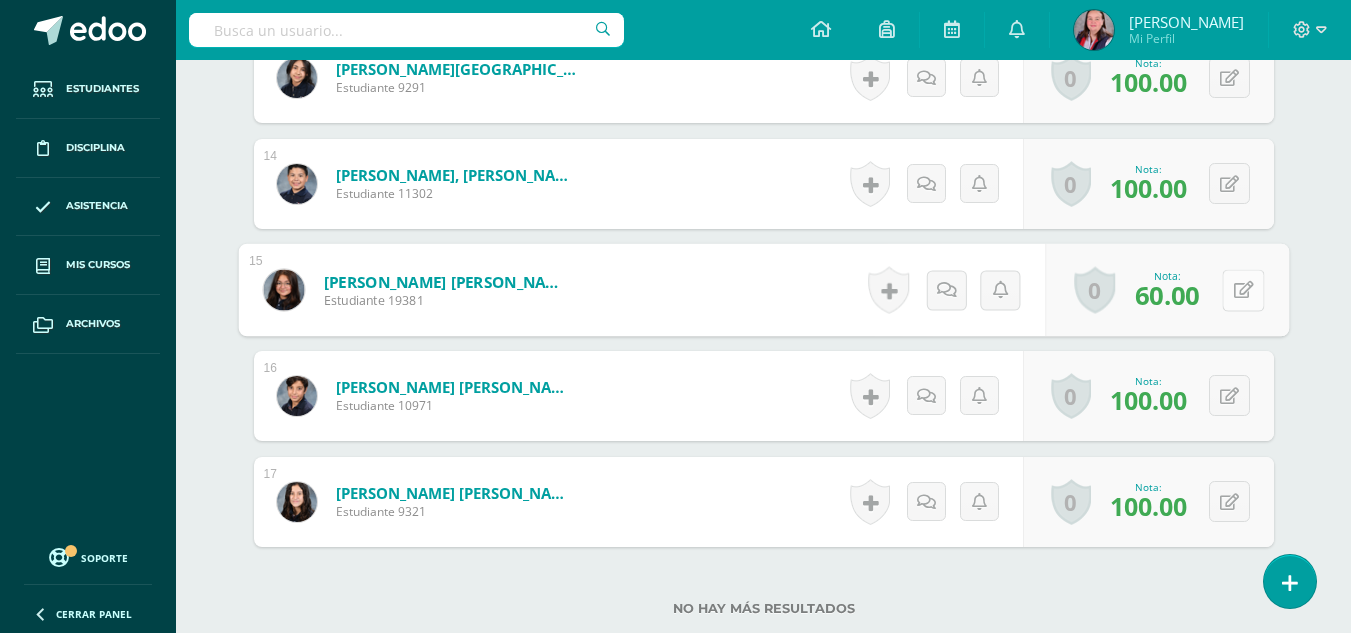 click at bounding box center [1243, 290] 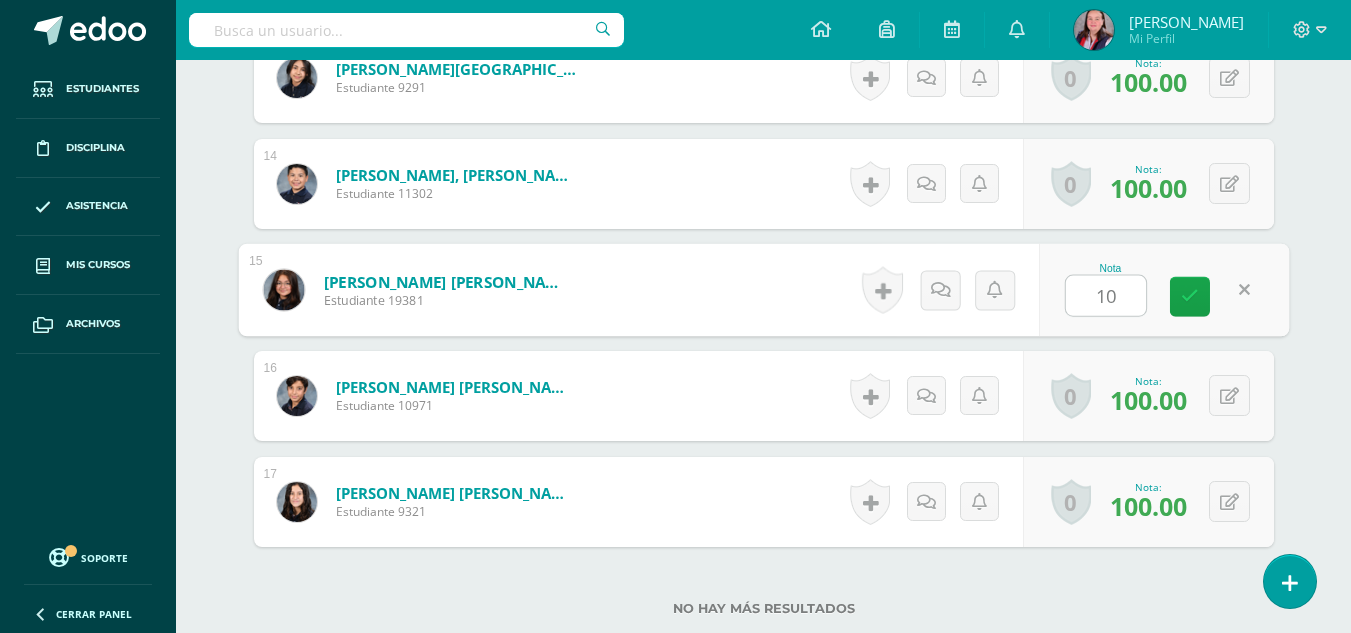 type on "100" 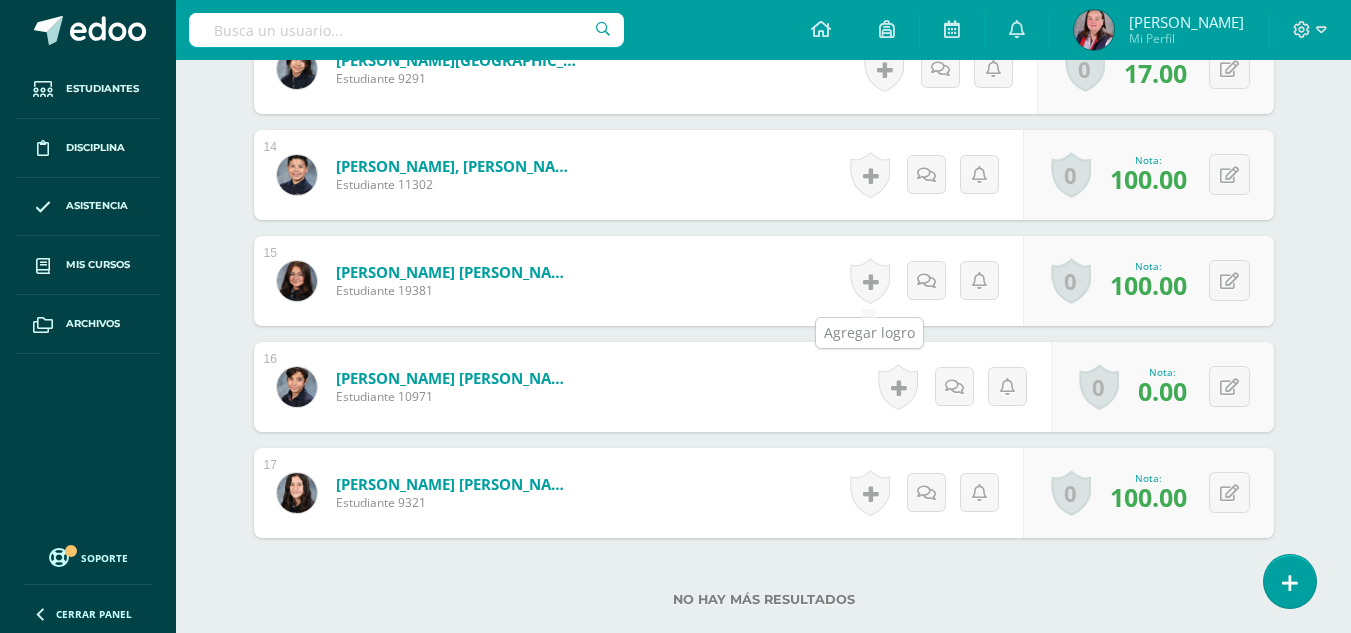 scroll, scrollTop: 1944, scrollLeft: 0, axis: vertical 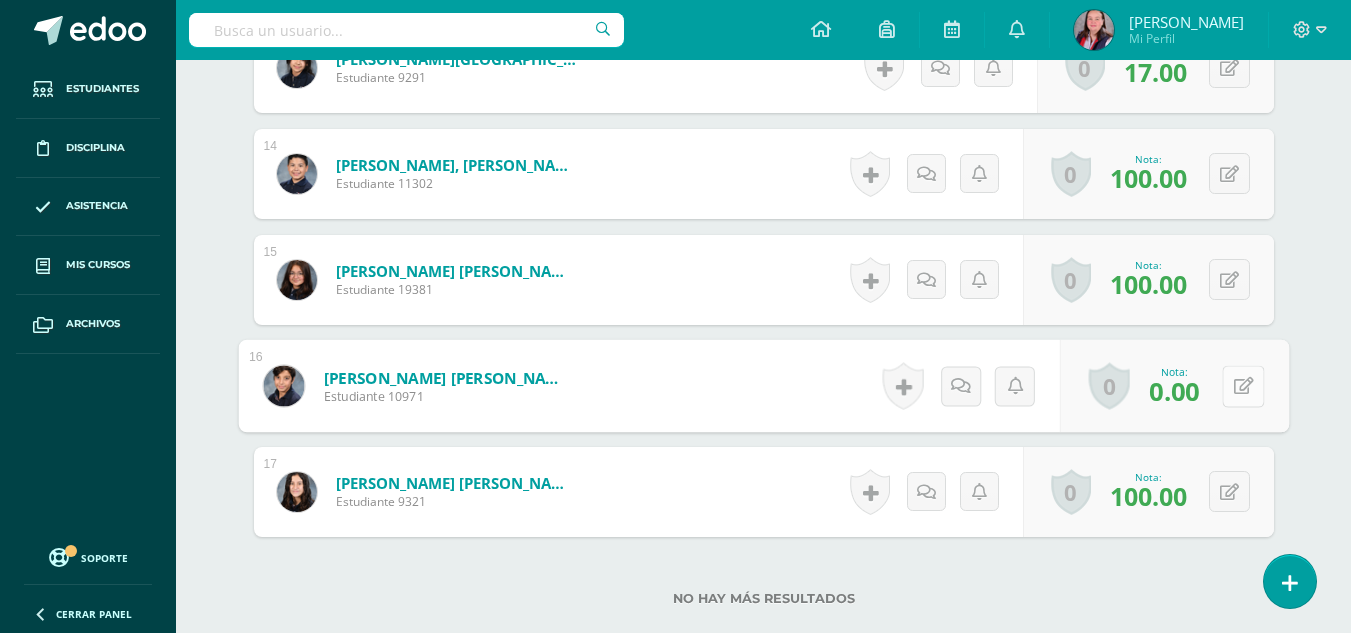 click at bounding box center (1243, 386) 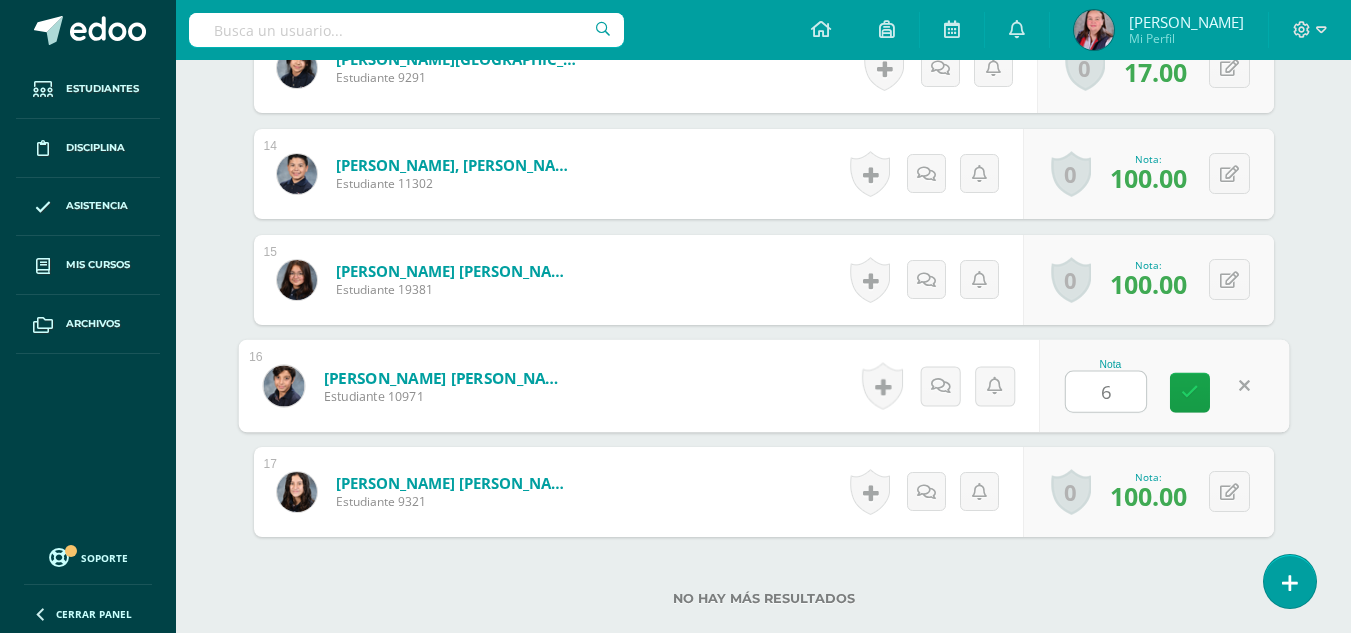 type on "60" 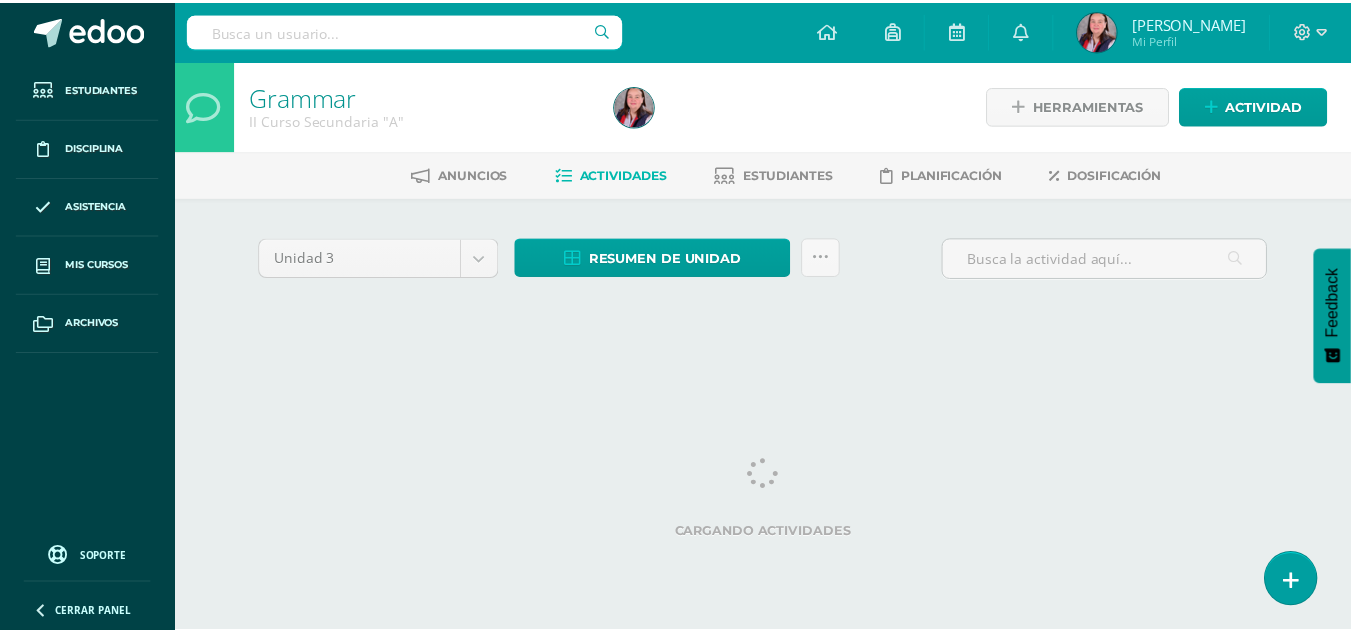 scroll, scrollTop: 0, scrollLeft: 0, axis: both 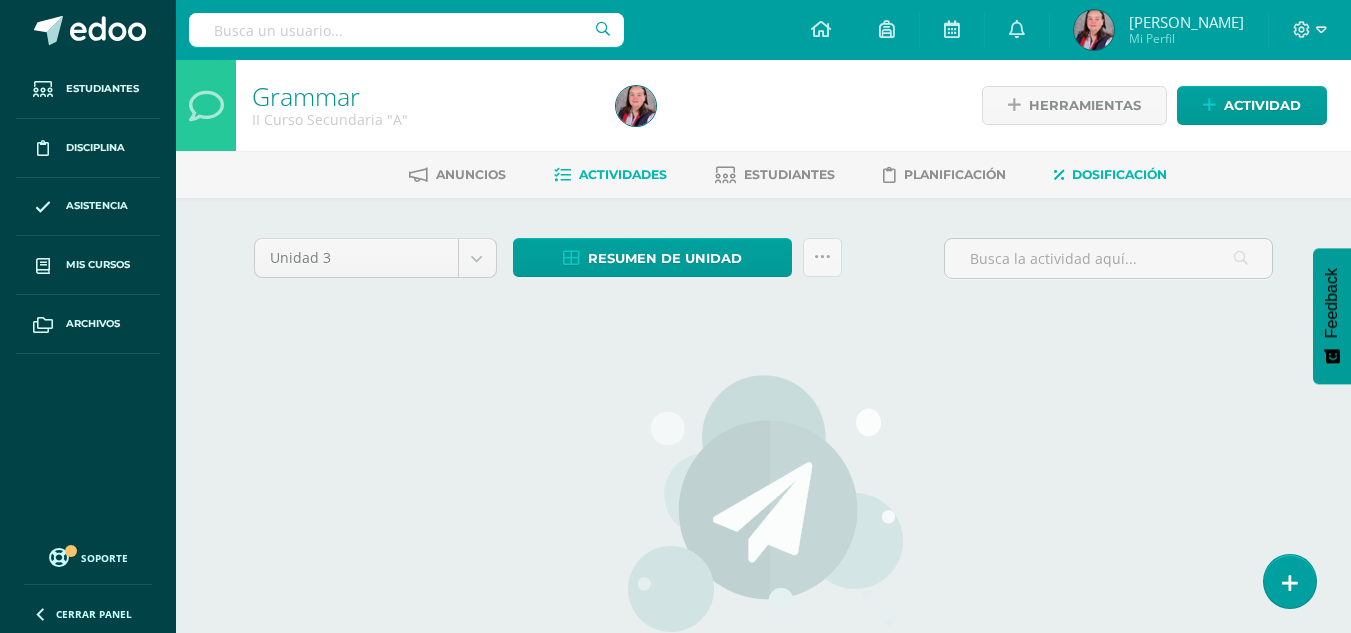 click on "Dosificación" at bounding box center [1119, 174] 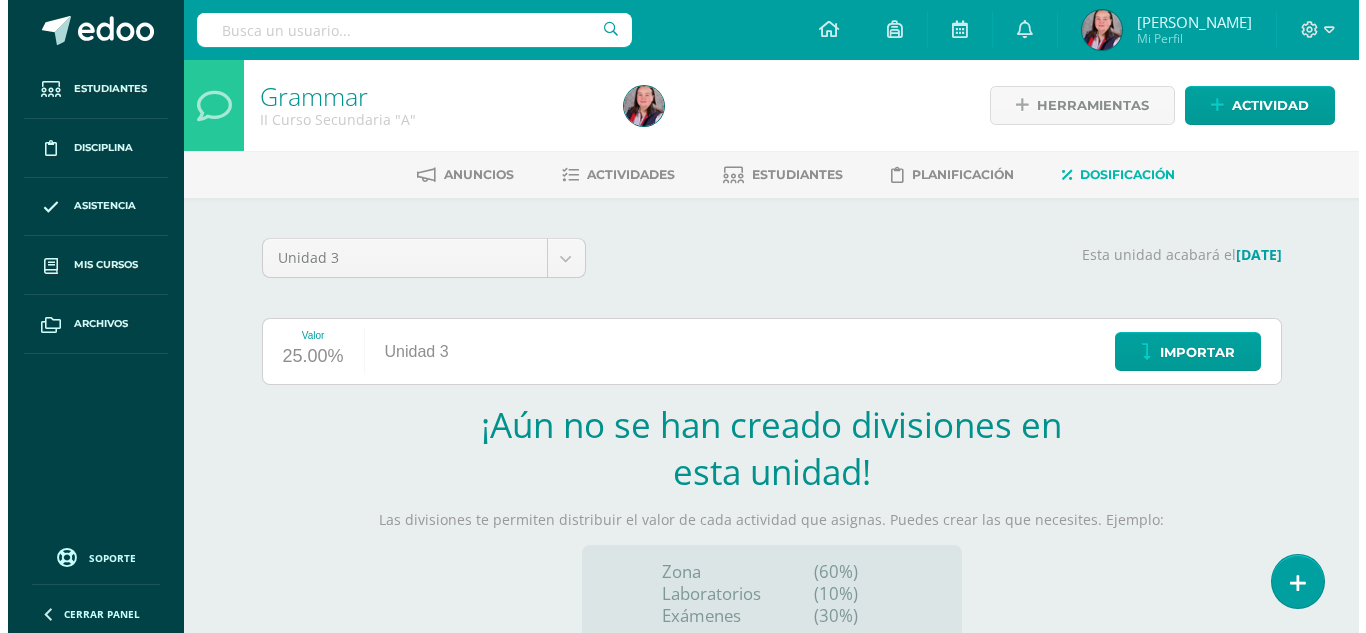 scroll, scrollTop: 0, scrollLeft: 0, axis: both 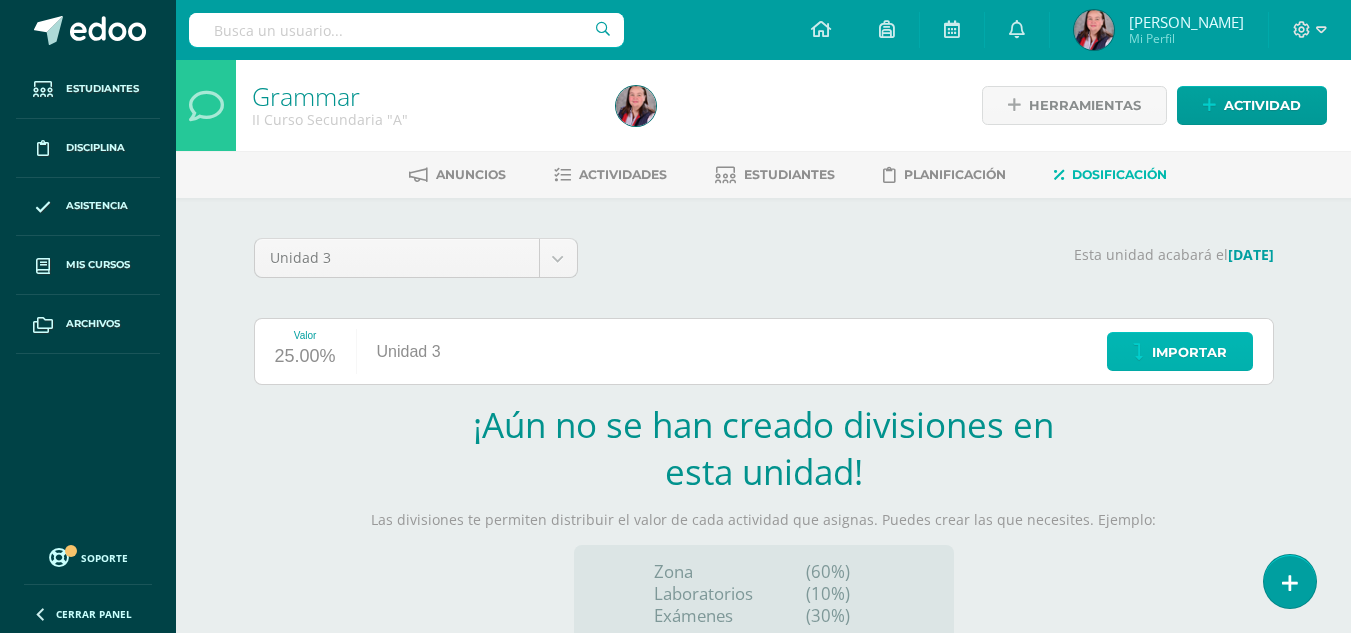 click on "Importar" at bounding box center [1180, 351] 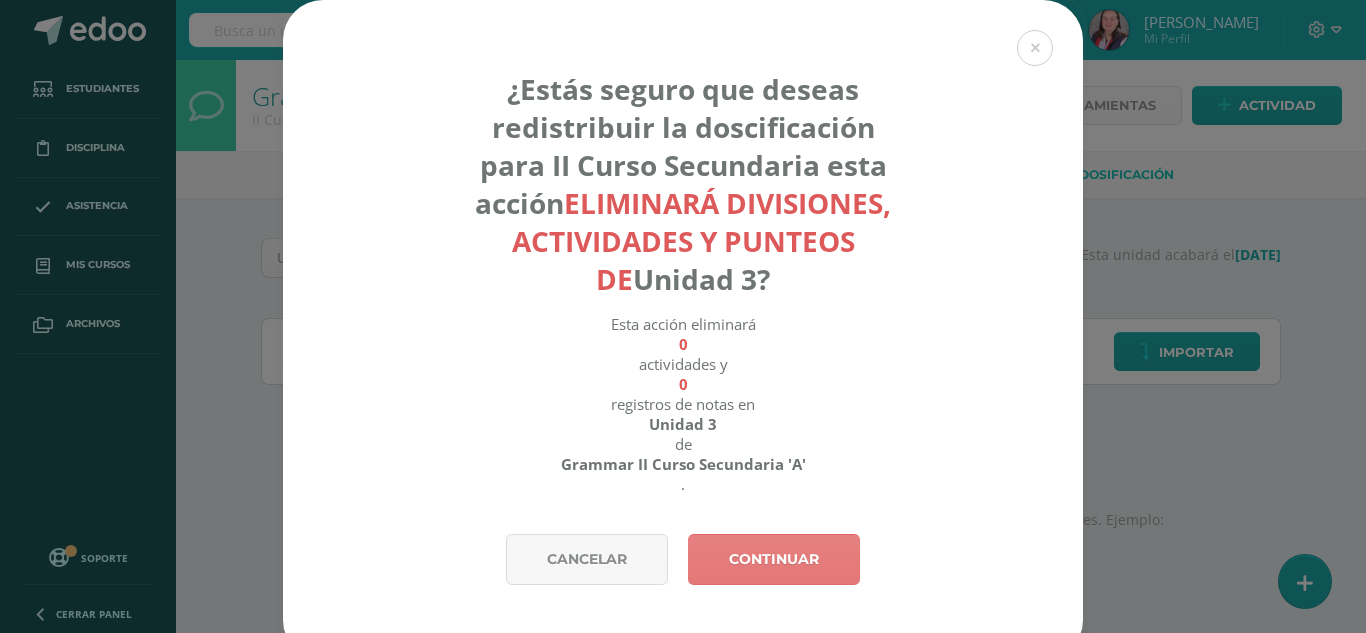 click on "Continuar" at bounding box center (774, 559) 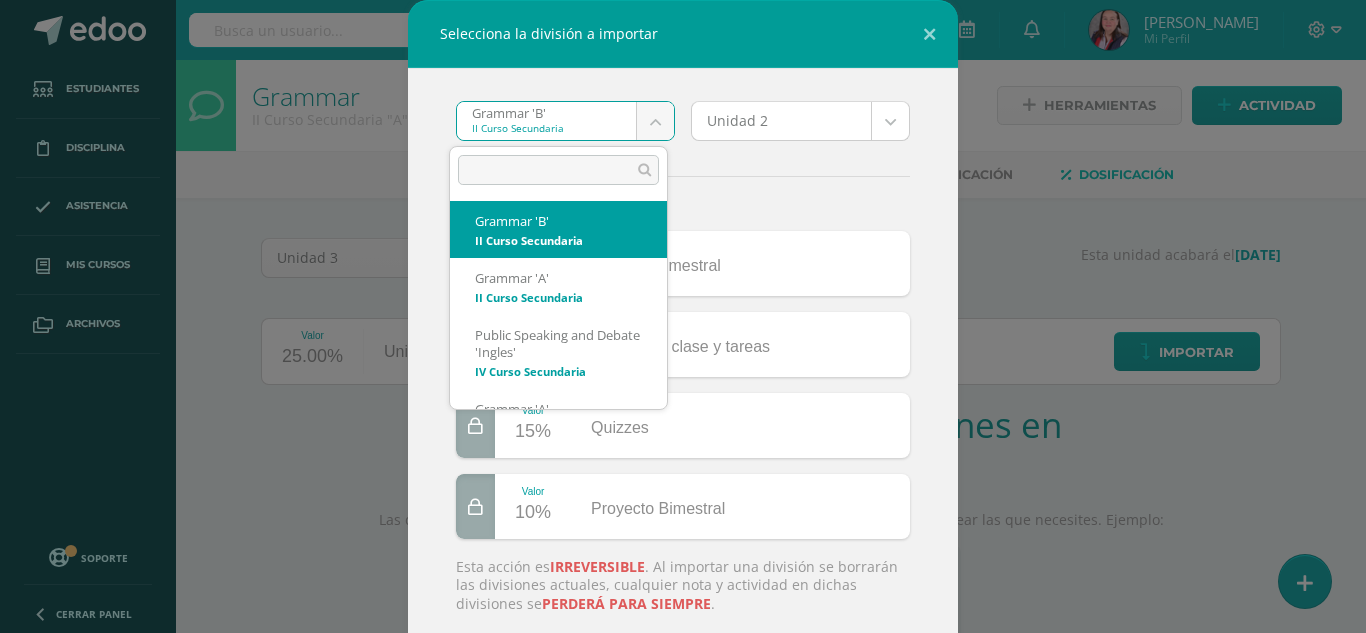 click on "Selecciona la división a importar
Grammar 'B' II Curso Secundaria     Grammar 'B' Grammar 'A' Public Speaking and Debate 'Ingles' Grammar 'A' Grammar 'B'     Unidad 2                             Unidad 2 Unidad 3 Unidad 4 Unidad 1
¿Importar actividades?
Valor 15% Examen Bimestral Valor 60% Trabajo en clase y tareas Valor 15% Quizzes Valor 10% Proyecto Bimestral
Esta acción es  irreversible . Al importar una división se borrarán las divisiones actuales, cualquier nota y actividad en dichas divisiones se  perderá para siempre .
Cancelar
Importar
Loading... Estudiantes Disciplina Asistencia Mis cursos Archivos Soporte
Centro de ayuda
Últimas actualizaciones
10+ Cerrar panel Actividades Avisos" at bounding box center (683, 423) 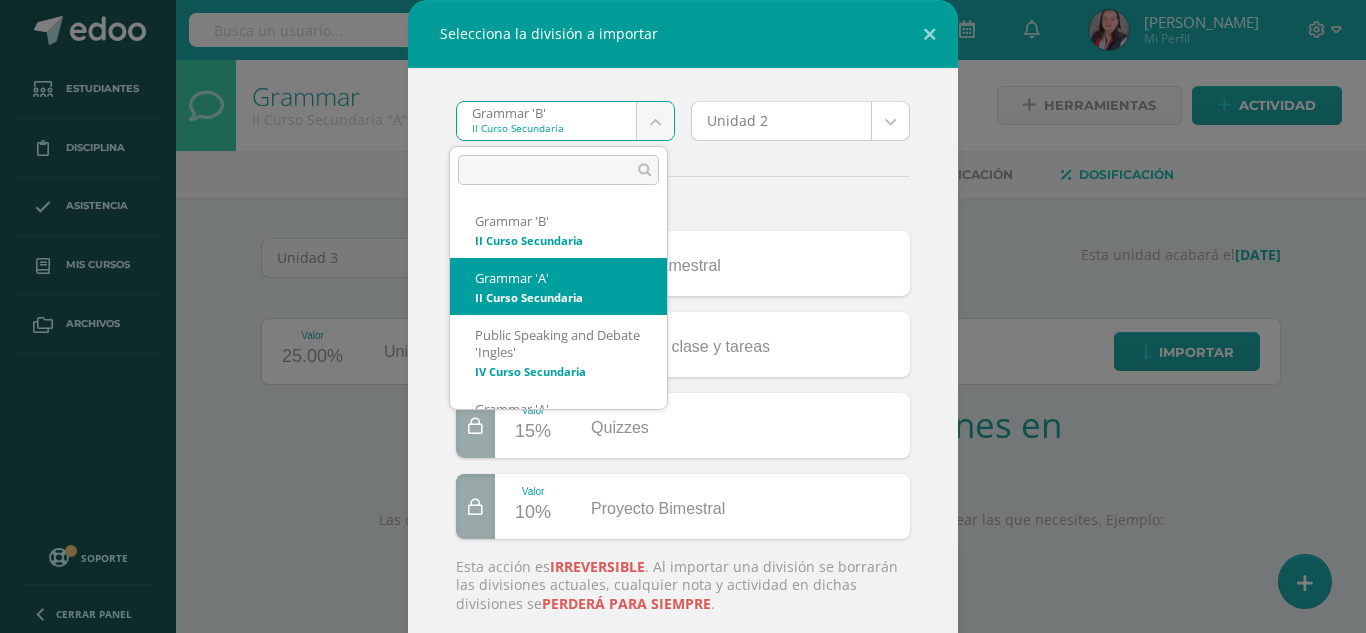 select on "4887" 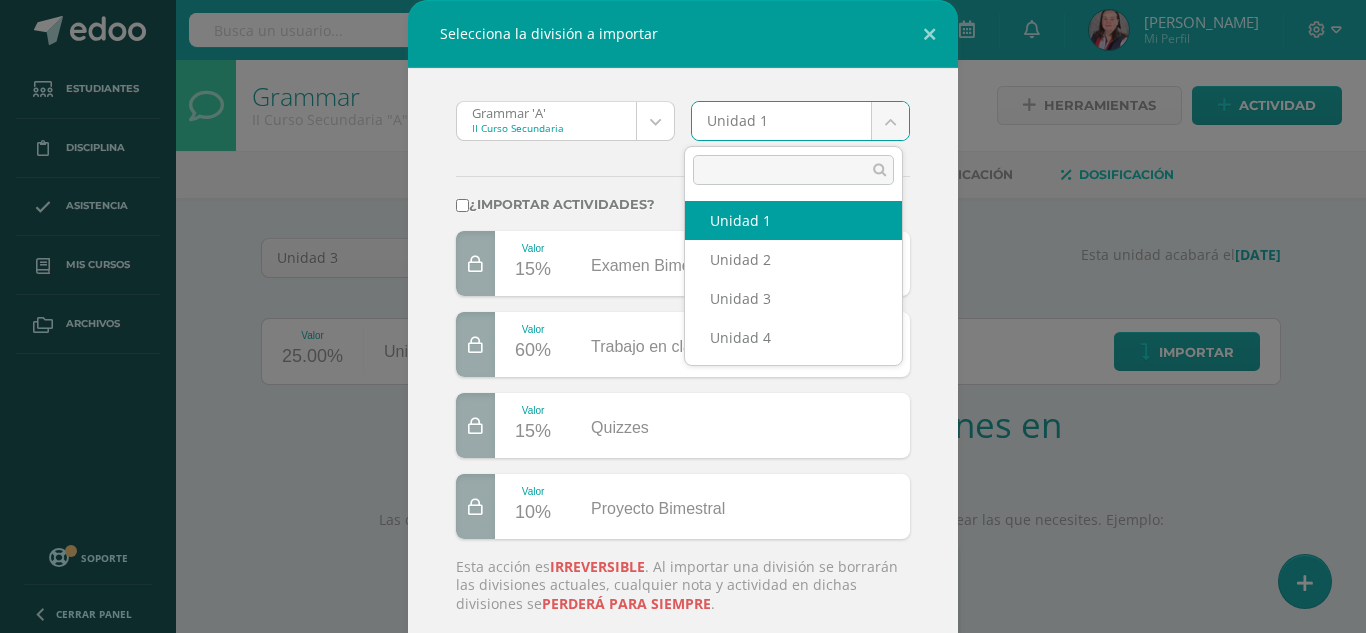 click on "Selecciona la división a importar
Grammar 'A' II Curso Secundaria     Grammar 'B' Grammar 'A' Public Speaking and Debate 'Ingles' Grammar 'A' Grammar 'B'     Unidad 1     Unidad 1 Unidad 2 Unidad 3 Unidad 4
¿Importar actividades?
Valor 15% Examen Bimestral Valor 60% Trabajo en clase y tareas Valor 15% Quizzes Valor 10% Proyecto Bimestral
Esta acción es  irreversible . Al importar una división se borrarán las divisiones actuales, cualquier nota y actividad en dichas divisiones se  perderá para siempre .
Cancelar
Importar
Loading... Estudiantes Disciplina Asistencia Mis cursos Archivos Soporte
Centro de ayuda
Últimas actualizaciones
10+ Cerrar panel Actividades Estudiantes Planificación" at bounding box center [683, 423] 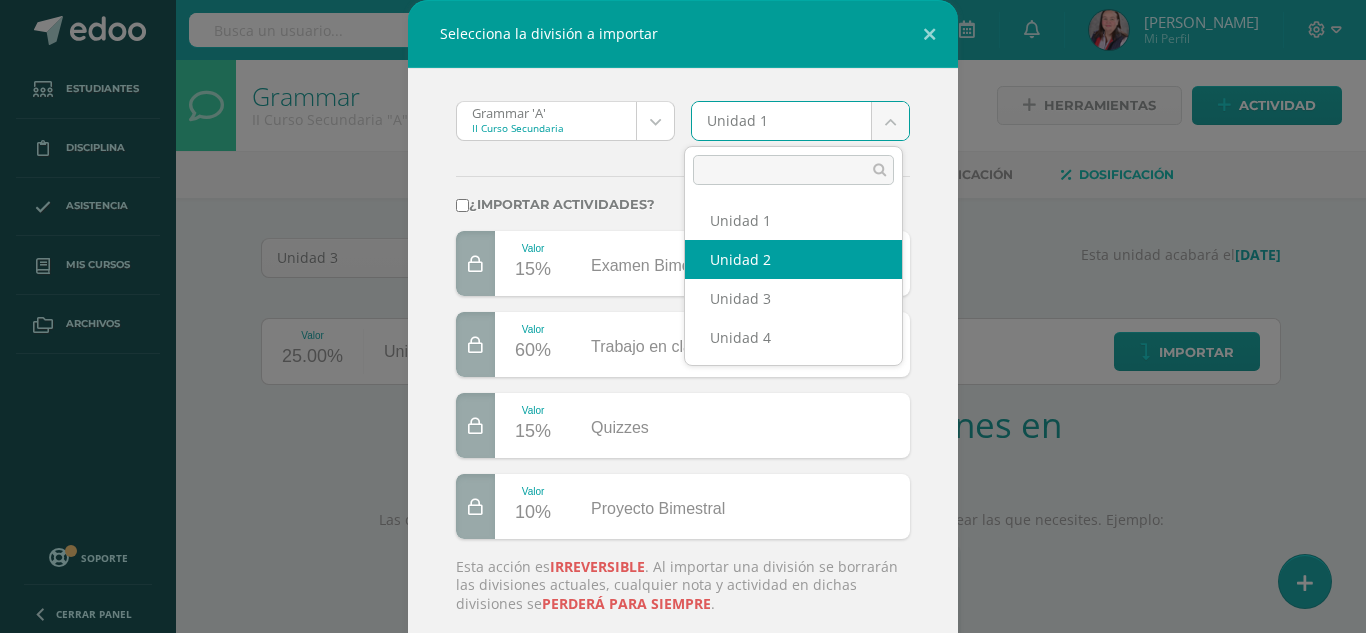 select on "208410" 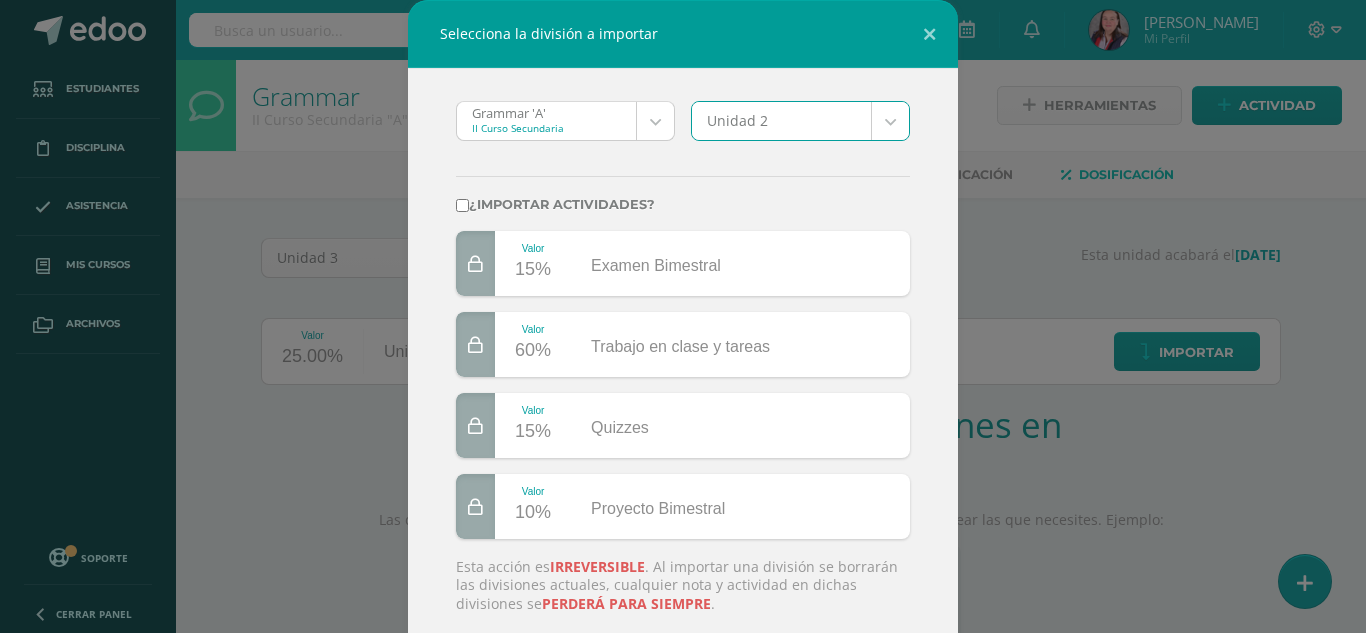 scroll, scrollTop: 134, scrollLeft: 0, axis: vertical 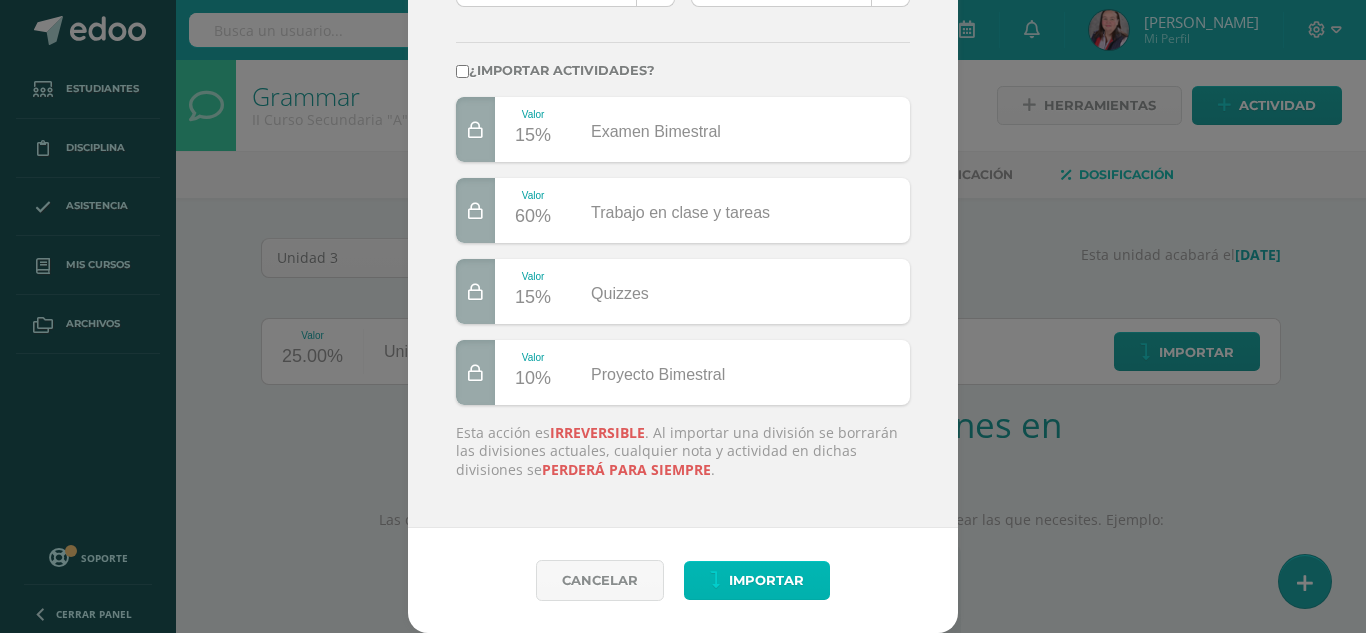 click on "Importar" at bounding box center [766, 580] 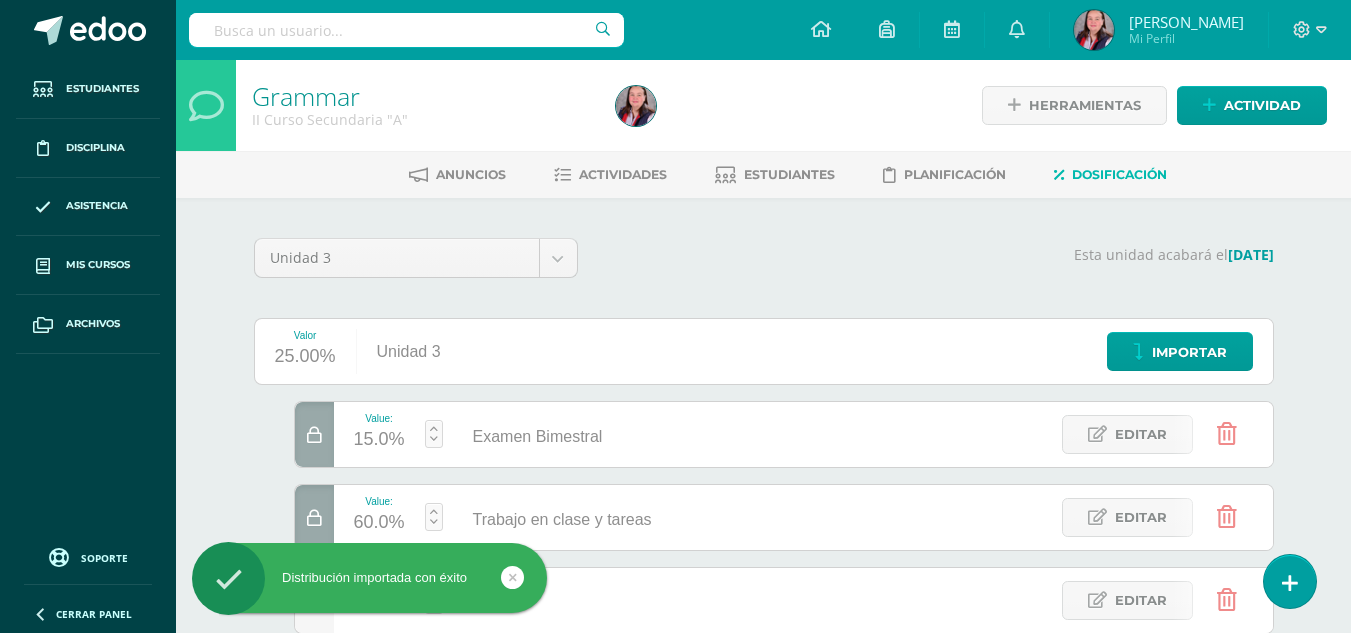 scroll, scrollTop: 0, scrollLeft: 0, axis: both 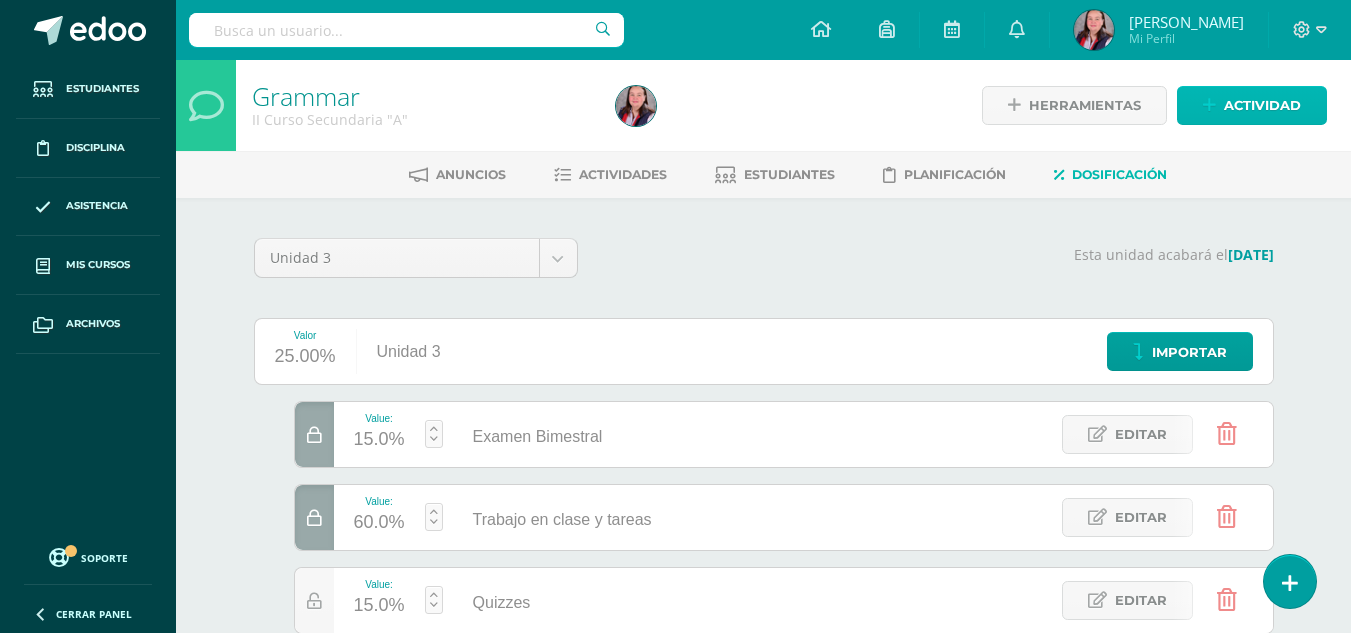 click on "Actividad" at bounding box center (1262, 105) 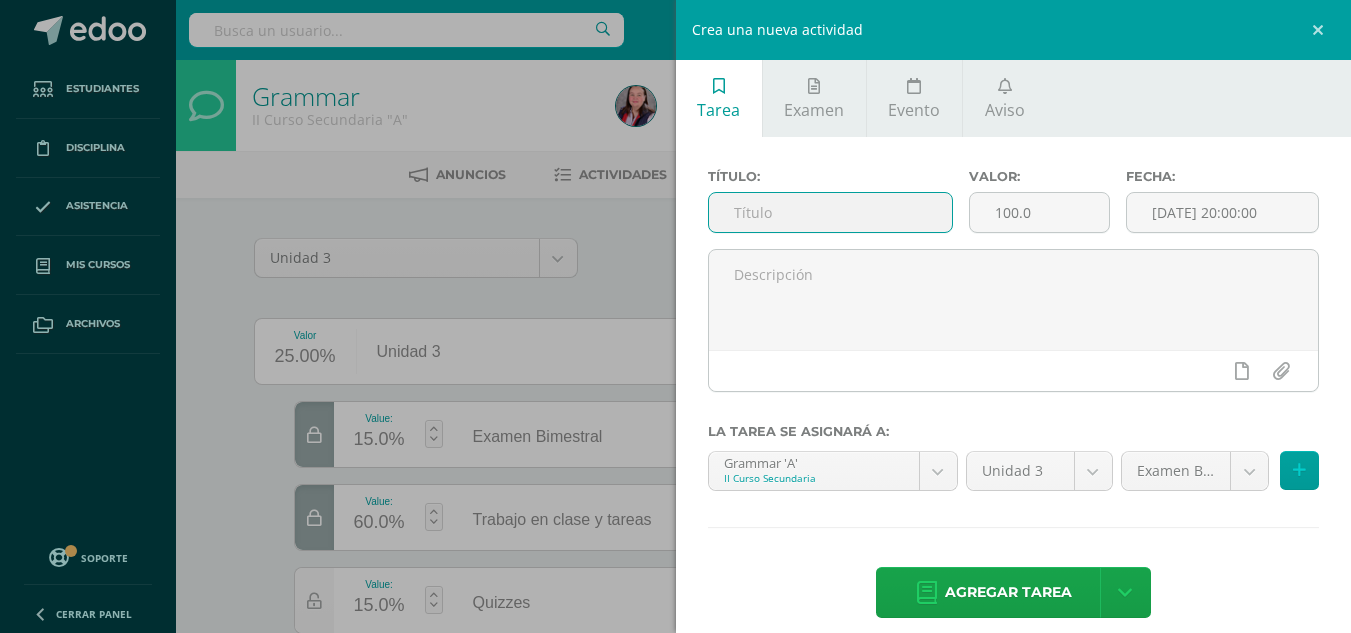 click at bounding box center [830, 212] 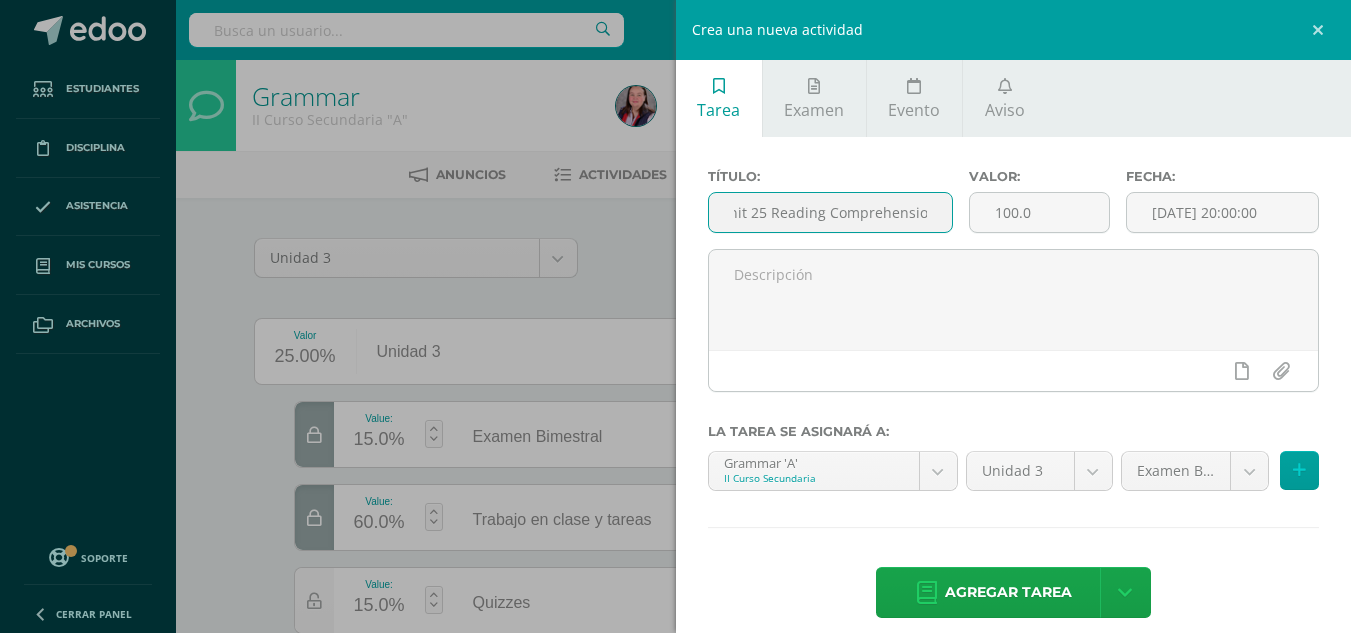 scroll, scrollTop: 0, scrollLeft: 24, axis: horizontal 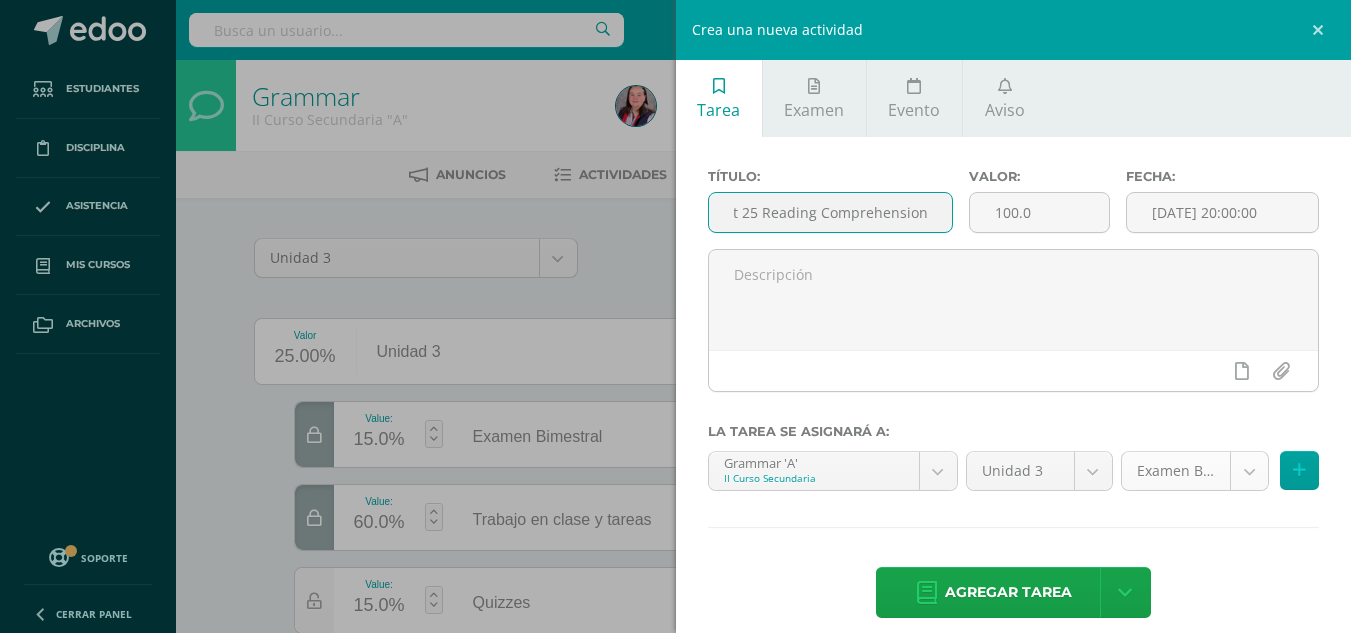 type on "Unit 25 Reading Comprehension" 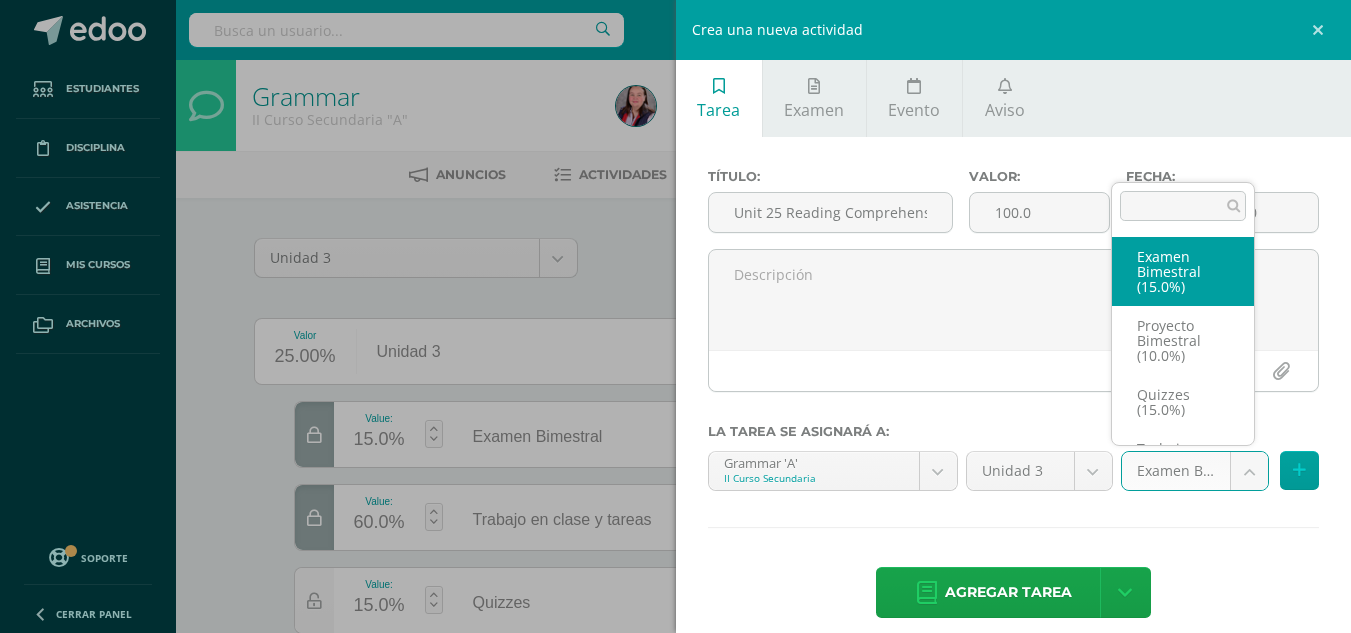 click on "Distribución importada con éxito         Estudiantes Disciplina Asistencia Mis cursos Archivos Soporte
Centro de ayuda
Últimas actualizaciones
10+ Cerrar panel
Grammar
I Curso
Secundaria
"A"
Actividades Estudiantes Planificación Dosificación
Grammar
I Curso
Secundaria
"B"
Actividades Estudiantes Planificación Dosificación
Grammar
II Curso
Secundaria
"A"
Actividades Estudiantes Planificación Dosificación
Grammar
Actividades Estudiantes Planificación" at bounding box center (675, 448) 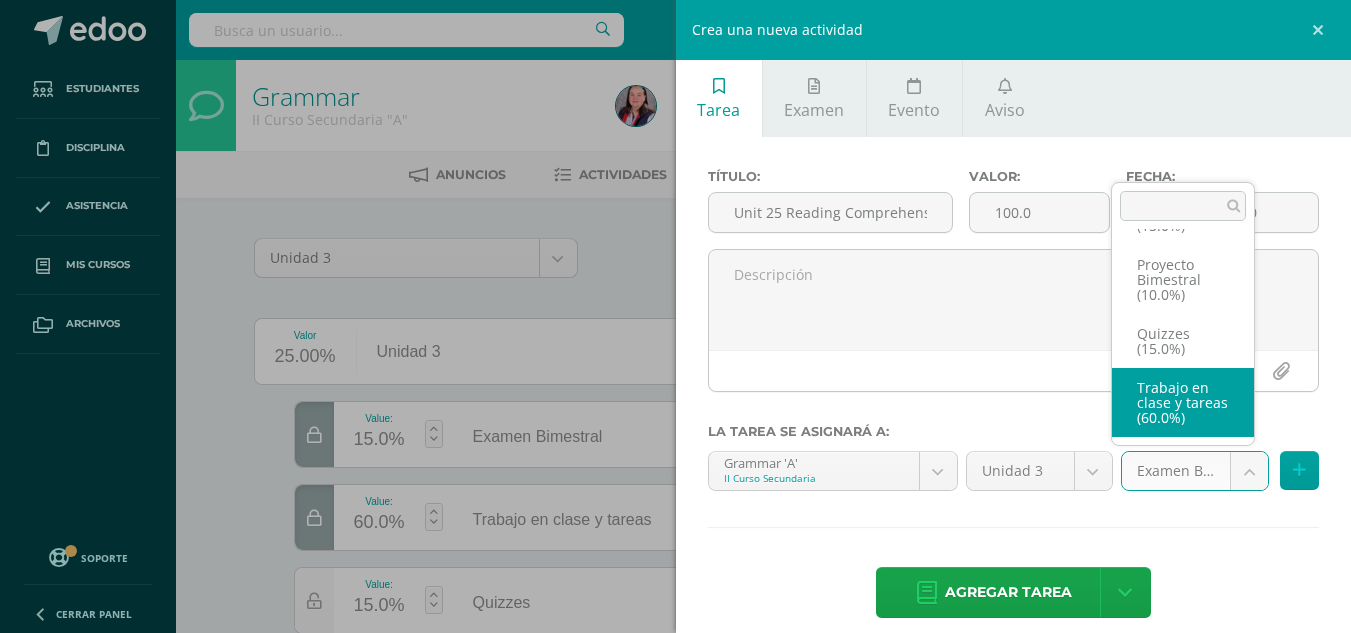 select on "228845" 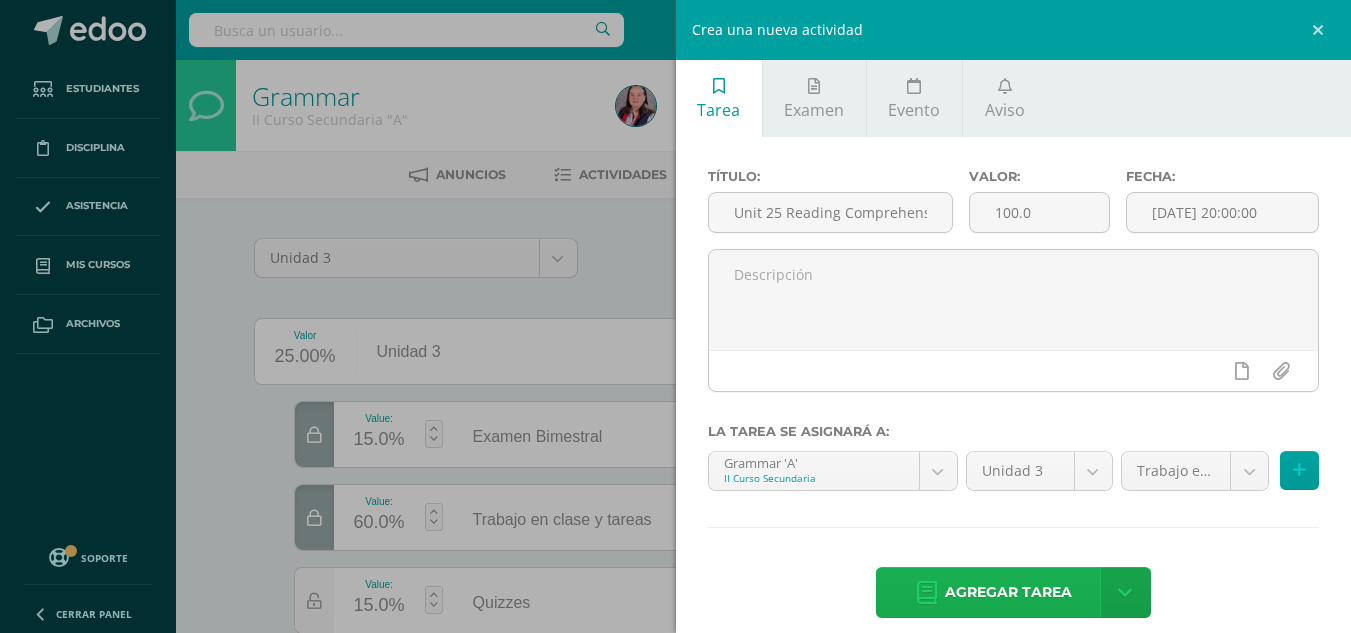 click on "Agregar tarea" at bounding box center [1008, 592] 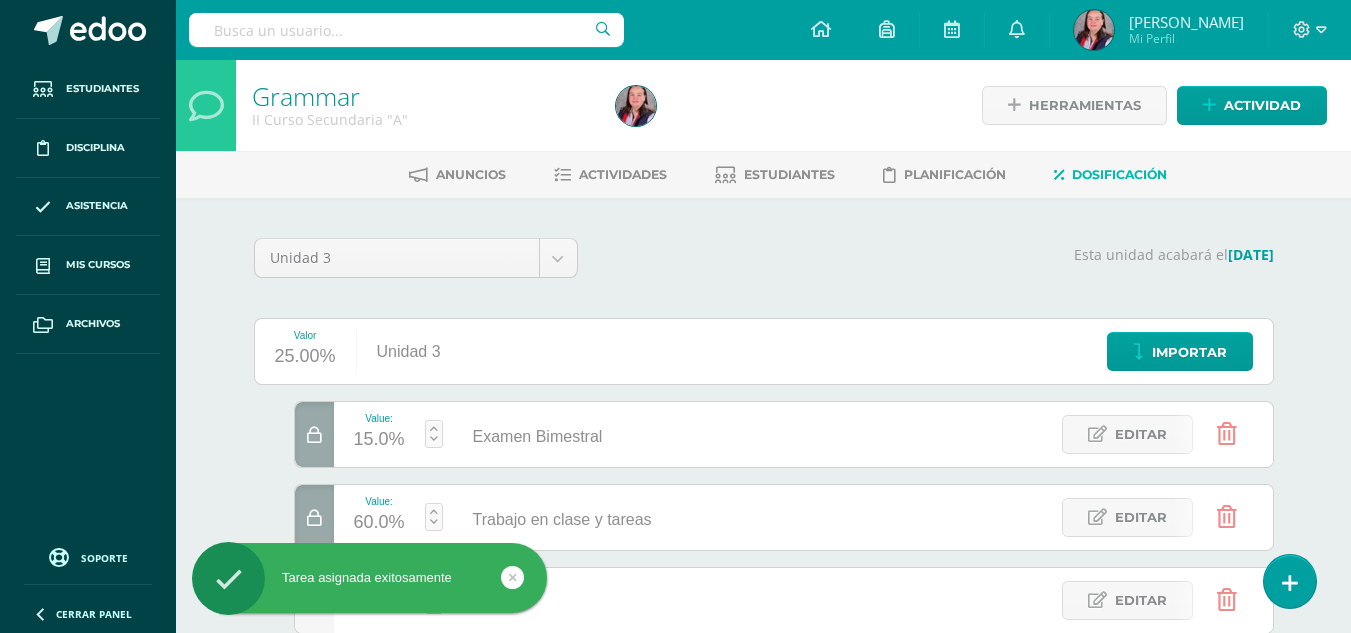 scroll, scrollTop: 0, scrollLeft: 0, axis: both 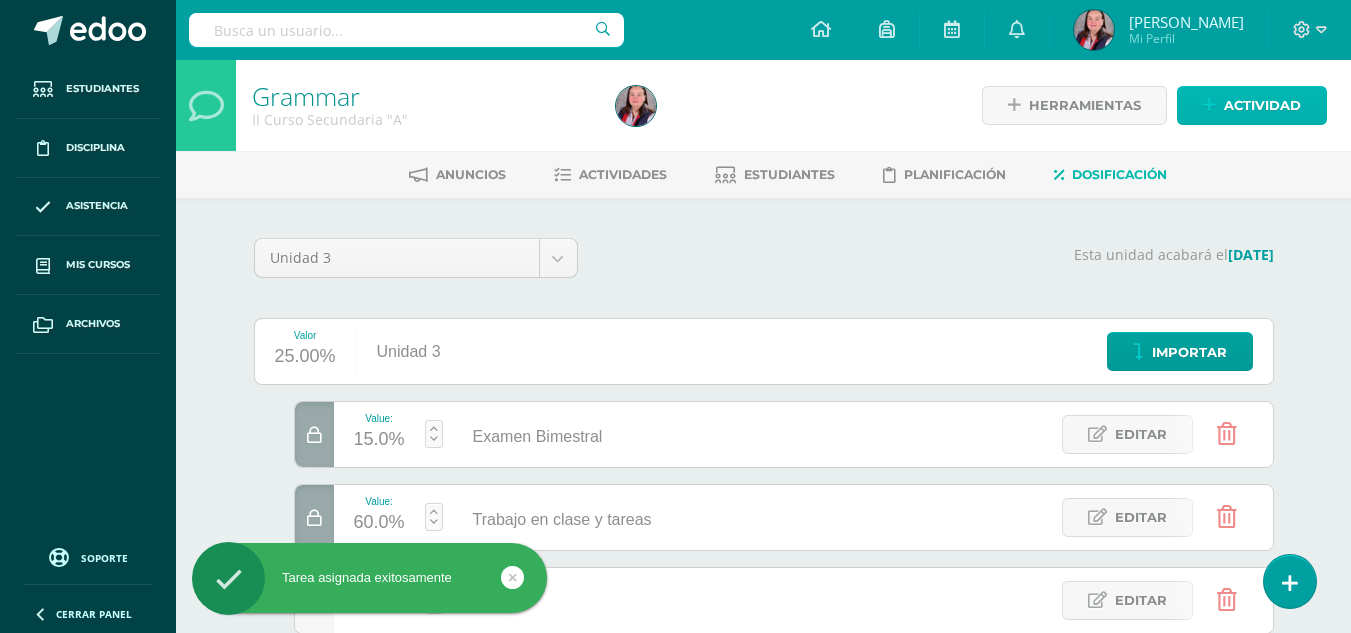 click on "Actividad" at bounding box center [1262, 105] 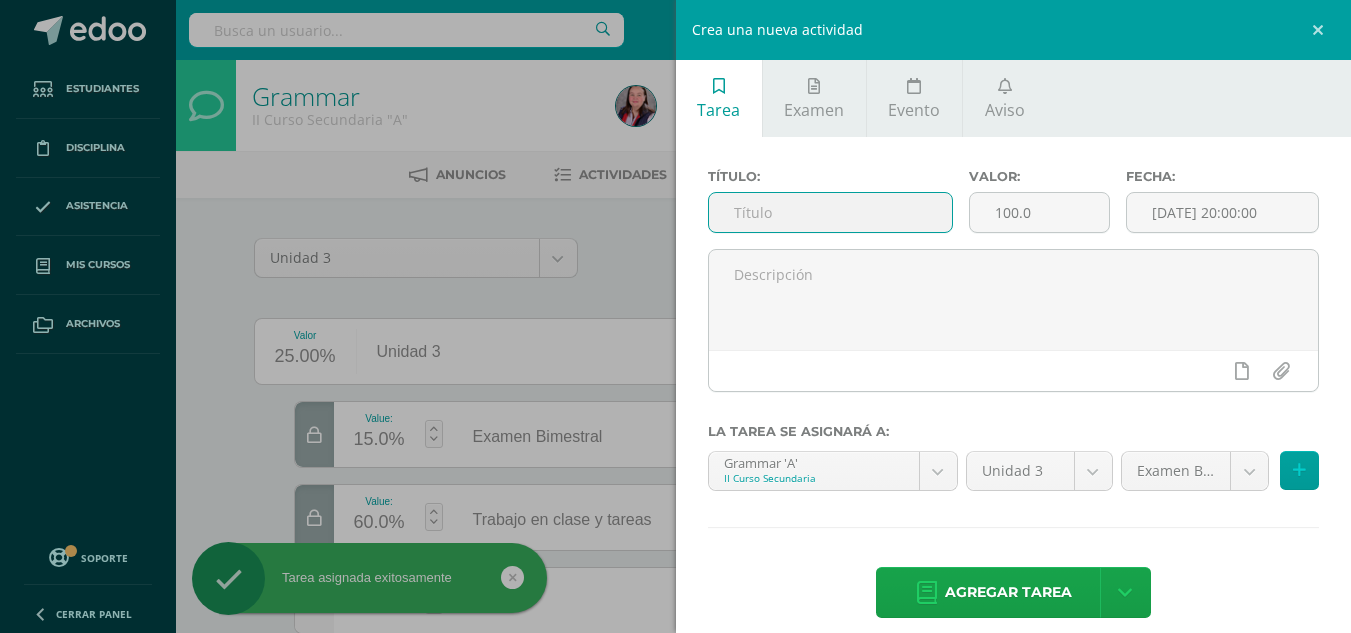 click at bounding box center [830, 212] 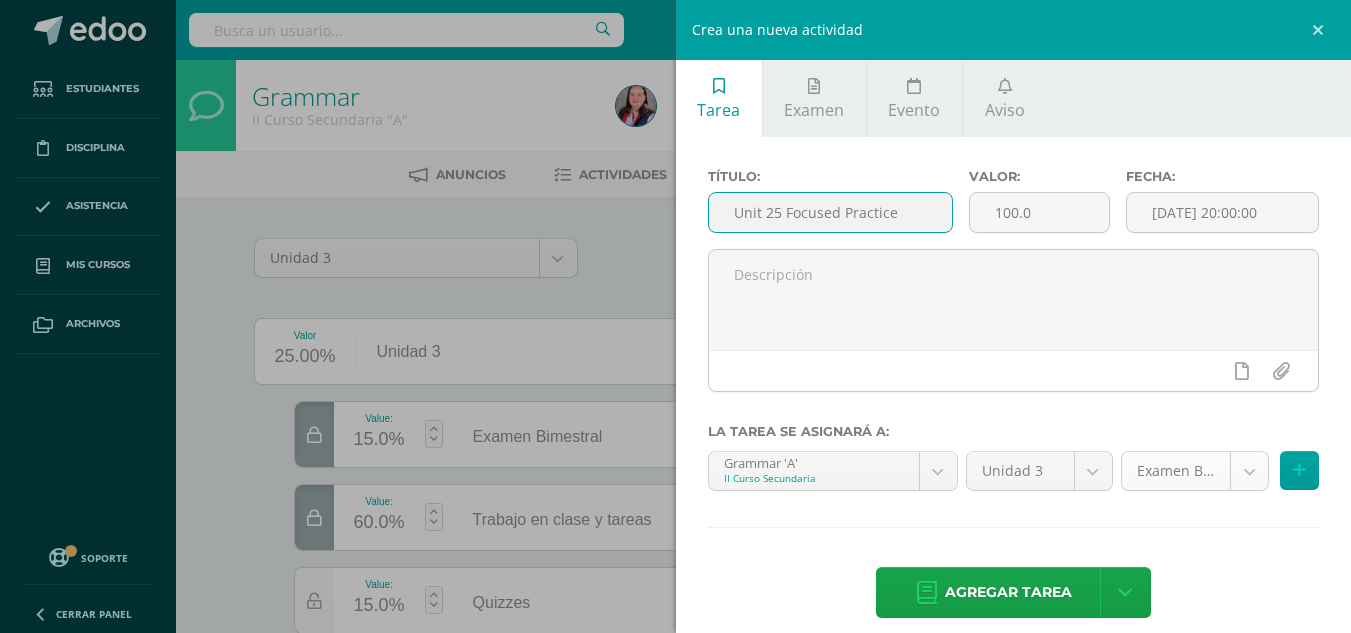 type on "Unit 25 Focused Practice" 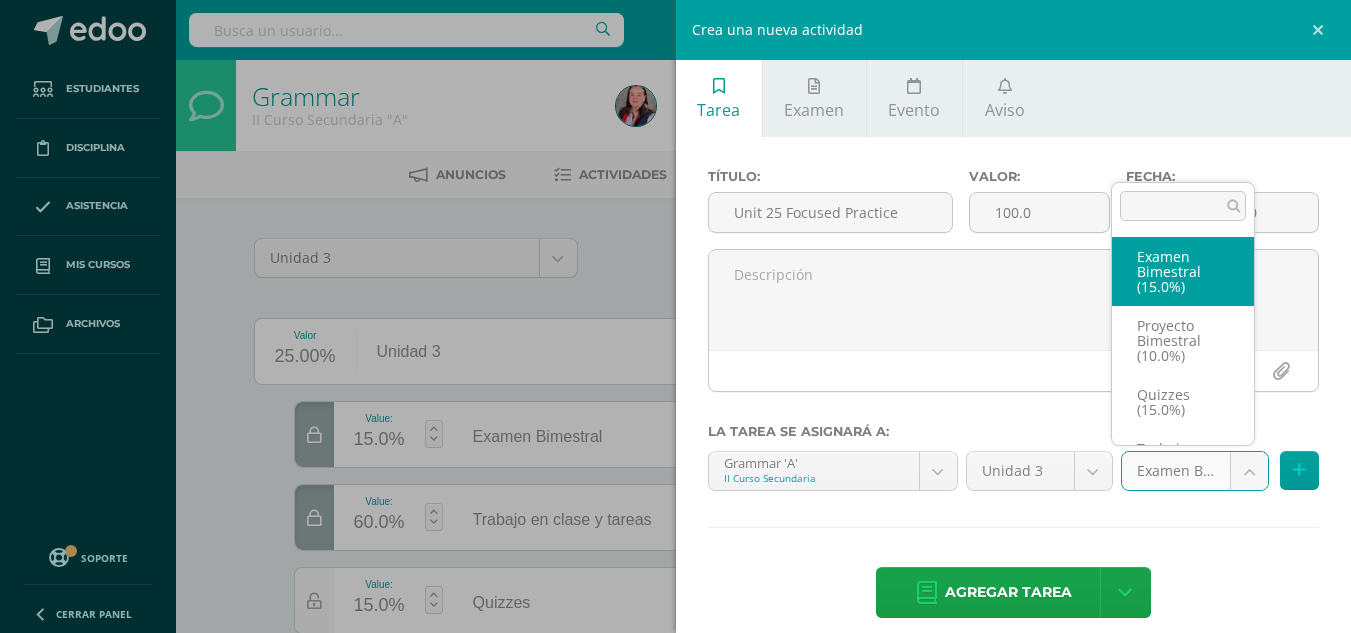 click on "Tarea asignada exitosamente         Estudiantes Disciplina Asistencia Mis cursos Archivos Soporte
Centro de ayuda
Últimas actualizaciones
10+ Cerrar panel
Grammar
I Curso
Secundaria
"A"
Actividades Estudiantes Planificación Dosificación
Grammar
I Curso
Secundaria
"B"
Actividades Estudiantes Planificación Dosificación
Grammar
II Curso
Secundaria
"A"
Actividades Estudiantes Planificación Dosificación
Grammar
Actividades Estudiantes Planificación Avisos" at bounding box center [675, 448] 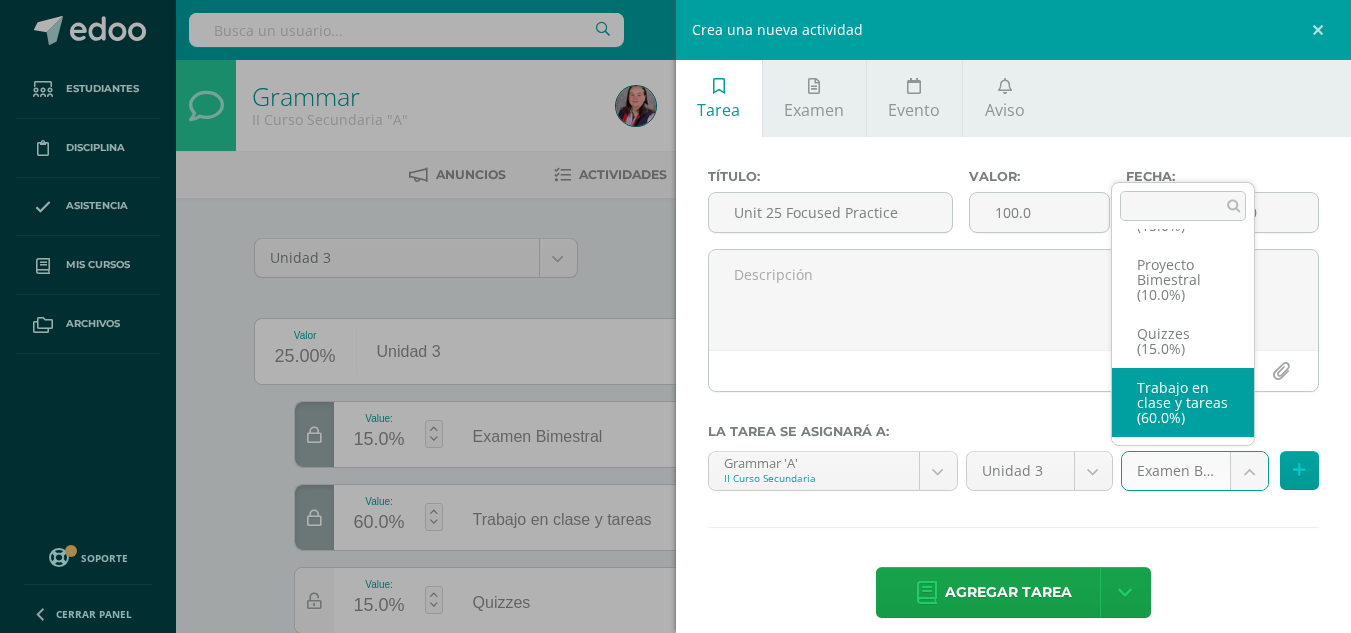 select on "228845" 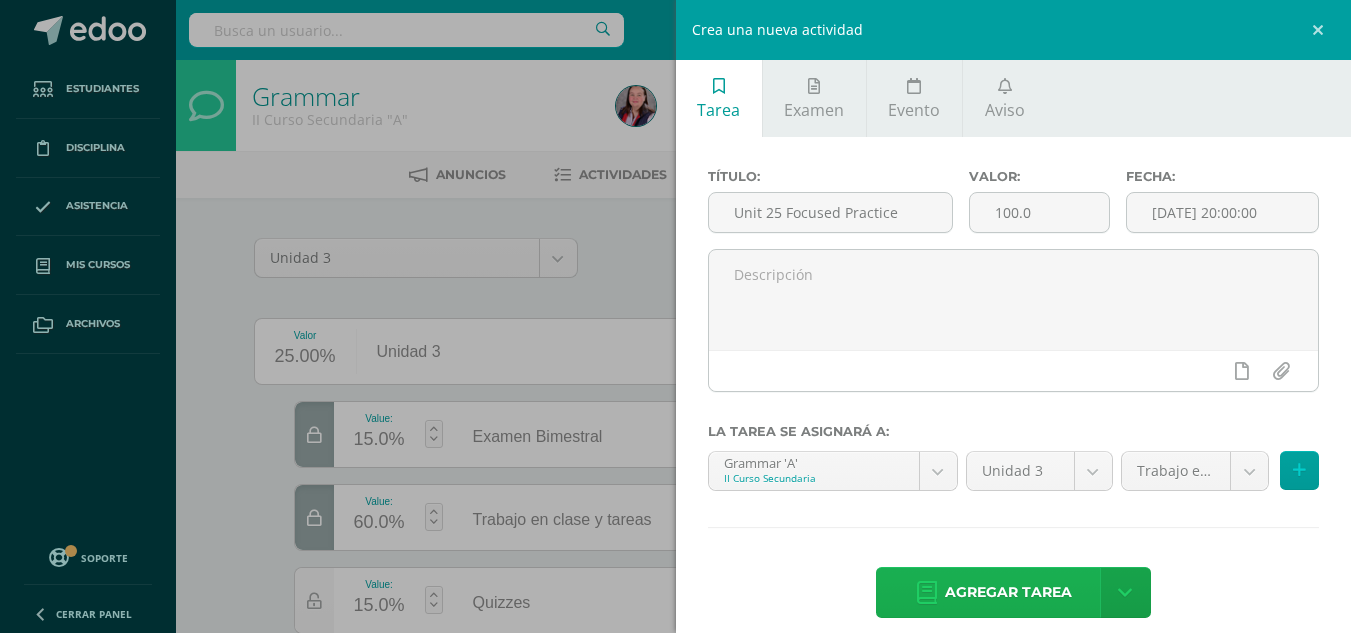 click on "Agregar tarea" at bounding box center [1008, 592] 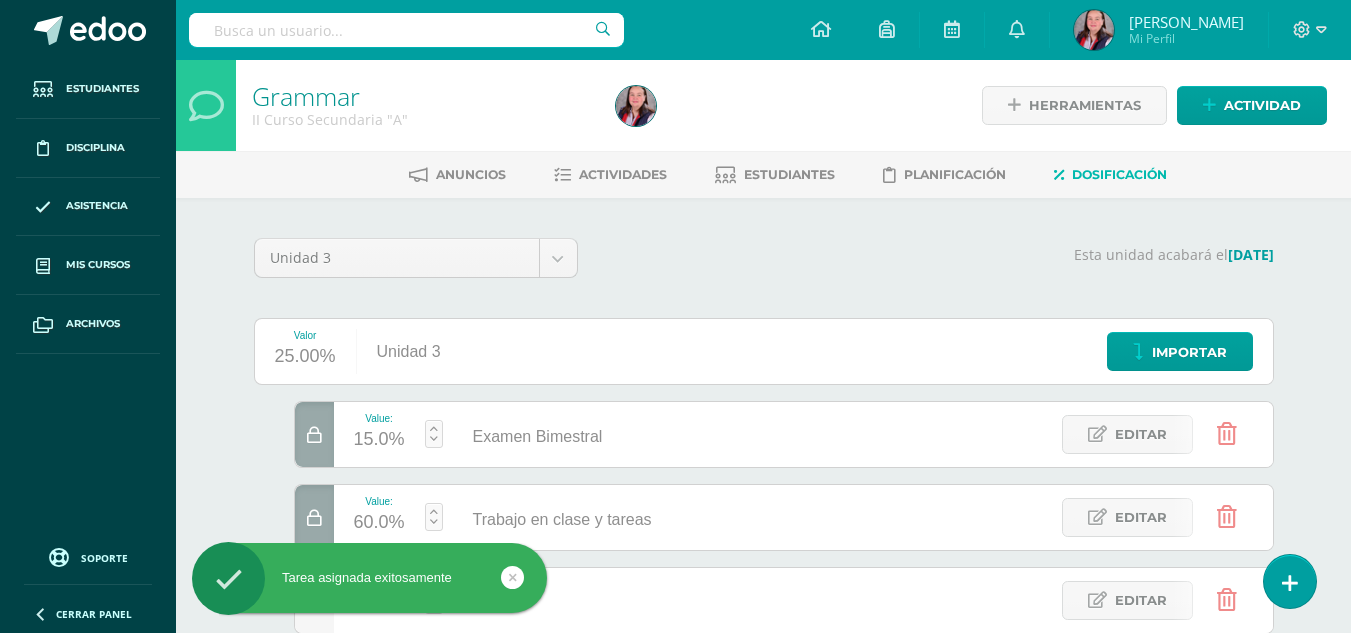 scroll, scrollTop: 0, scrollLeft: 0, axis: both 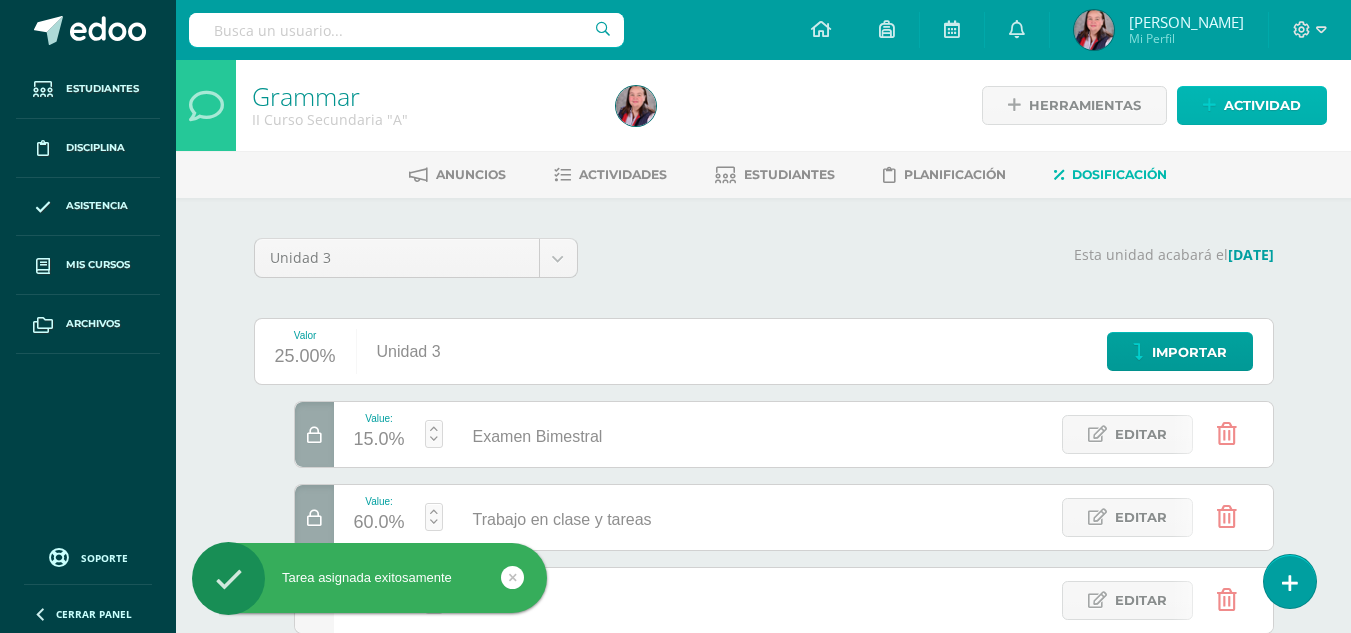 click on "Actividad" at bounding box center (1252, 105) 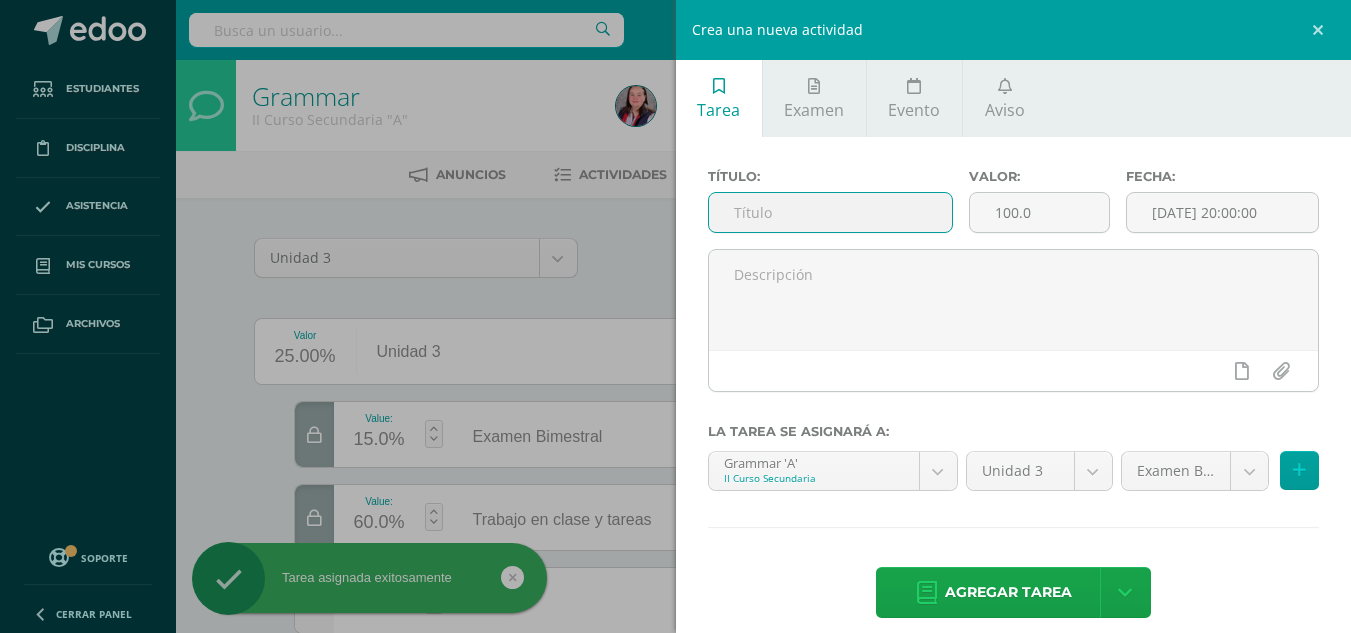 click at bounding box center (830, 212) 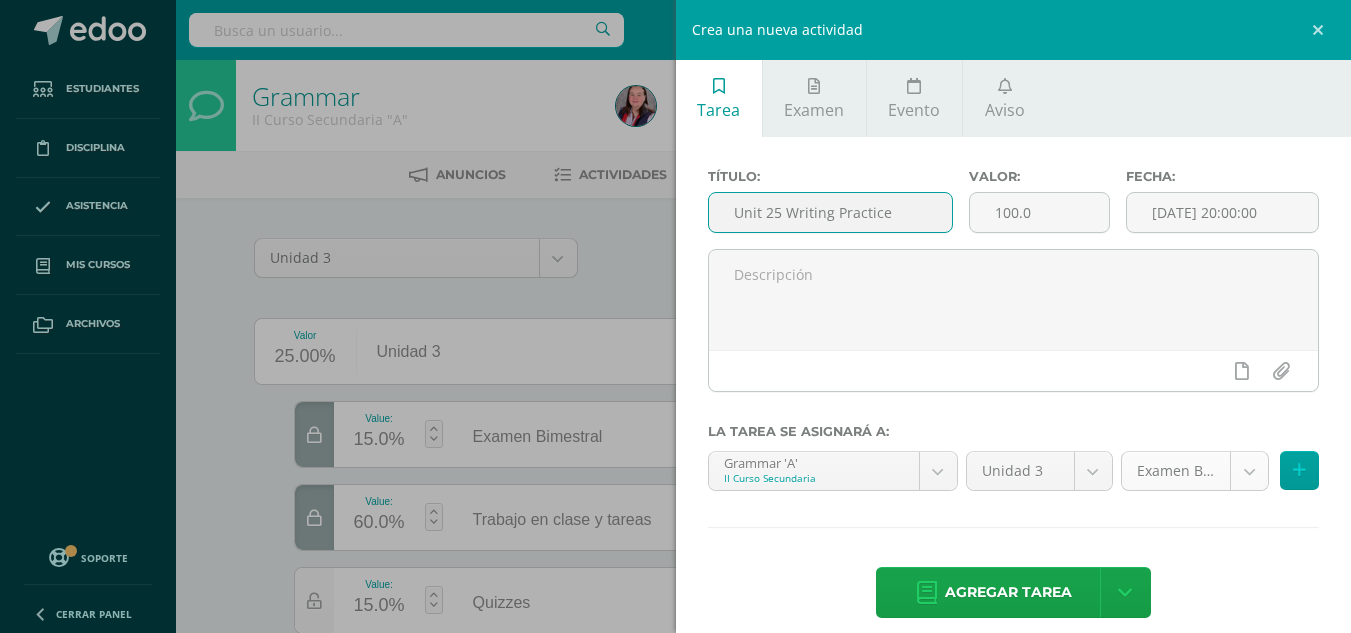 type on "Unit 25 Writing Practice" 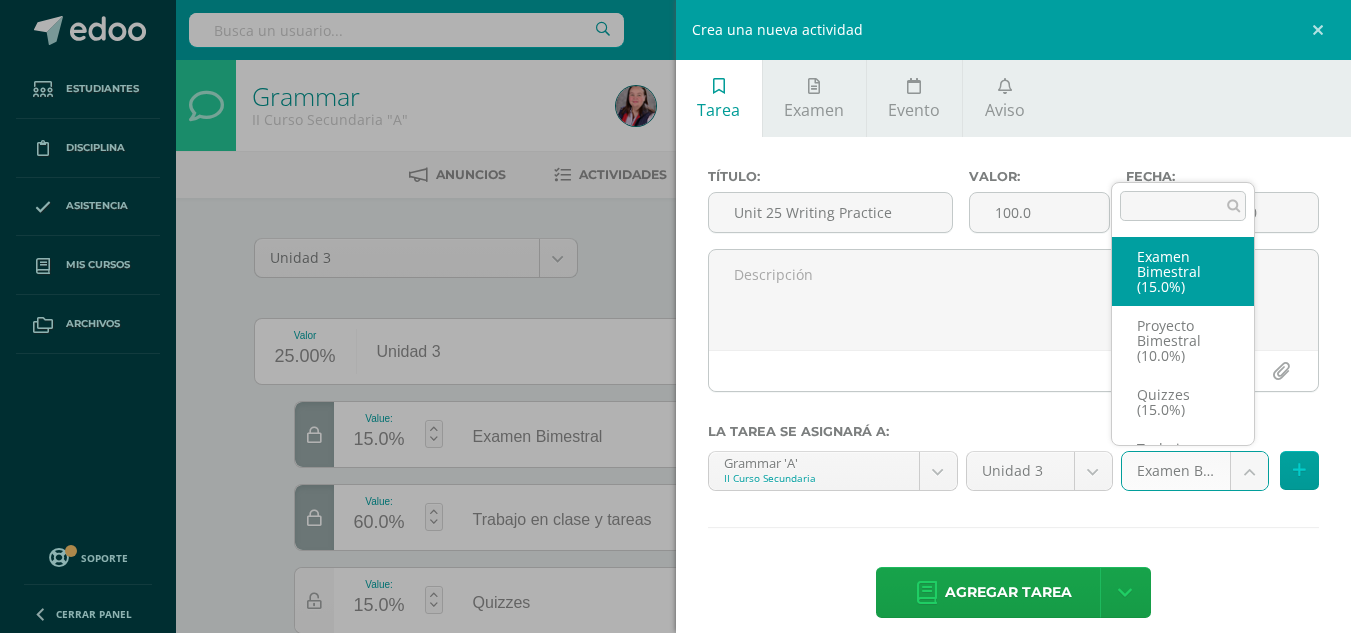 click on "Tarea asignada exitosamente         Estudiantes Disciplina Asistencia Mis cursos Archivos Soporte
Centro de ayuda
Últimas actualizaciones
10+ Cerrar panel
Grammar
I Curso
Secundaria
"A"
Actividades Estudiantes Planificación Dosificación
Grammar
I Curso
Secundaria
"B"
Actividades Estudiantes Planificación Dosificación
Grammar
II Curso
Secundaria
"A"
Actividades Estudiantes Planificación Dosificación
Grammar
Actividades Estudiantes Planificación Avisos" at bounding box center [675, 448] 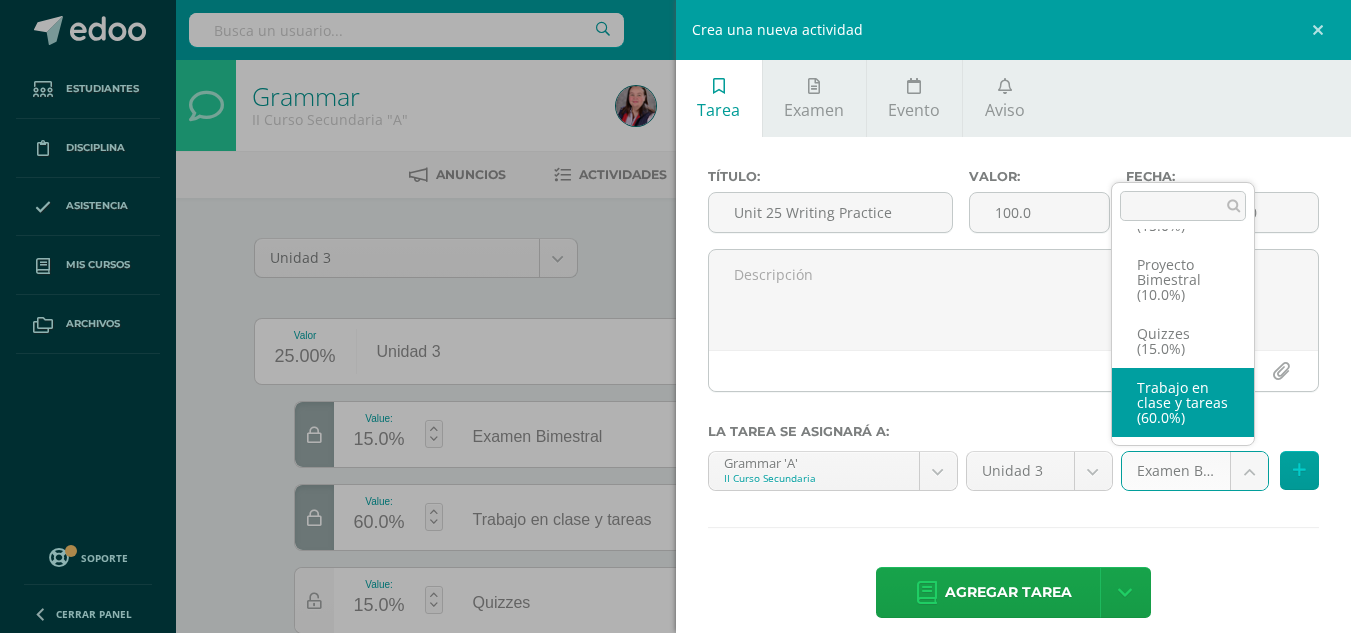 select on "228845" 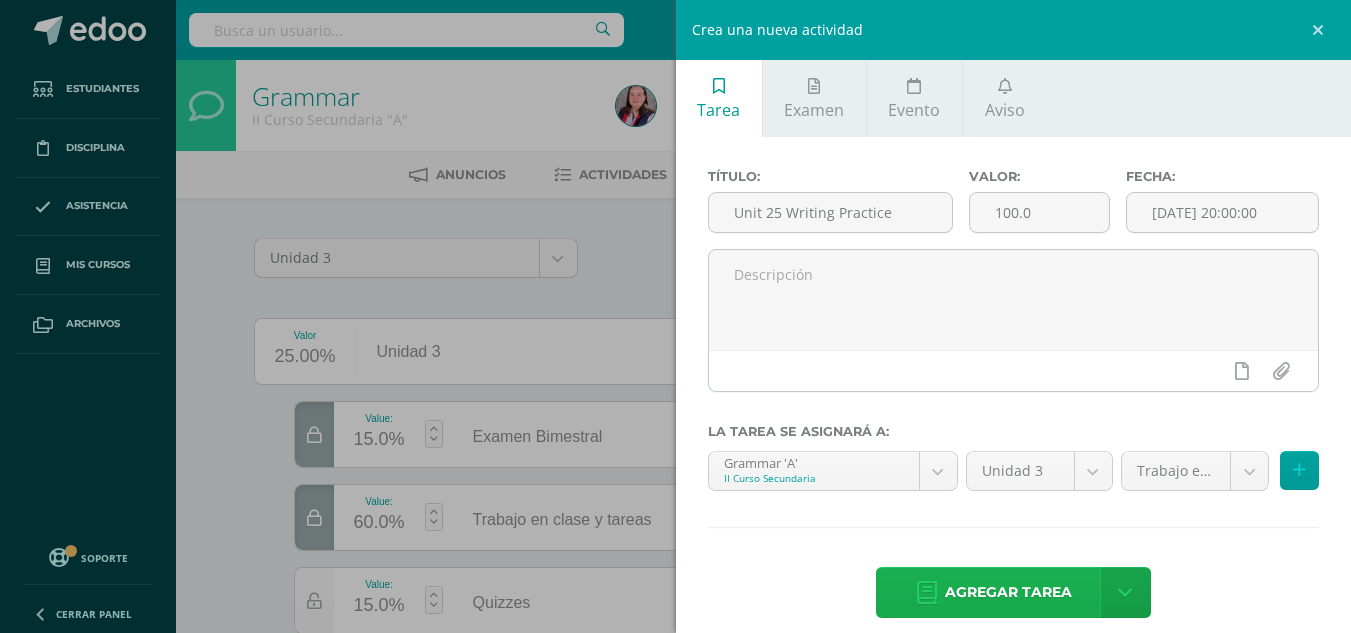 click on "Agregar tarea" at bounding box center (1008, 592) 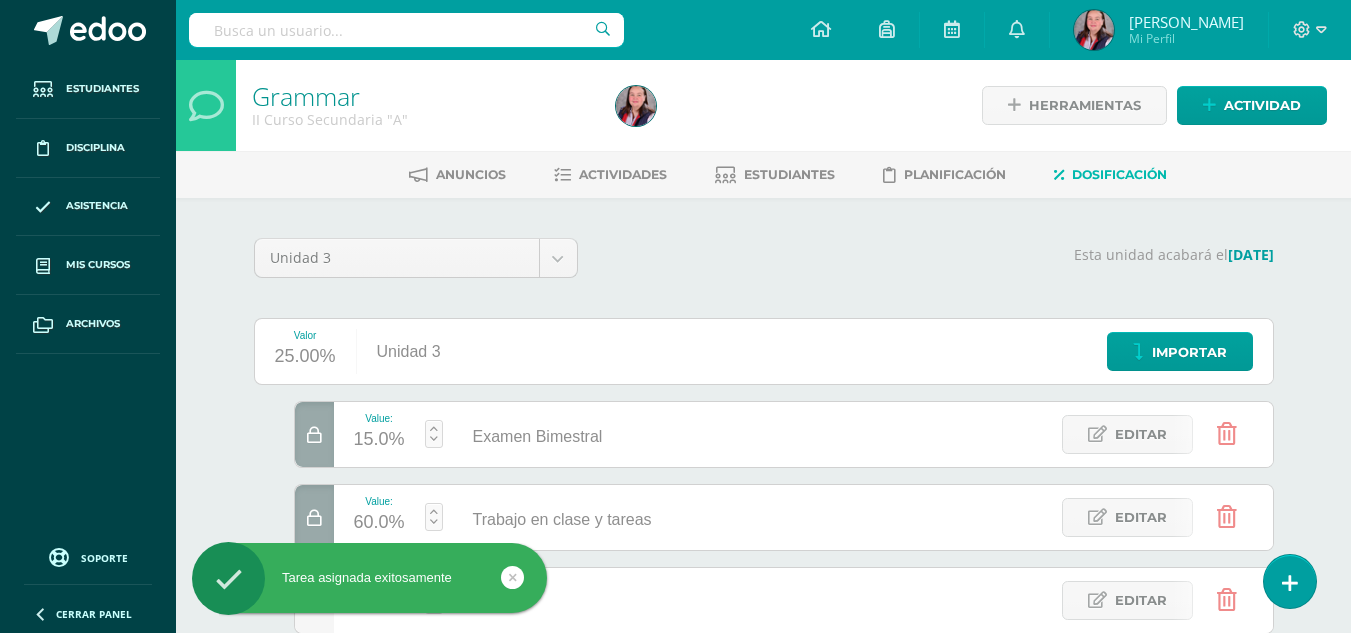 scroll, scrollTop: 0, scrollLeft: 0, axis: both 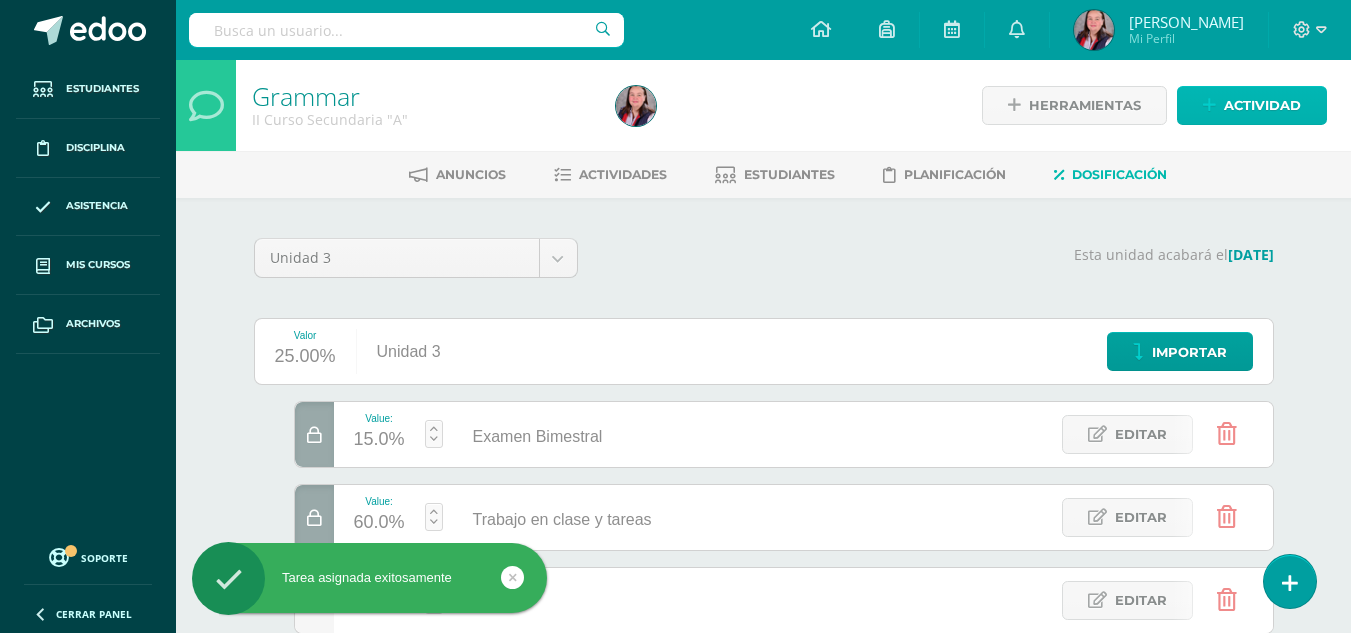 click on "Actividad" at bounding box center (1262, 105) 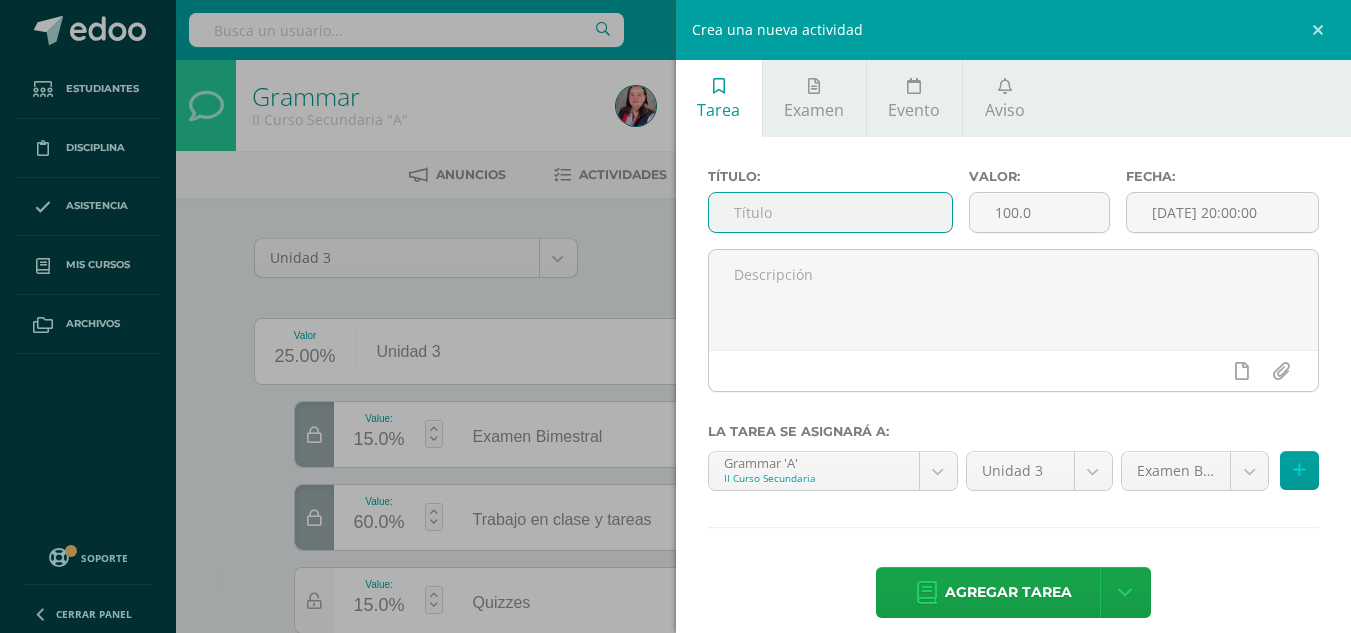 click at bounding box center (830, 212) 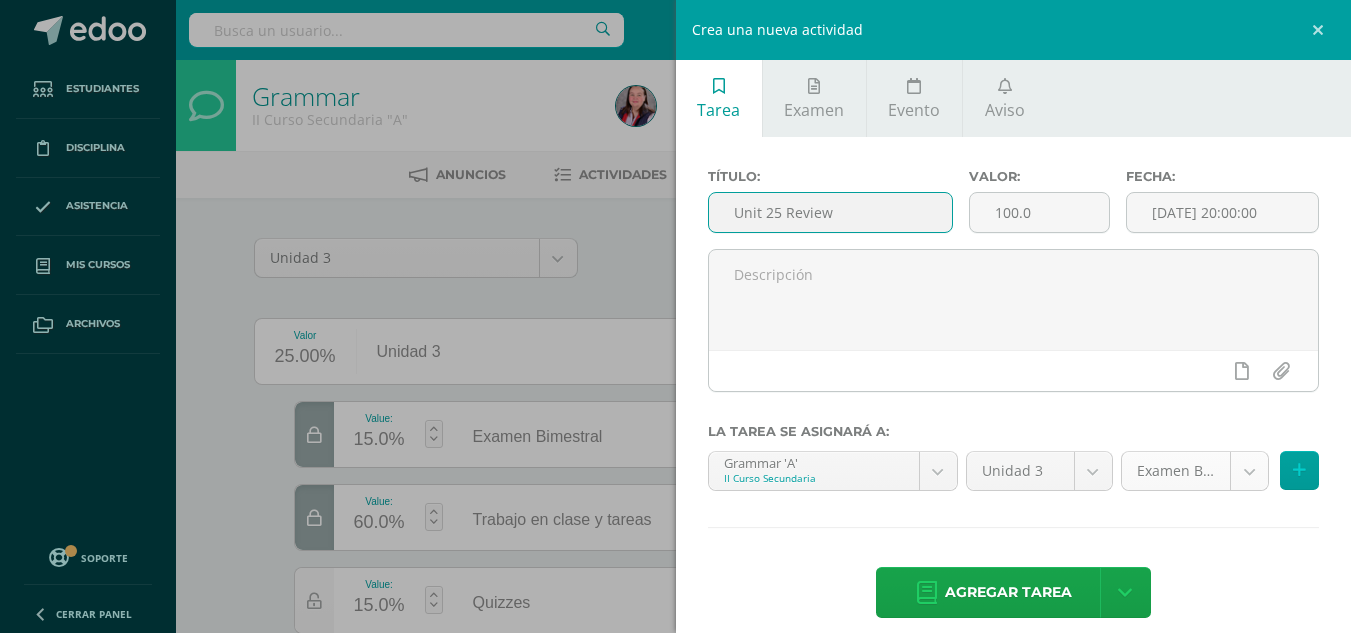 type on "Unit 25 Review" 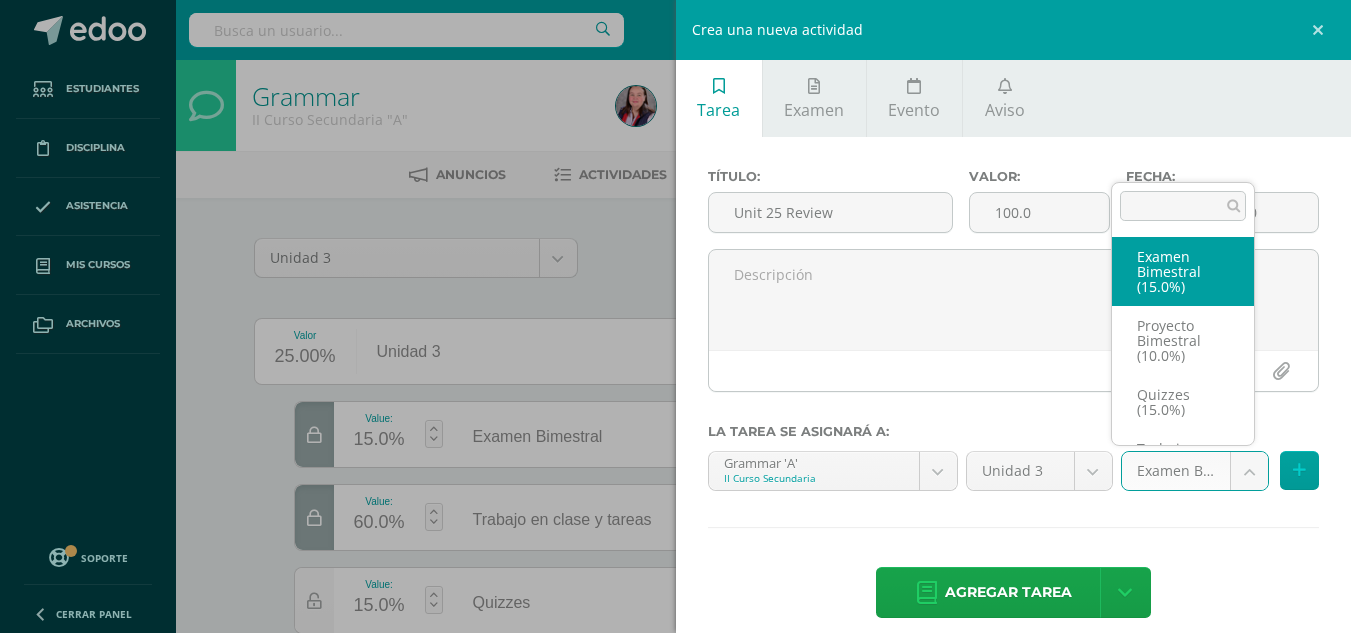 click on "Tarea asignada exitosamente         Estudiantes Disciplina Asistencia Mis cursos Archivos Soporte
Centro de ayuda
Últimas actualizaciones
10+ Cerrar panel
Grammar
I Curso
Secundaria
"A"
Actividades Estudiantes Planificación Dosificación
Grammar
I Curso
Secundaria
"B"
Actividades Estudiantes Planificación Dosificación
Grammar
II Curso
Secundaria
"A"
Actividades Estudiantes Planificación Dosificación
Grammar
Actividades Estudiantes Planificación Avisos" at bounding box center [675, 448] 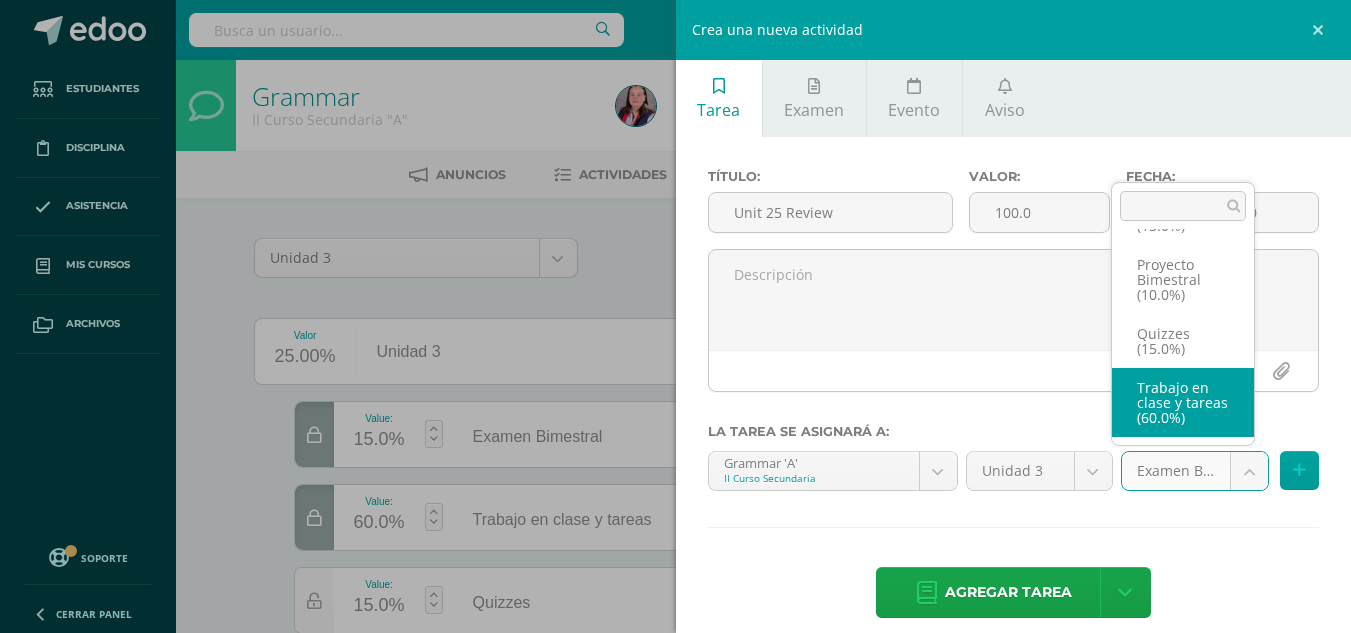 select on "228845" 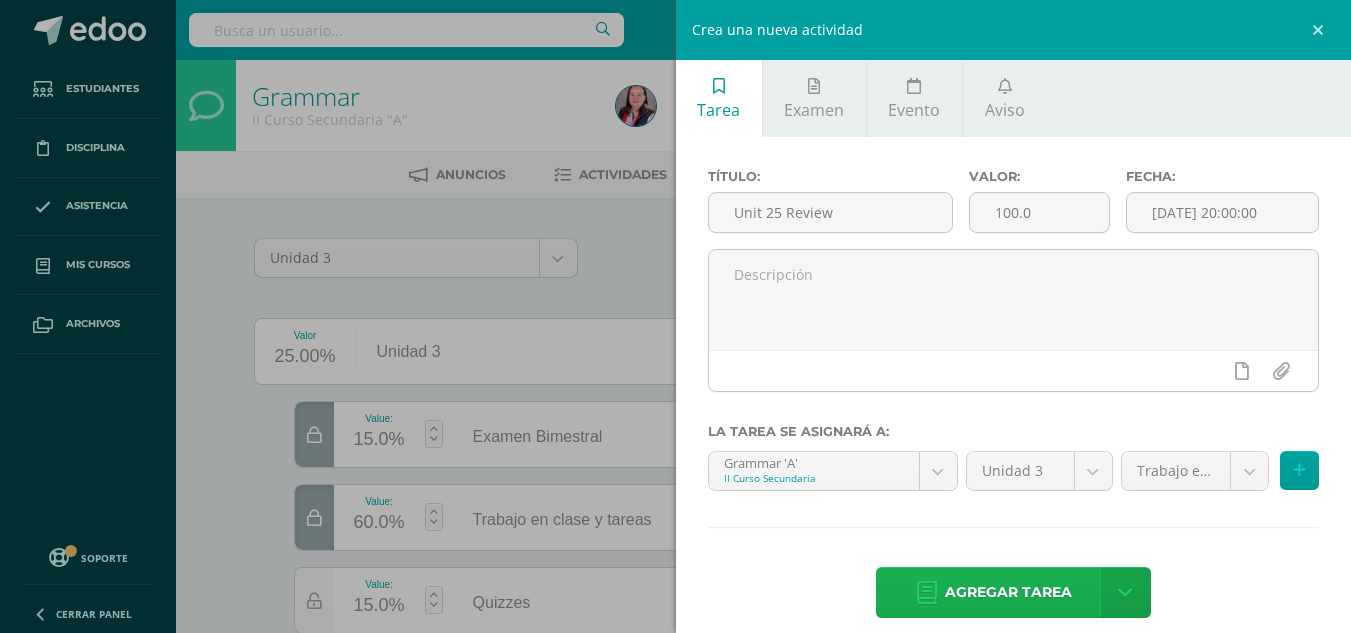 click on "Agregar tarea" at bounding box center [1008, 592] 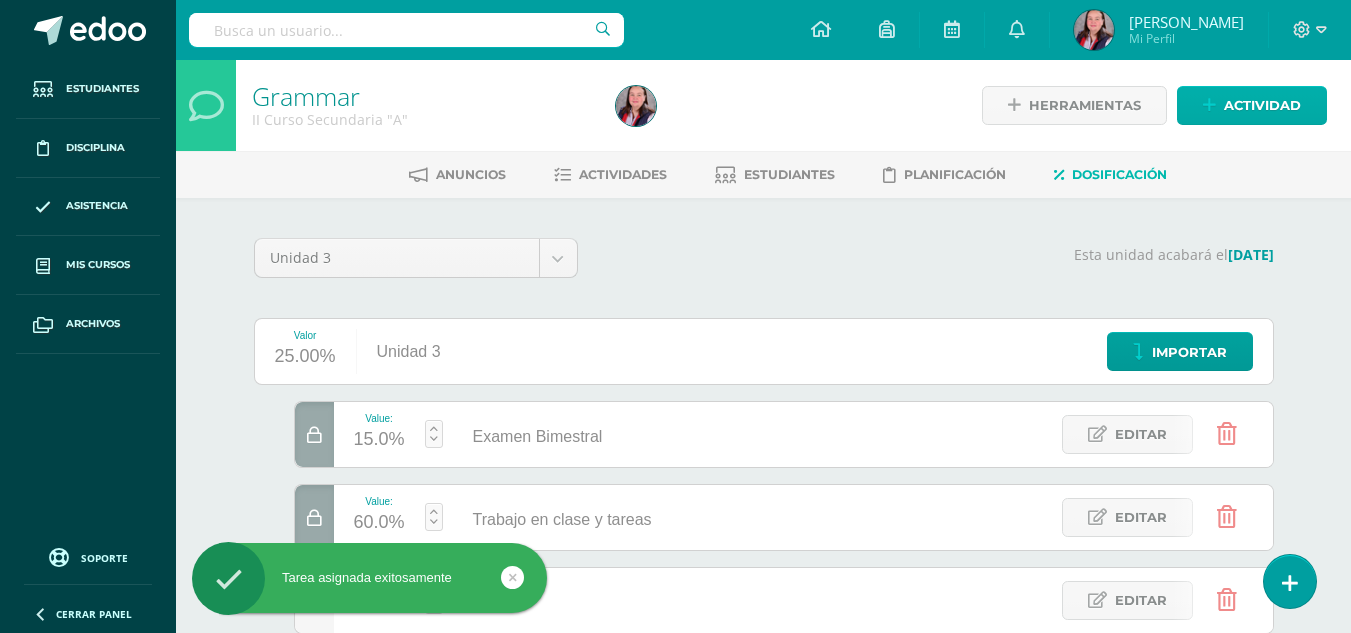 scroll, scrollTop: 0, scrollLeft: 0, axis: both 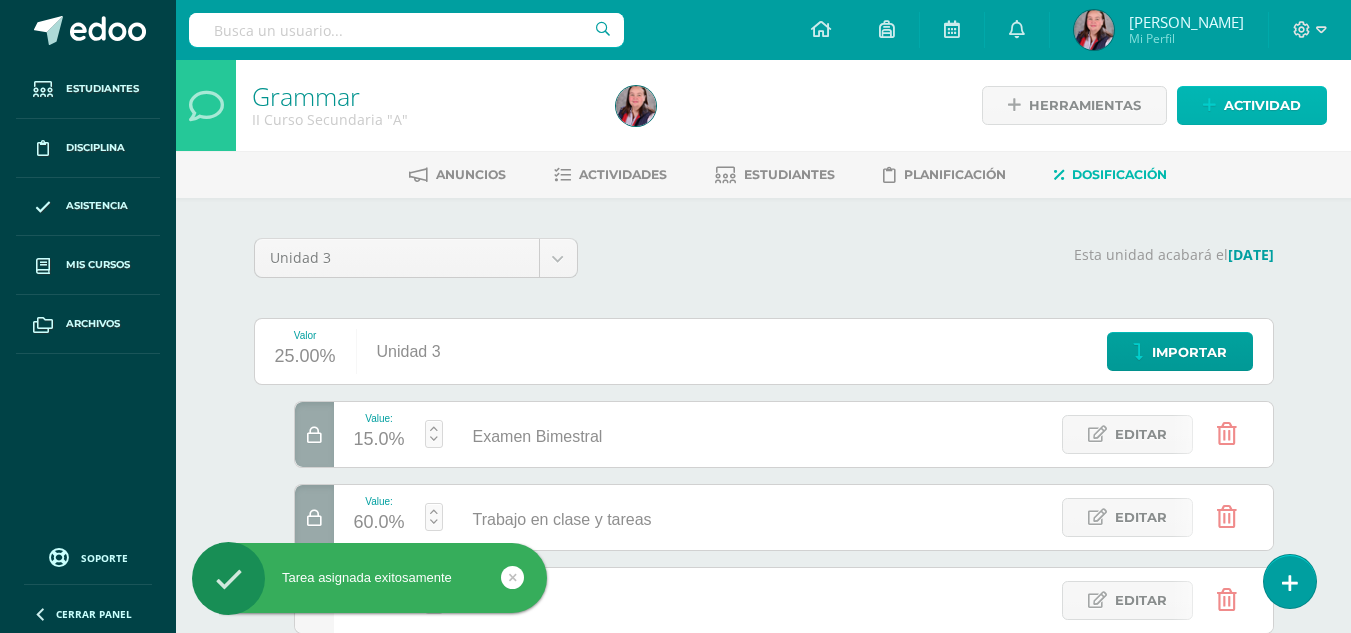 click on "Actividad" at bounding box center [1262, 105] 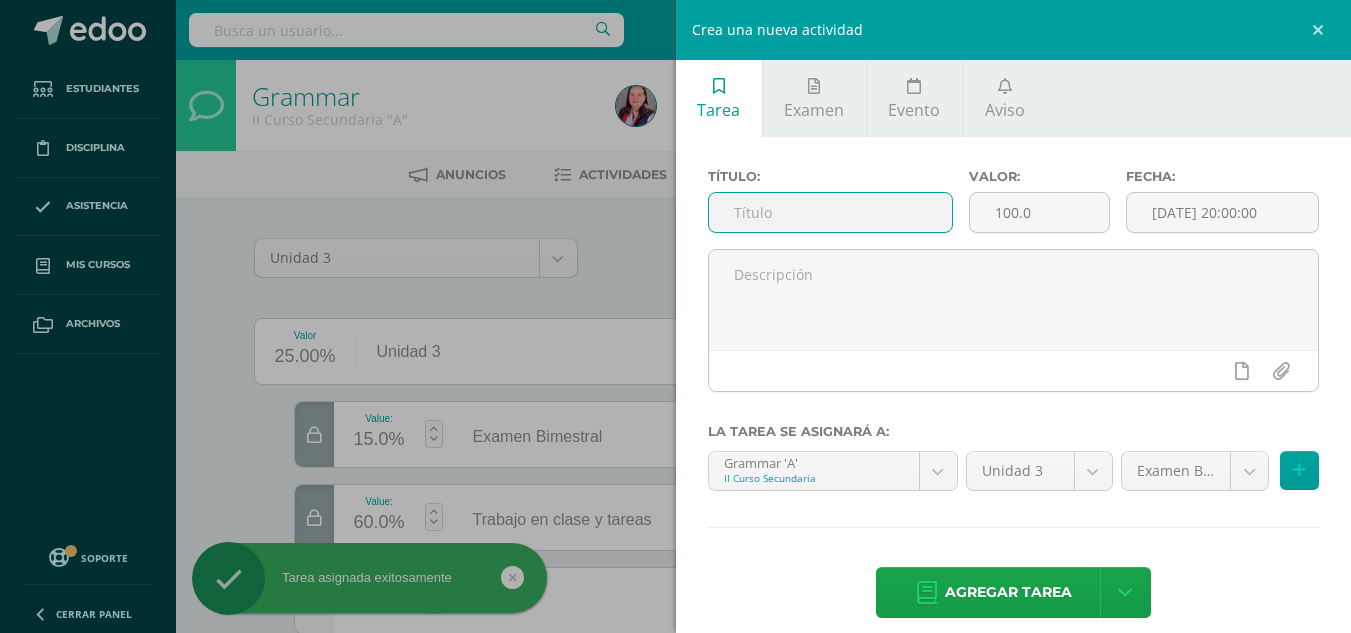 click at bounding box center [830, 212] 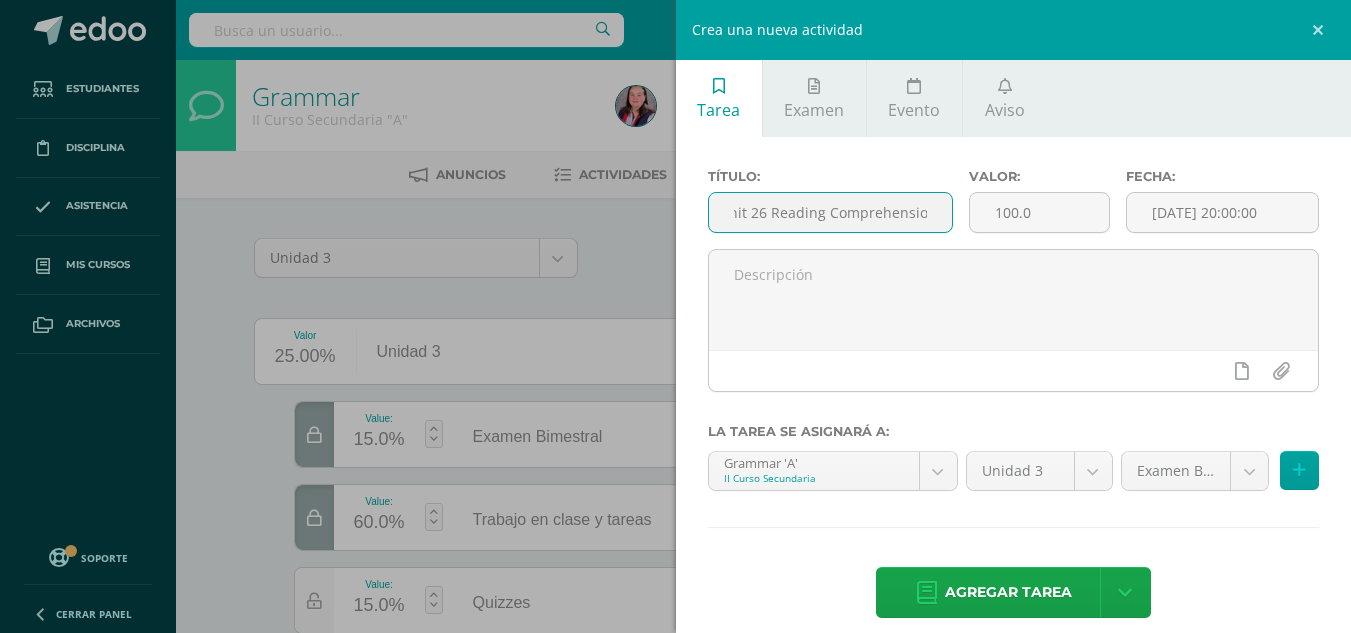 scroll, scrollTop: 0, scrollLeft: 24, axis: horizontal 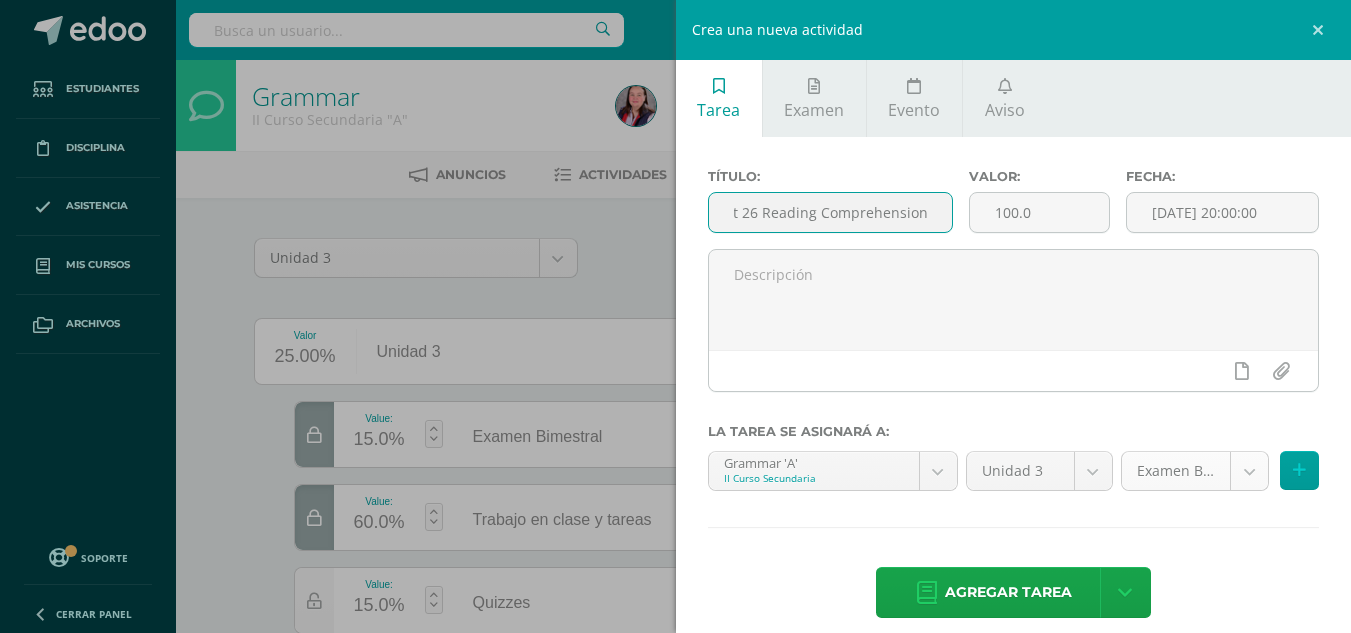 type on "Unit 26 Reading Comprehension" 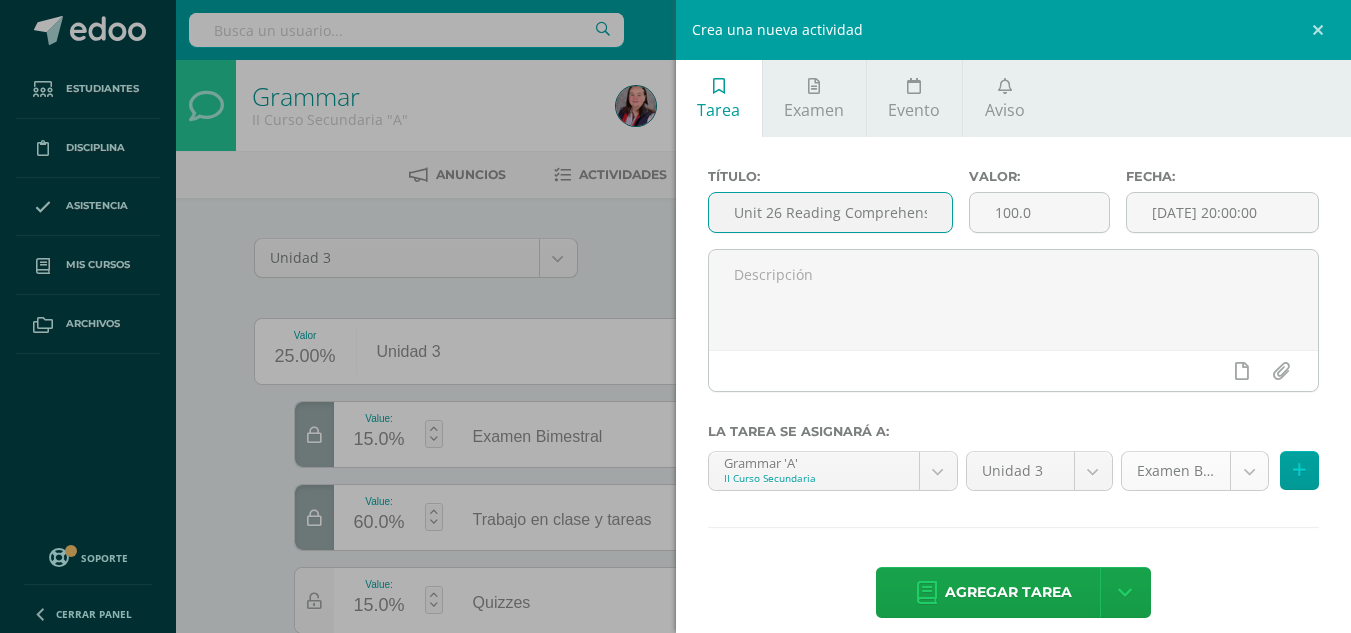 click on "Tarea asignada exitosamente         Estudiantes Disciplina Asistencia Mis cursos Archivos Soporte
Centro de ayuda
Últimas actualizaciones
10+ Cerrar panel
Grammar
I Curso
Secundaria
"A"
Actividades Estudiantes Planificación Dosificación
Grammar
I Curso
Secundaria
"B"
Actividades Estudiantes Planificación Dosificación
Grammar
II Curso
Secundaria
"A"
Actividades Estudiantes Planificación Dosificación
Grammar
Actividades Estudiantes Planificación Avisos" at bounding box center (675, 448) 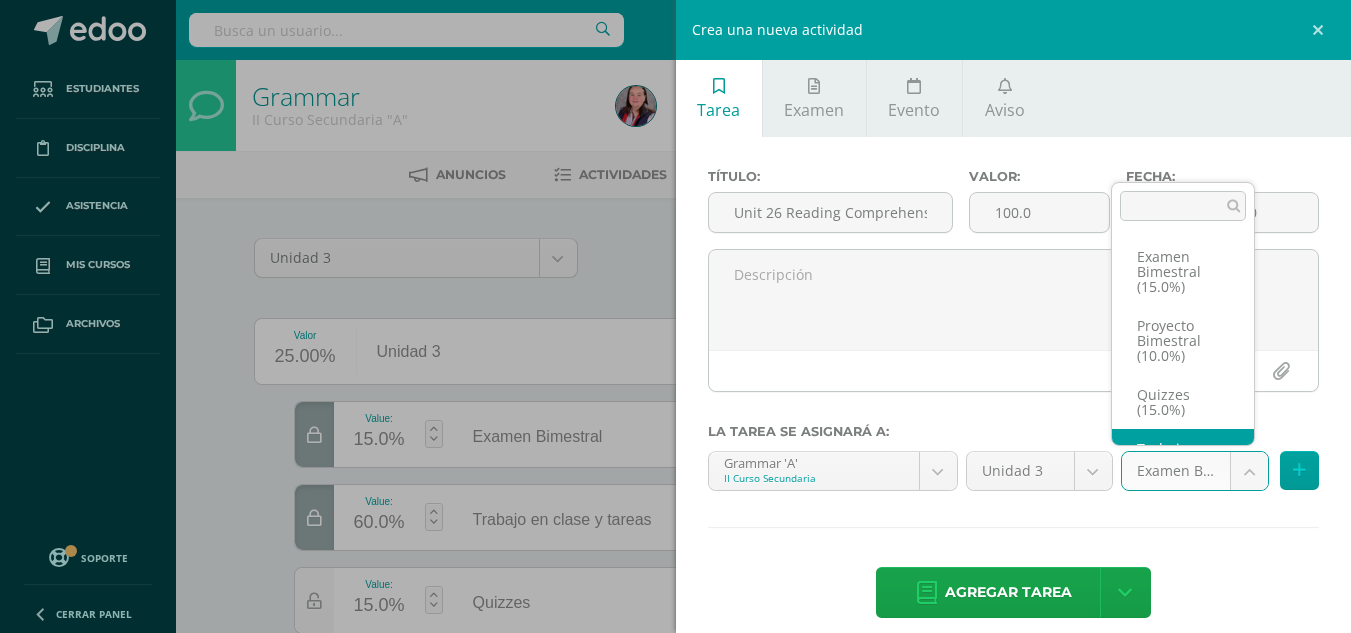 scroll, scrollTop: 68, scrollLeft: 0, axis: vertical 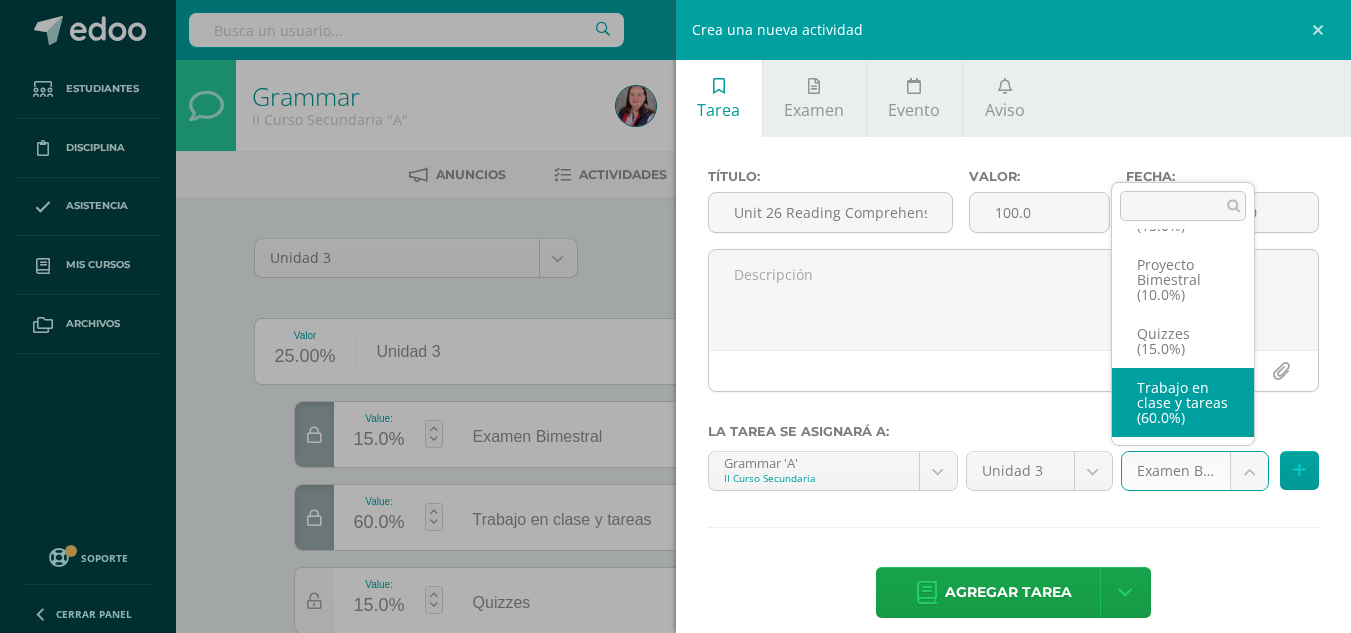 select on "228845" 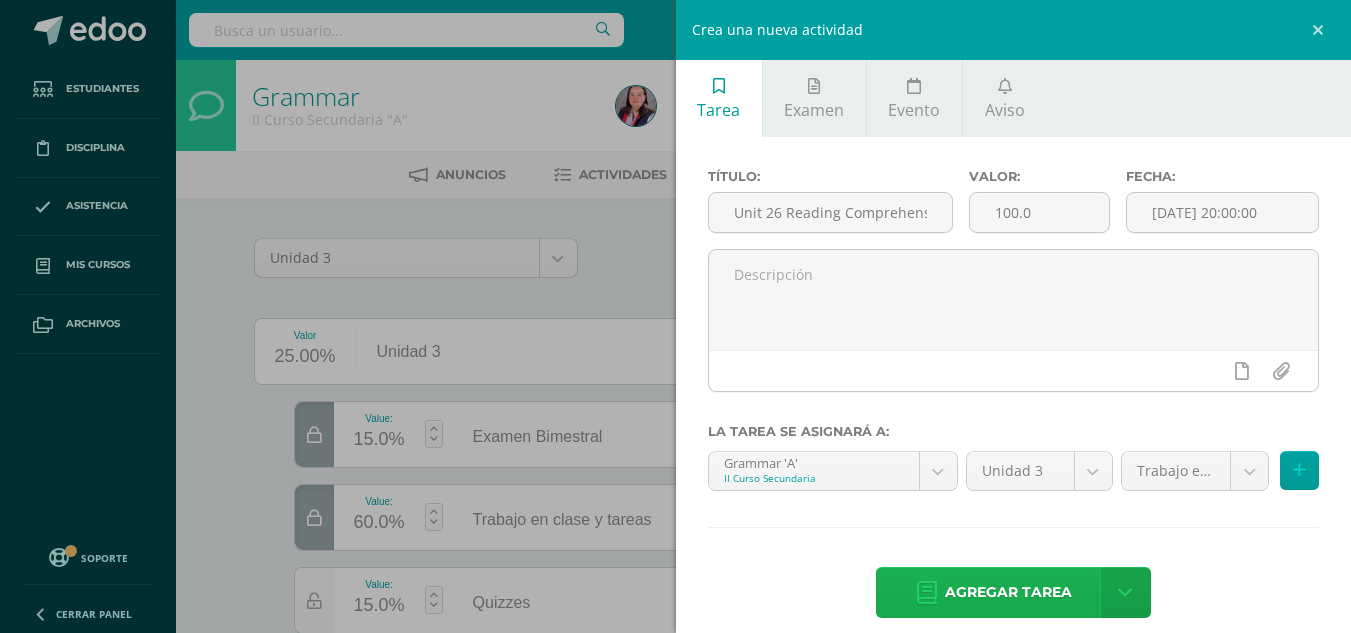 click on "Agregar tarea" at bounding box center (1008, 592) 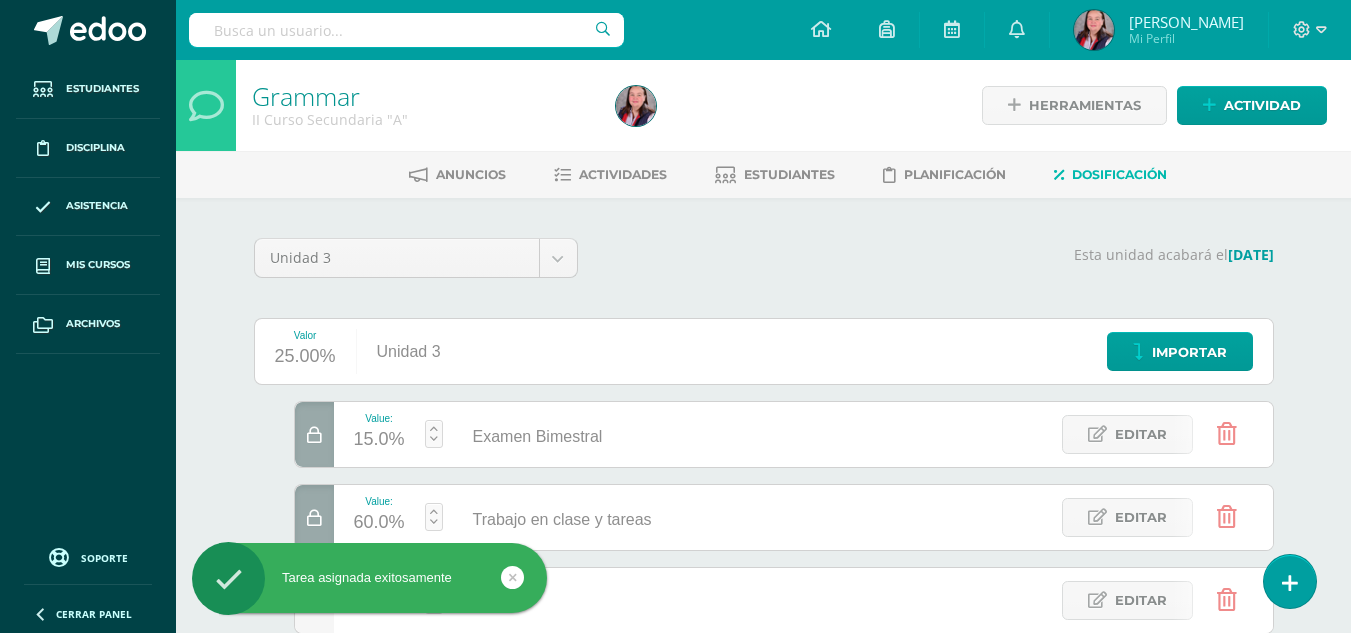 scroll, scrollTop: 0, scrollLeft: 0, axis: both 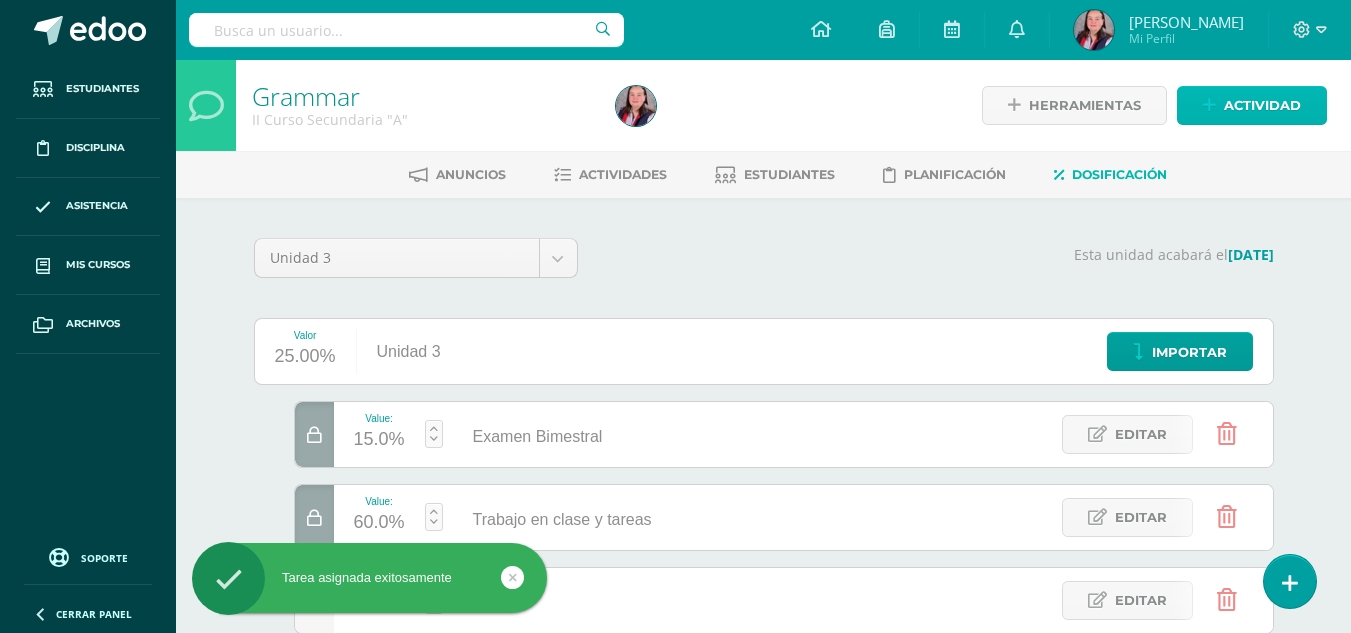 click on "Actividad" at bounding box center (1262, 105) 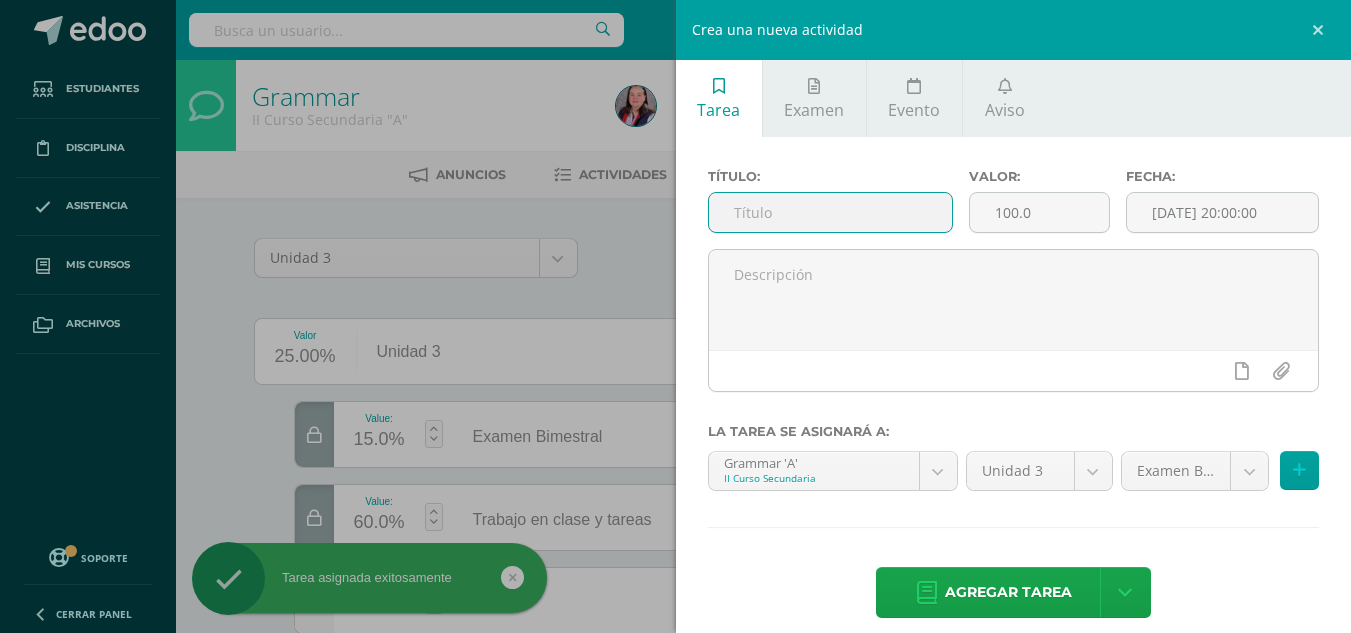 click at bounding box center (830, 212) 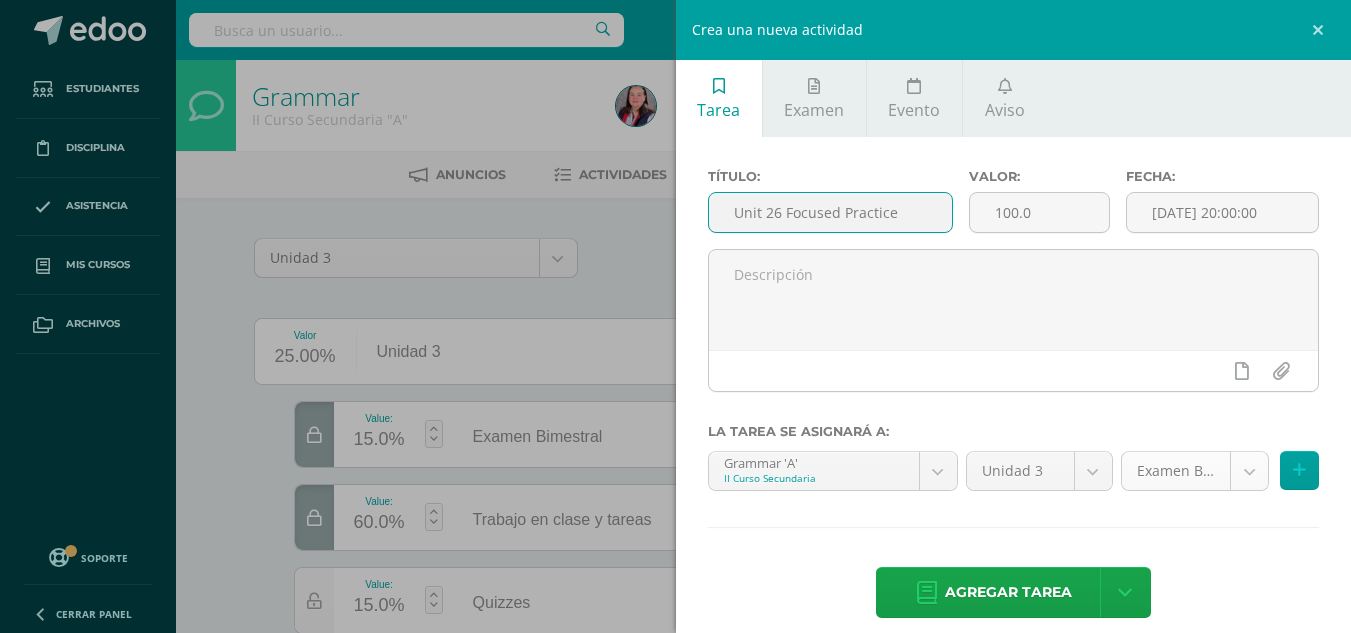 type on "Unit 26 Focused Practice" 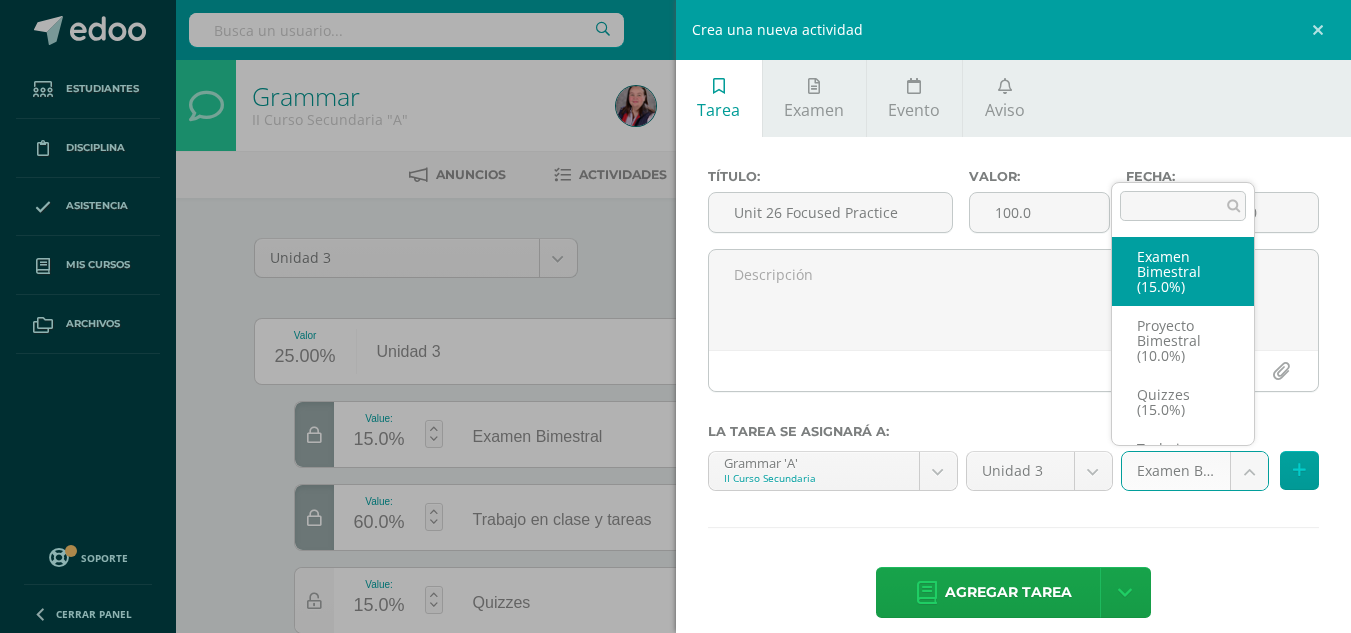 click on "Tarea asignada exitosamente         Estudiantes Disciplina Asistencia Mis cursos Archivos Soporte
Centro de ayuda
Últimas actualizaciones
10+ Cerrar panel
Grammar
I Curso
Secundaria
"A"
Actividades Estudiantes Planificación Dosificación
Grammar
I Curso
Secundaria
"B"
Actividades Estudiantes Planificación Dosificación
Grammar
II Curso
Secundaria
"A"
Actividades Estudiantes Planificación Dosificación
Grammar
Actividades Estudiantes Planificación Avisos" at bounding box center (675, 448) 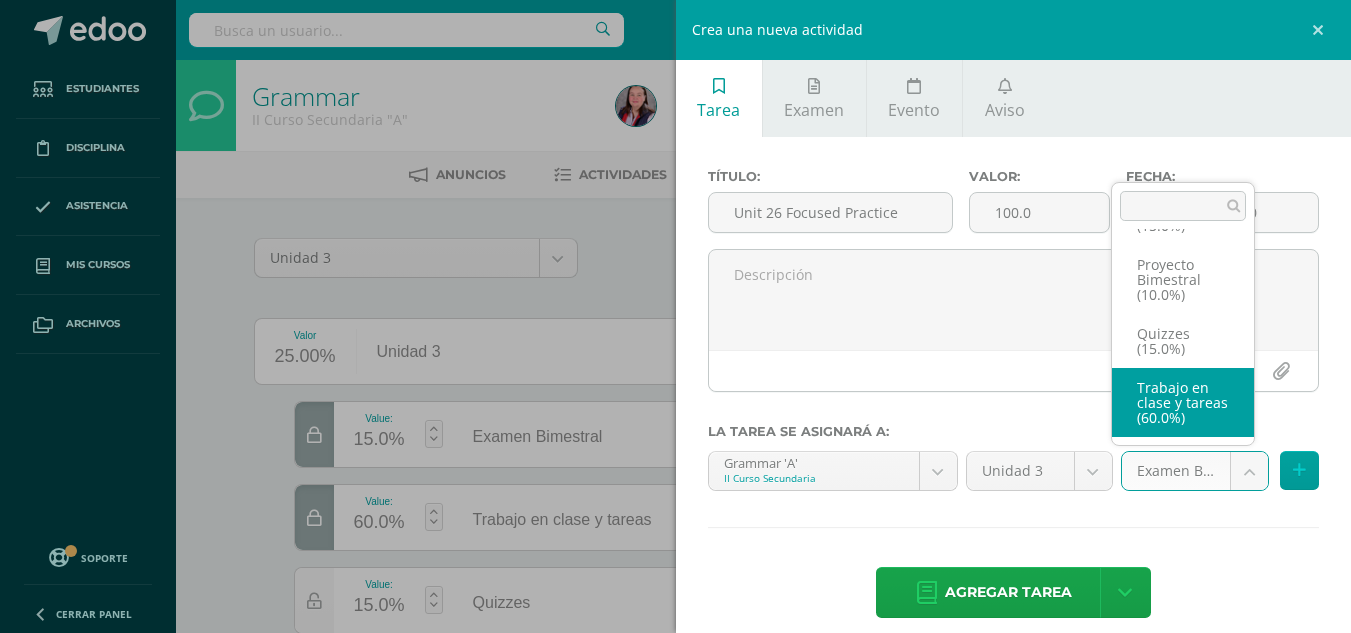 select on "228845" 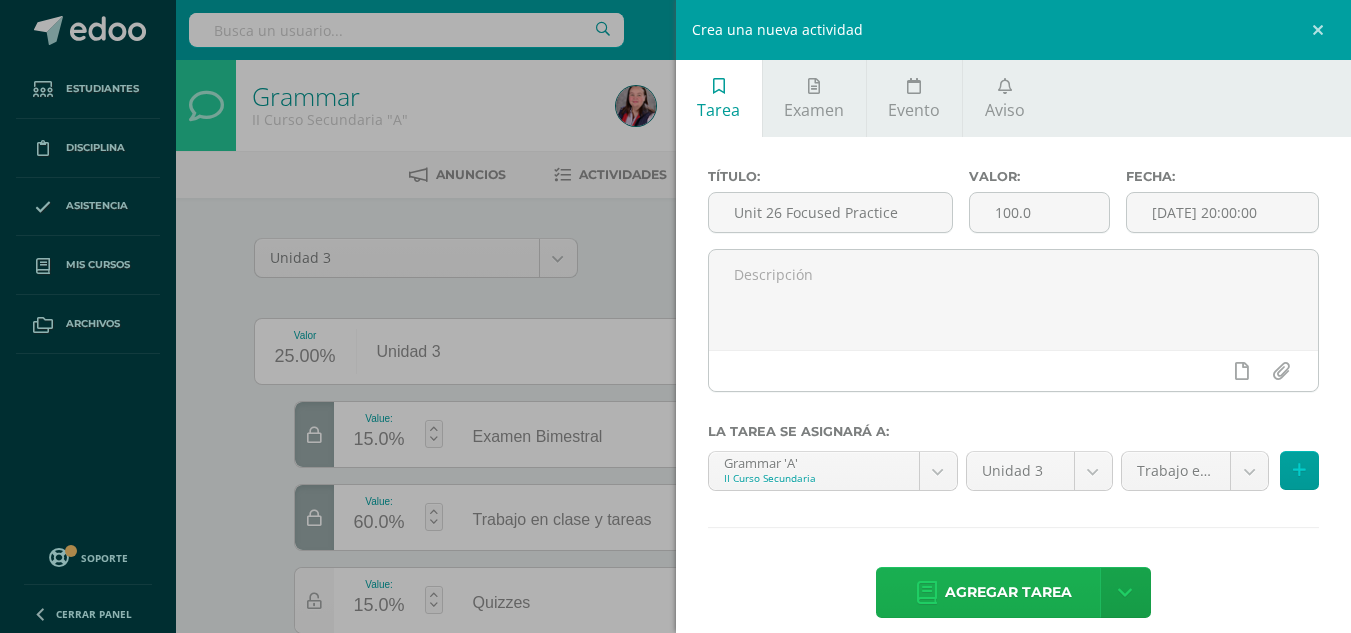 click on "Agregar tarea" at bounding box center [1008, 592] 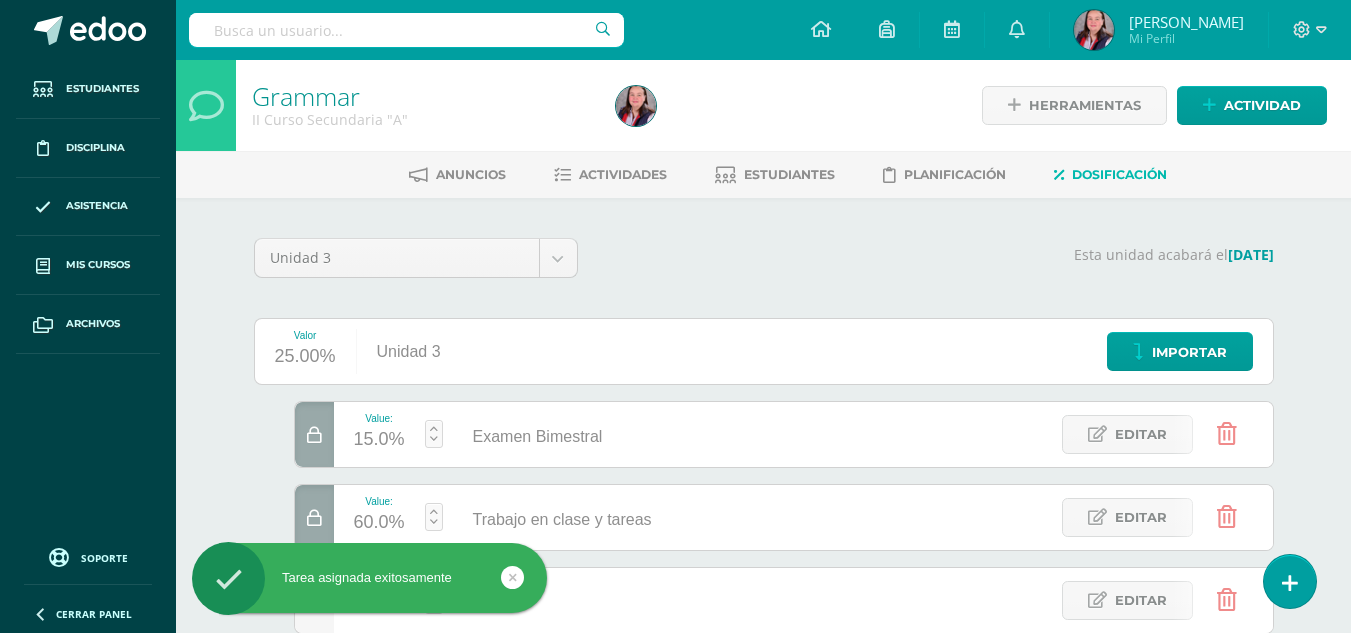 scroll, scrollTop: 0, scrollLeft: 0, axis: both 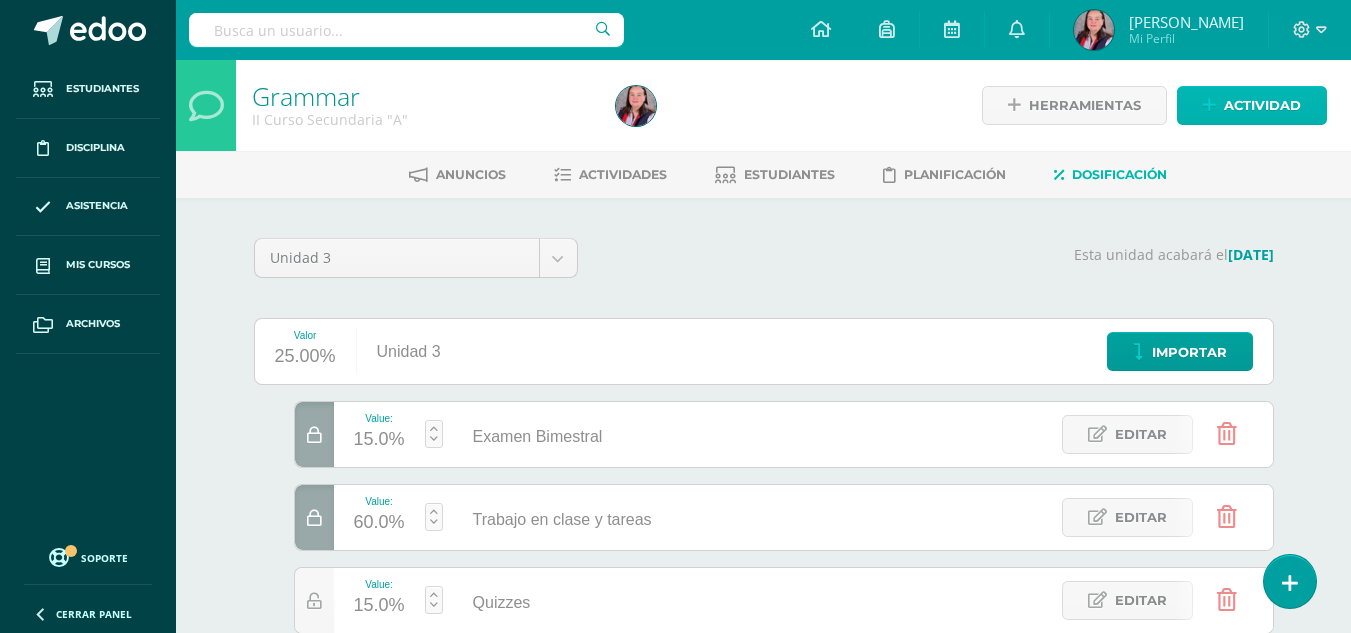 click on "Actividad" at bounding box center [1262, 105] 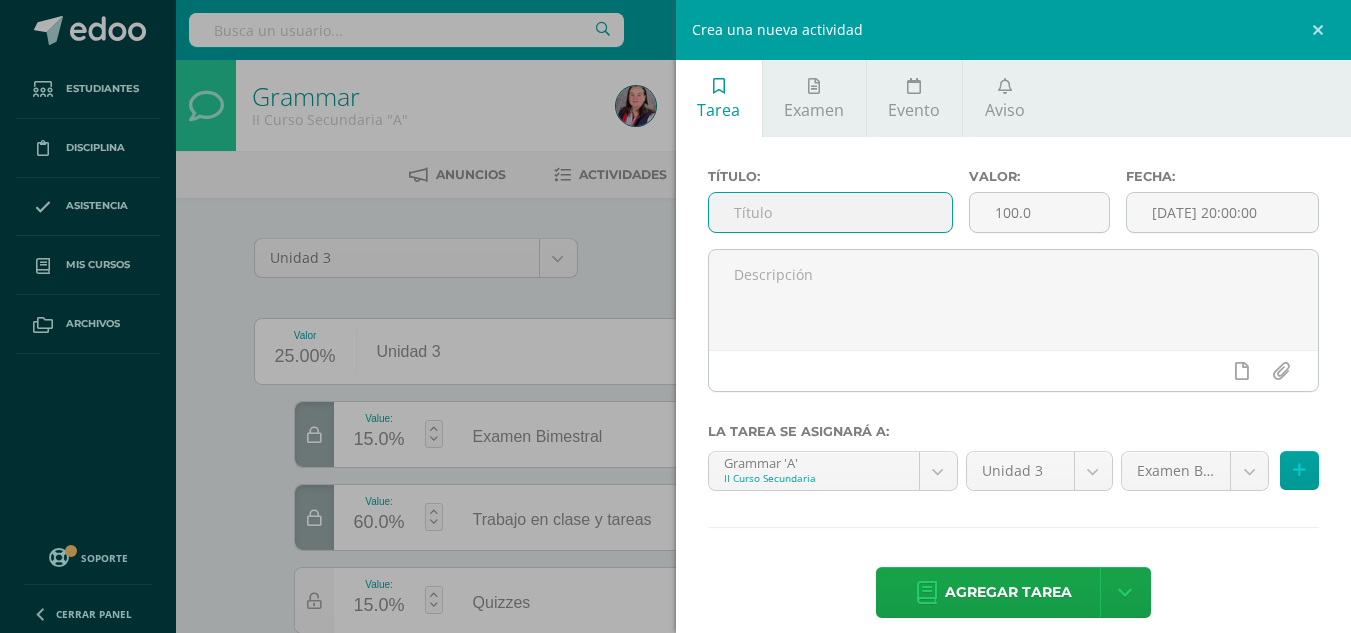 click at bounding box center [830, 212] 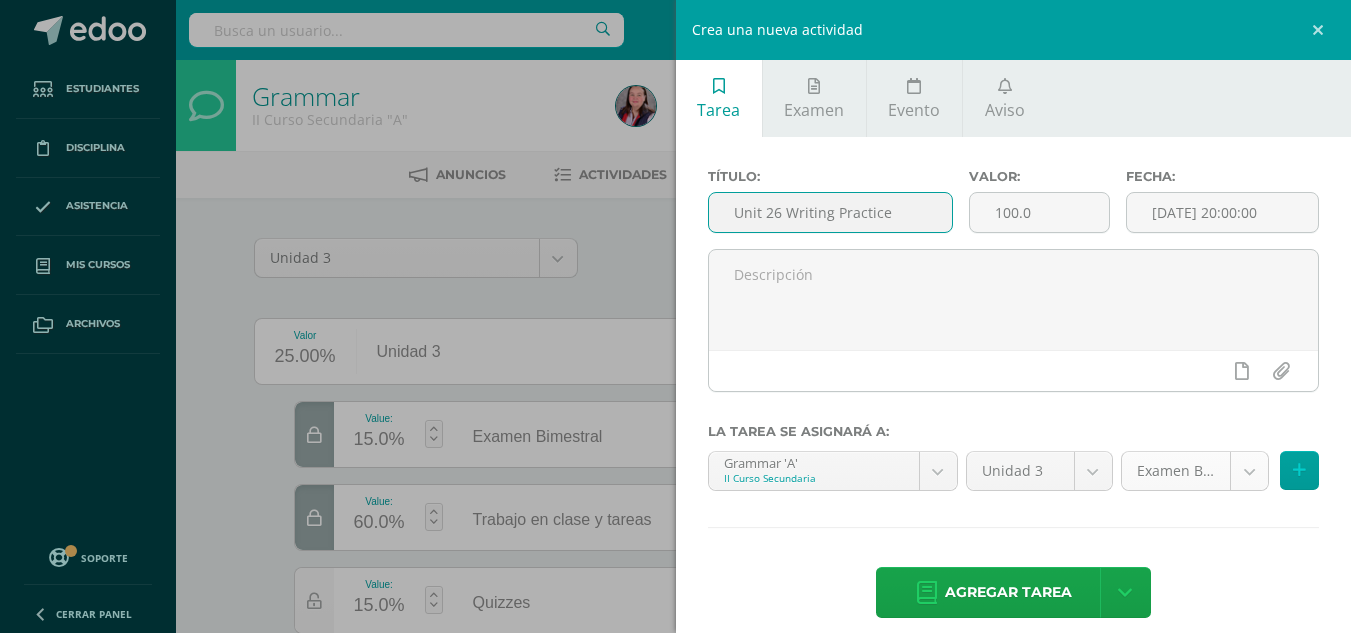type on "Unit 26 Writing Practice" 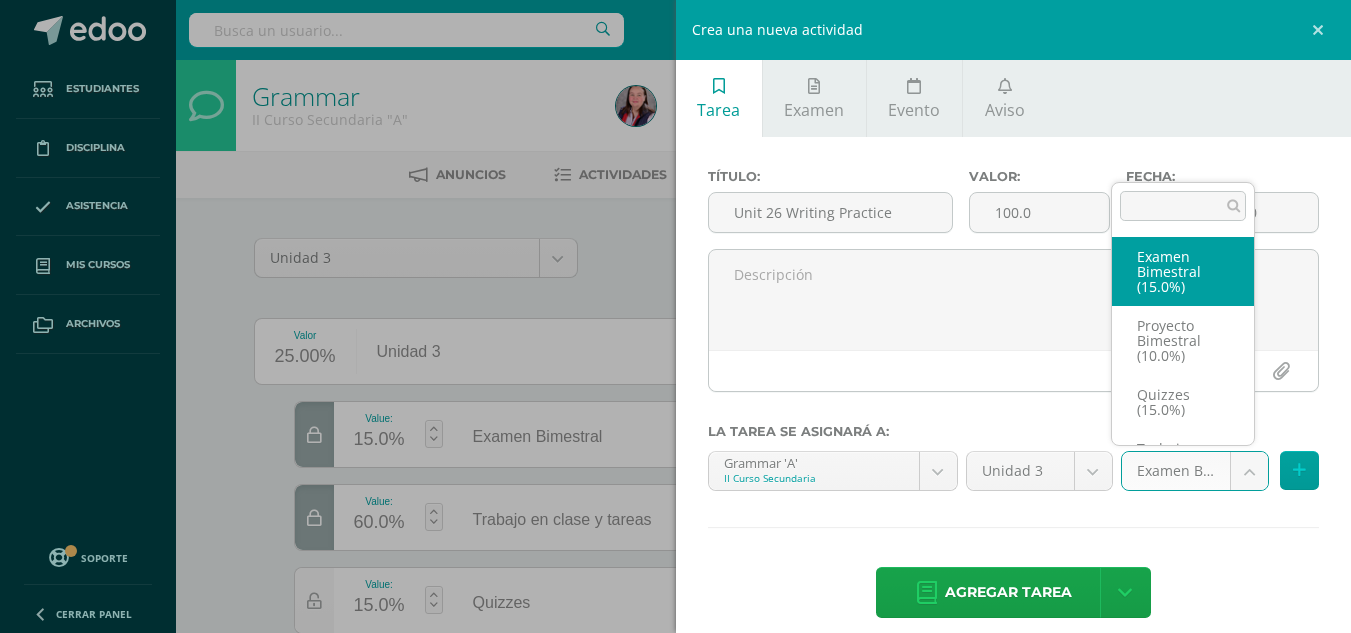 click on "Tarea asignada exitosamente         Estudiantes Disciplina Asistencia Mis cursos Archivos Soporte
Centro de ayuda
Últimas actualizaciones
10+ Cerrar panel
Grammar
I Curso
Secundaria
"A"
Actividades Estudiantes Planificación Dosificación
Grammar
I Curso
Secundaria
"B"
Actividades Estudiantes Planificación Dosificación
Grammar
II Curso
Secundaria
"A"
Actividades Estudiantes Planificación Dosificación
Grammar
Actividades Estudiantes Planificación Avisos" at bounding box center (675, 448) 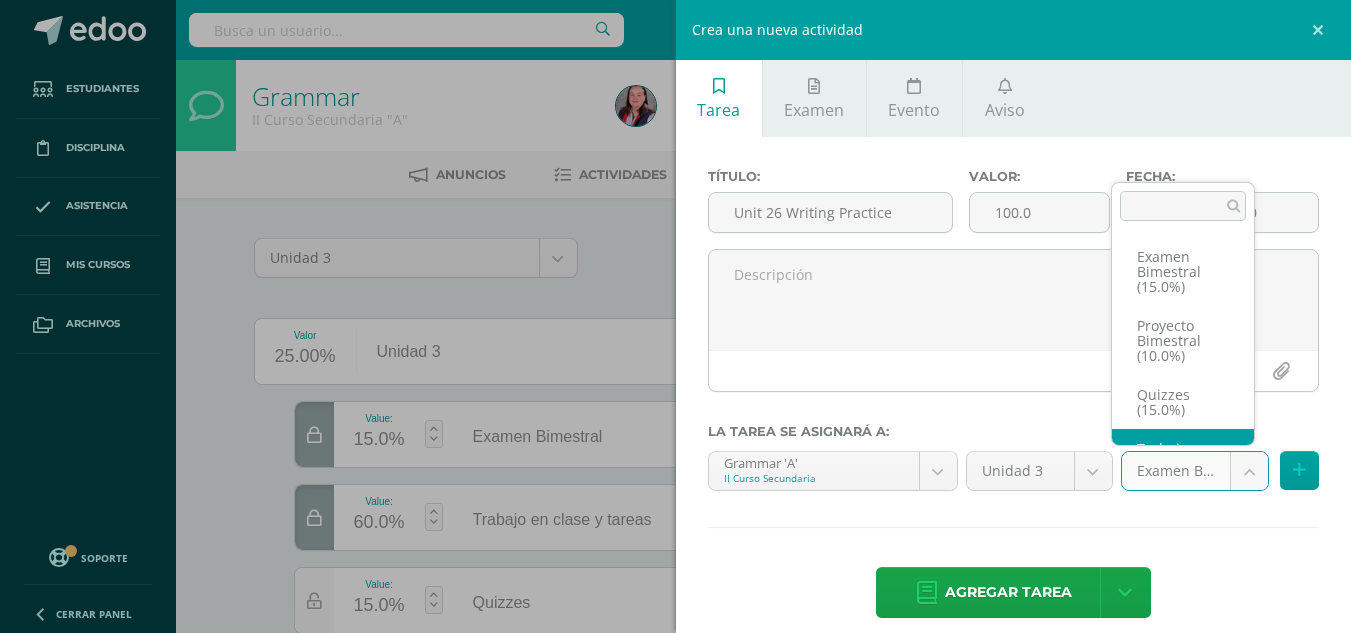 scroll, scrollTop: 68, scrollLeft: 0, axis: vertical 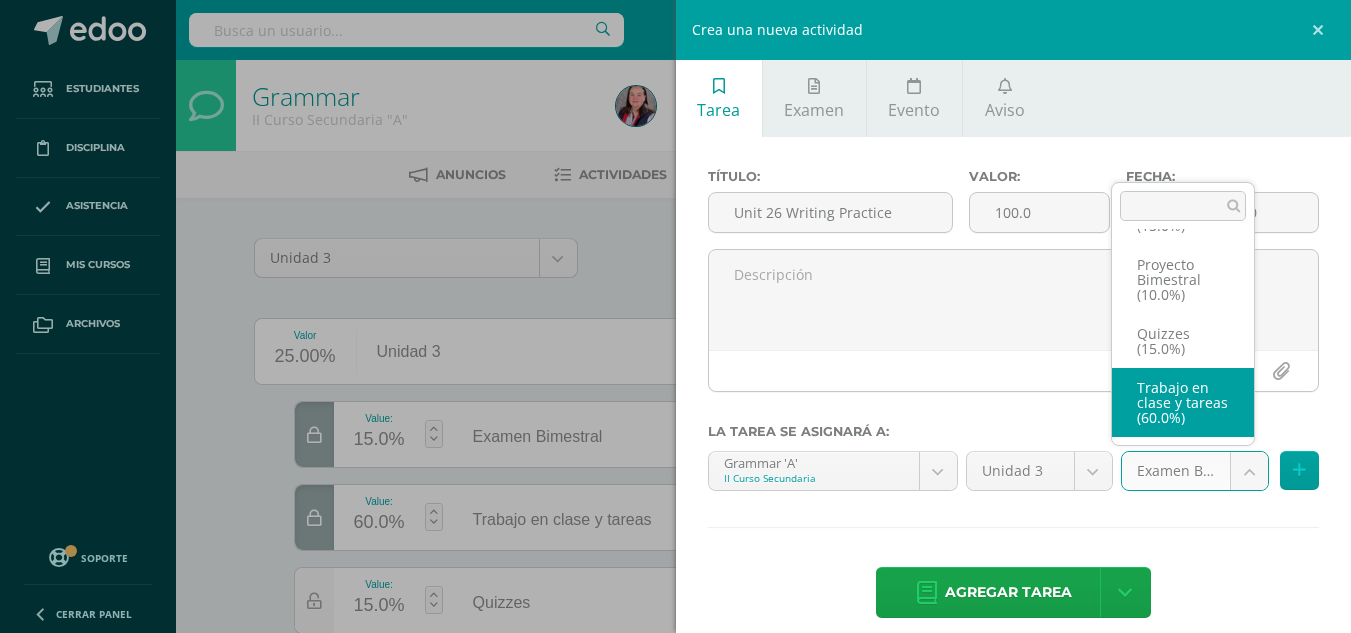 select on "228845" 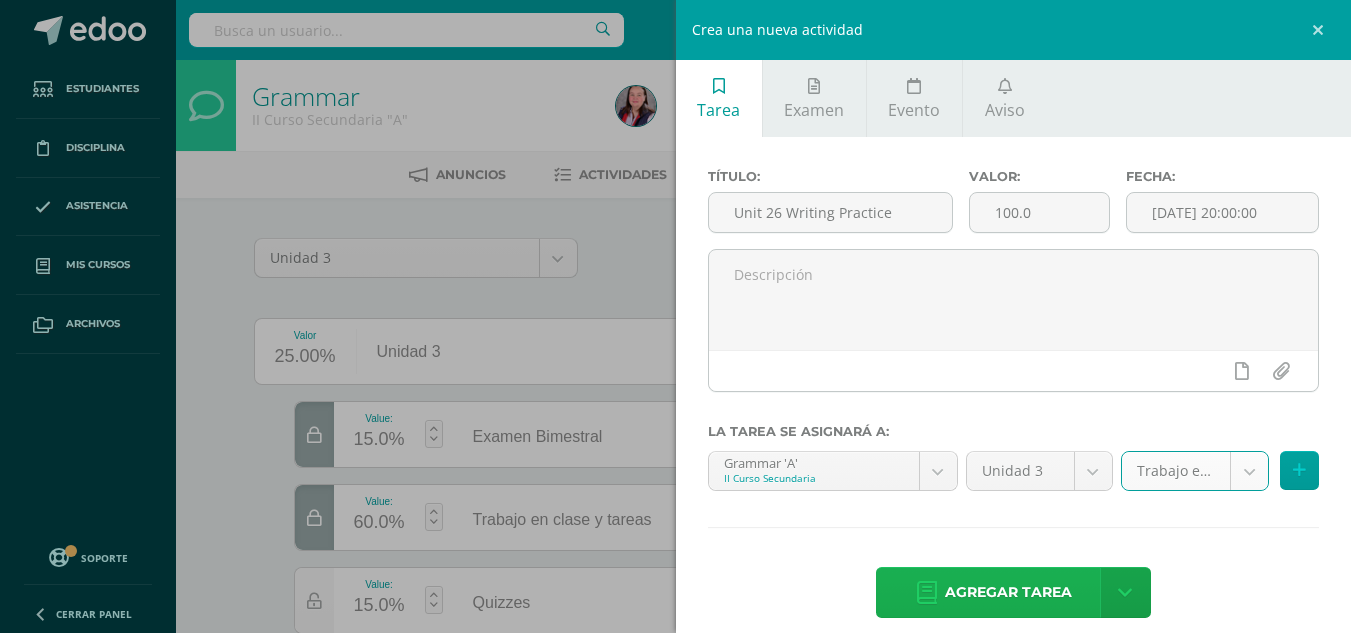 click on "Agregar tarea" at bounding box center [1008, 592] 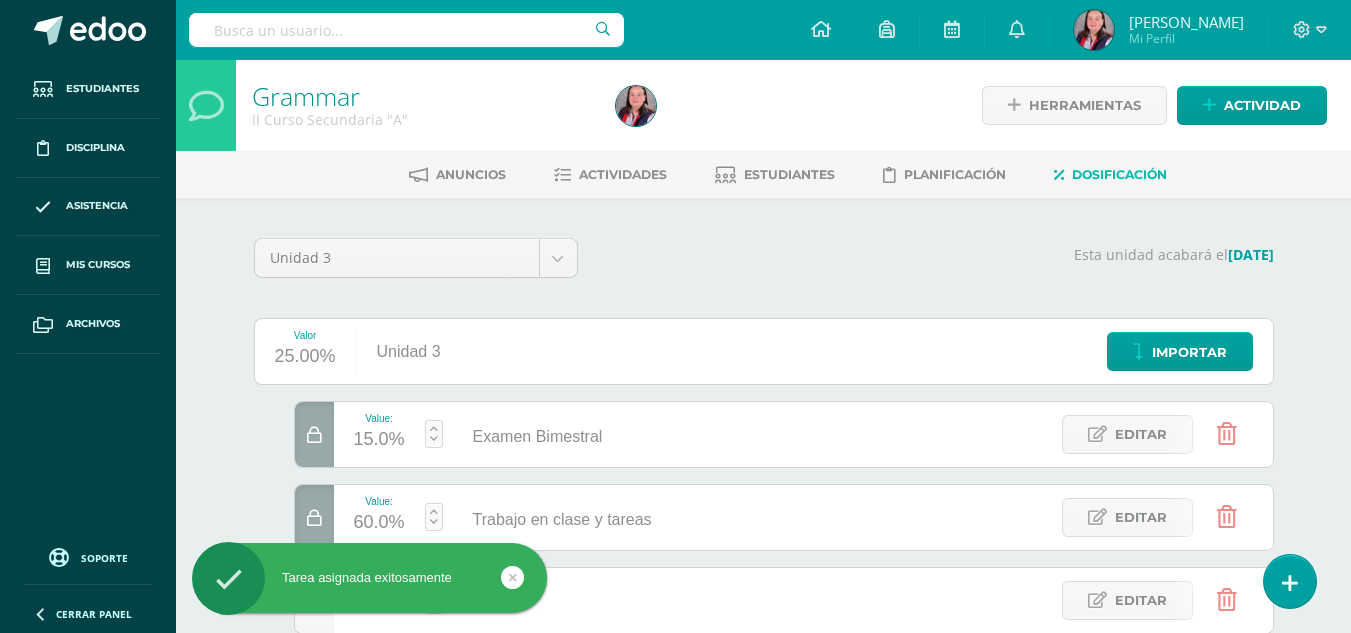 scroll, scrollTop: 0, scrollLeft: 0, axis: both 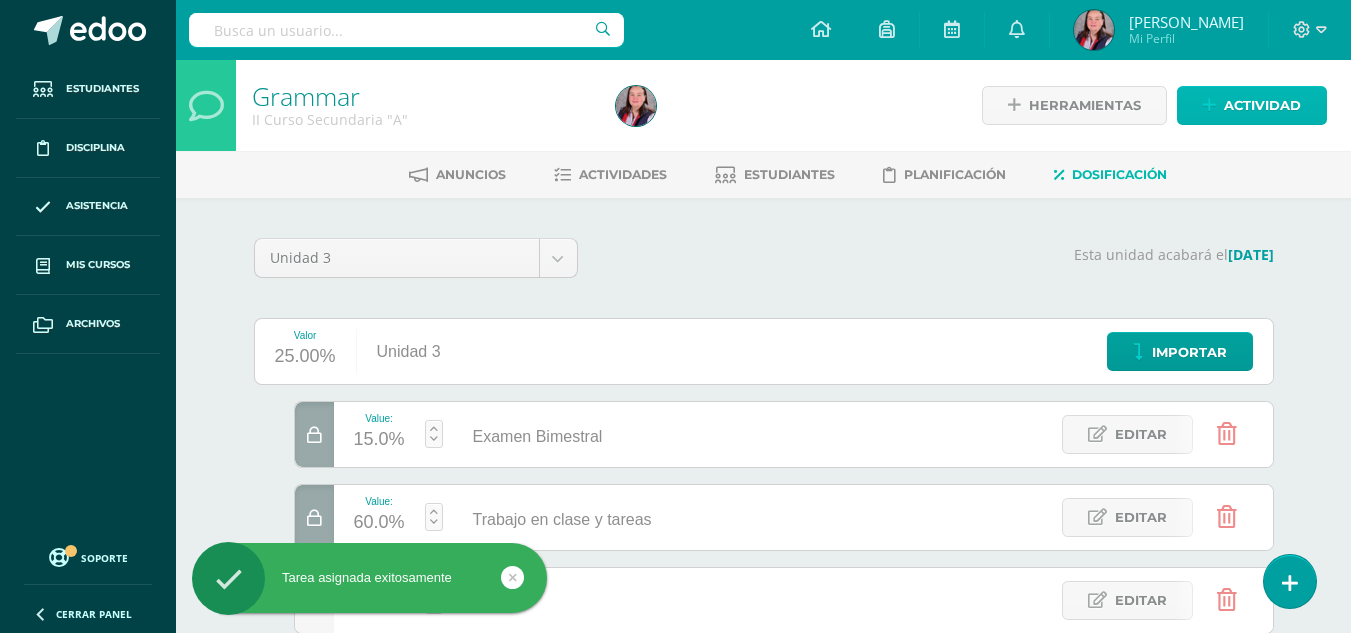 click on "Actividad" at bounding box center [1252, 105] 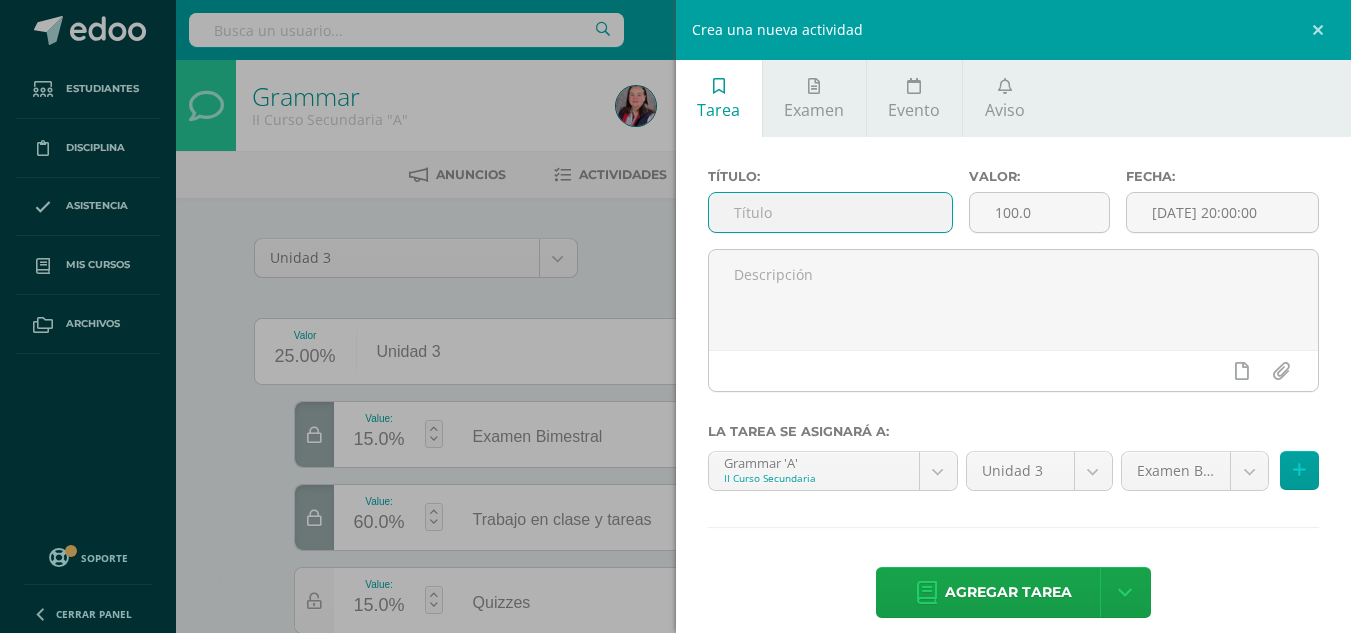 click at bounding box center (830, 212) 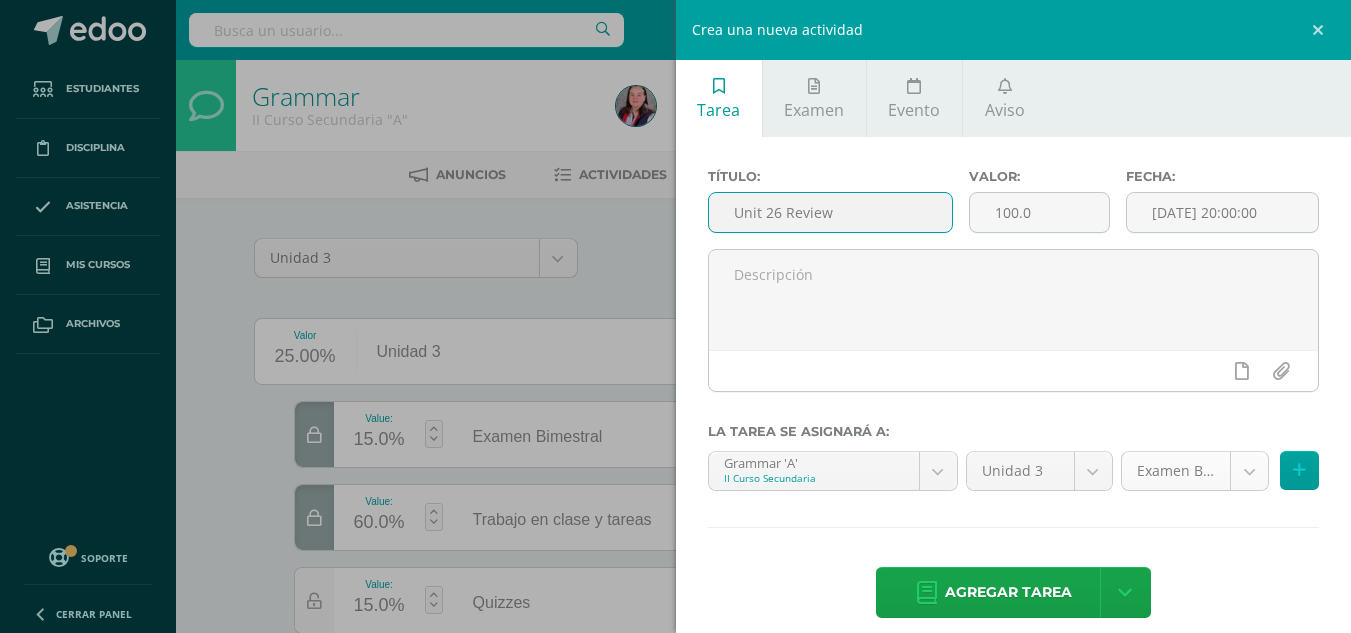 type on "Unit 26 Review" 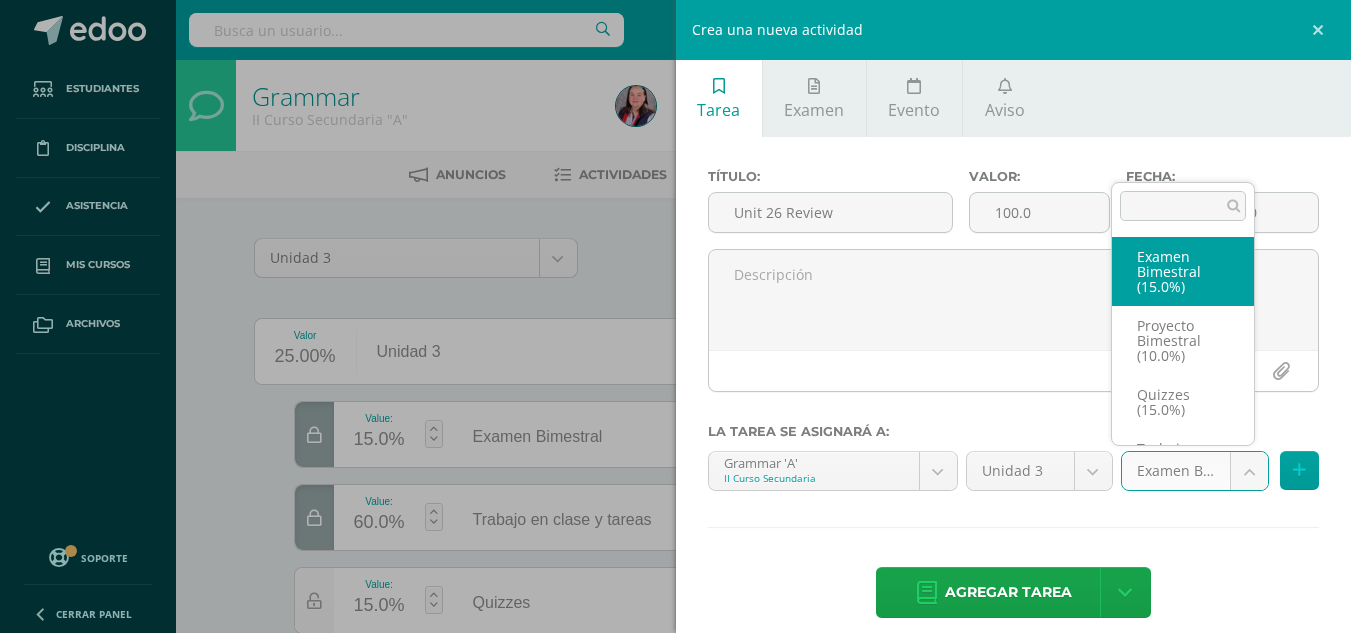 click on "Tarea asignada exitosamente         Estudiantes Disciplina Asistencia Mis cursos Archivos Soporte
Centro de ayuda
Últimas actualizaciones
10+ Cerrar panel
Grammar
I Curso
Secundaria
"A"
Actividades Estudiantes Planificación Dosificación
Grammar
I Curso
Secundaria
"B"
Actividades Estudiantes Planificación Dosificación
Grammar
II Curso
Secundaria
"A"
Actividades Estudiantes Planificación Dosificación
Grammar
Actividades Estudiantes Planificación Avisos" at bounding box center [675, 448] 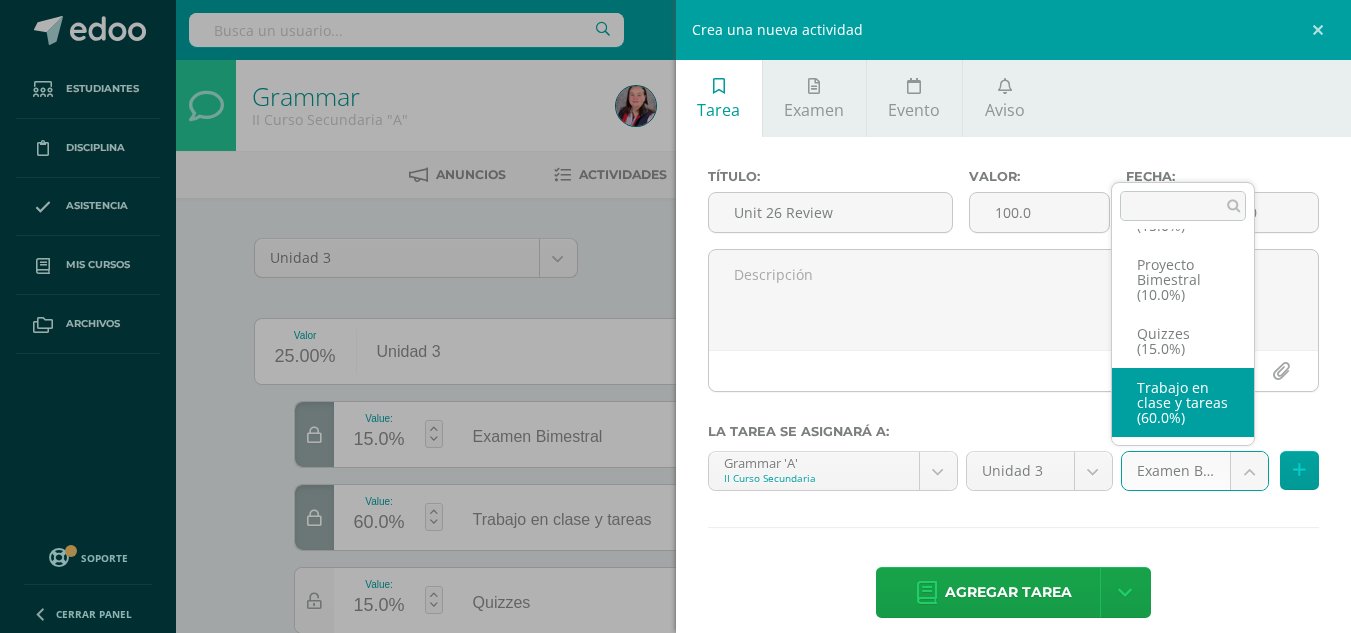 select on "228845" 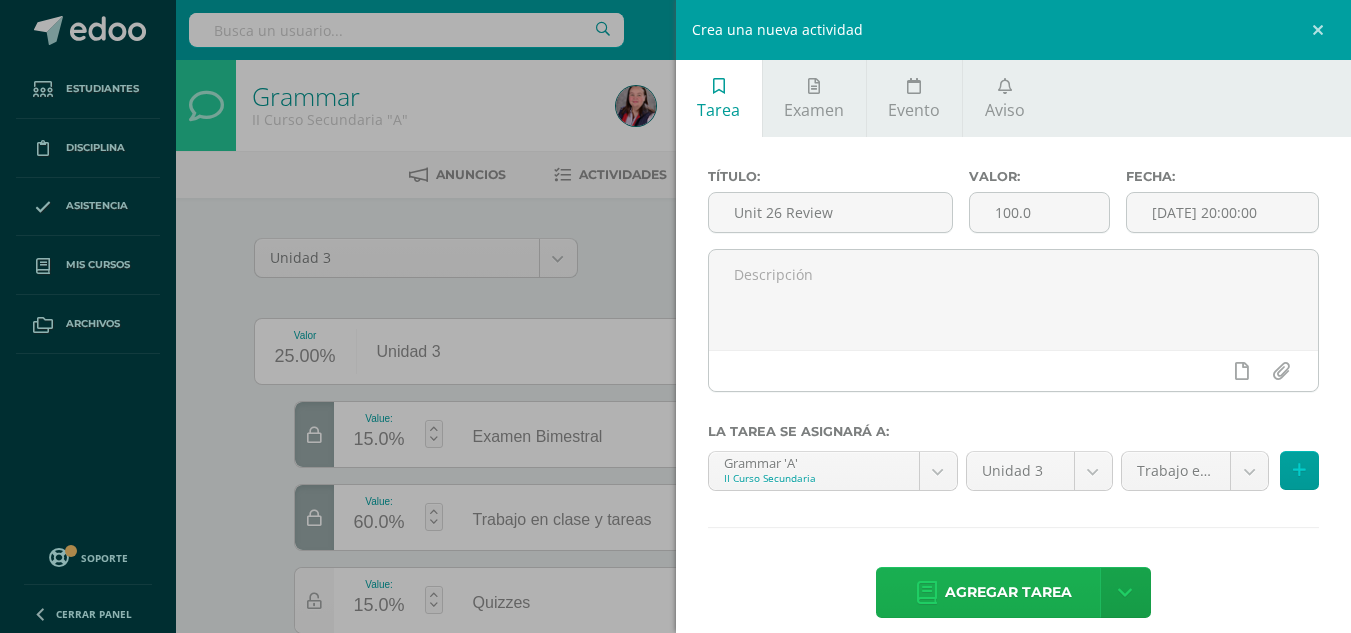 click on "Agregar tarea" at bounding box center (1008, 592) 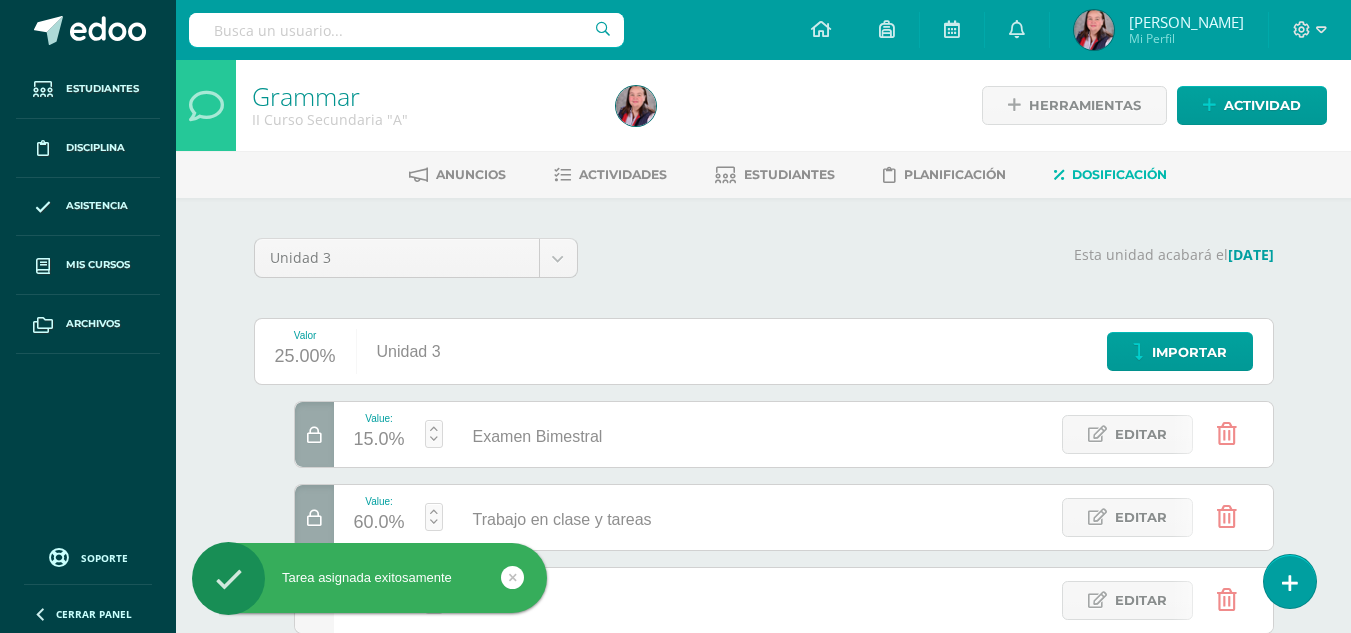 scroll, scrollTop: 0, scrollLeft: 0, axis: both 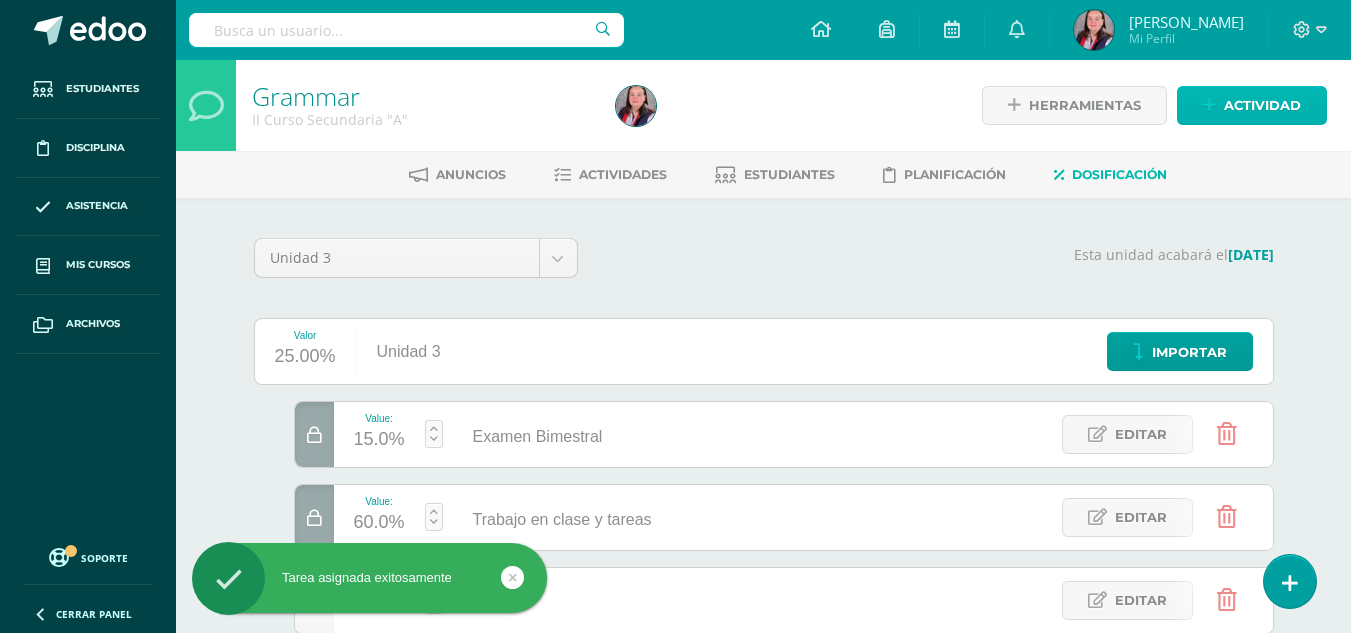 click on "Actividad" at bounding box center (1262, 105) 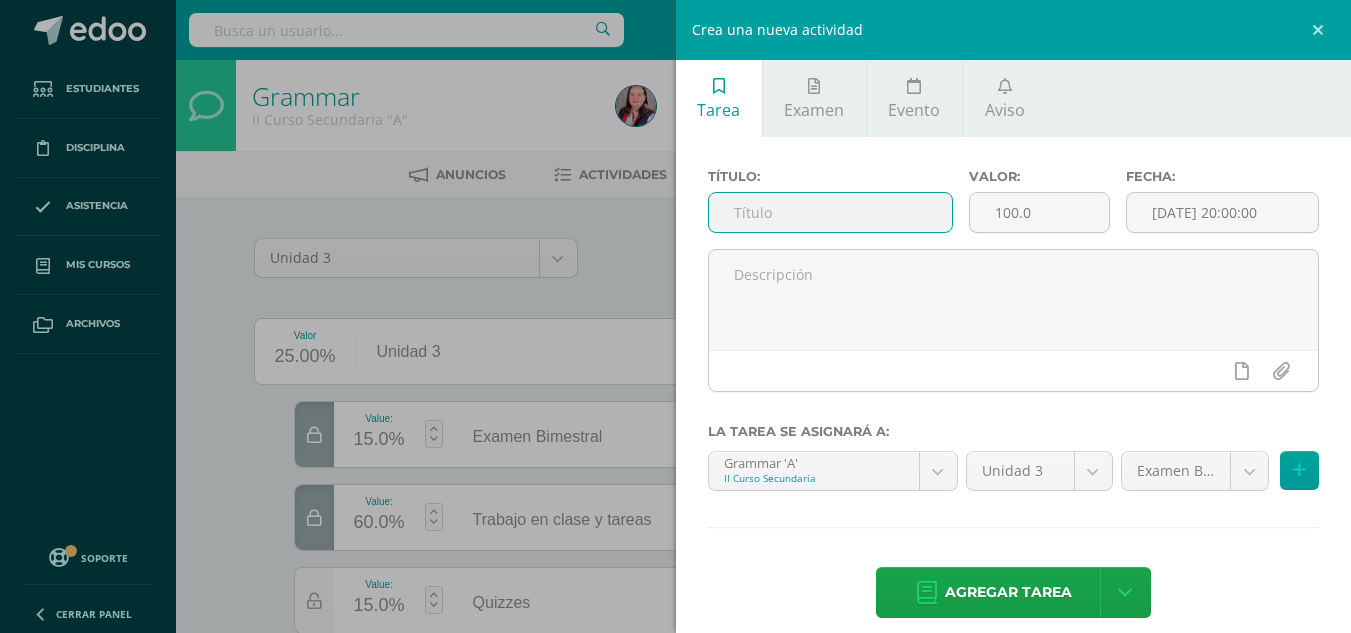 click at bounding box center [830, 212] 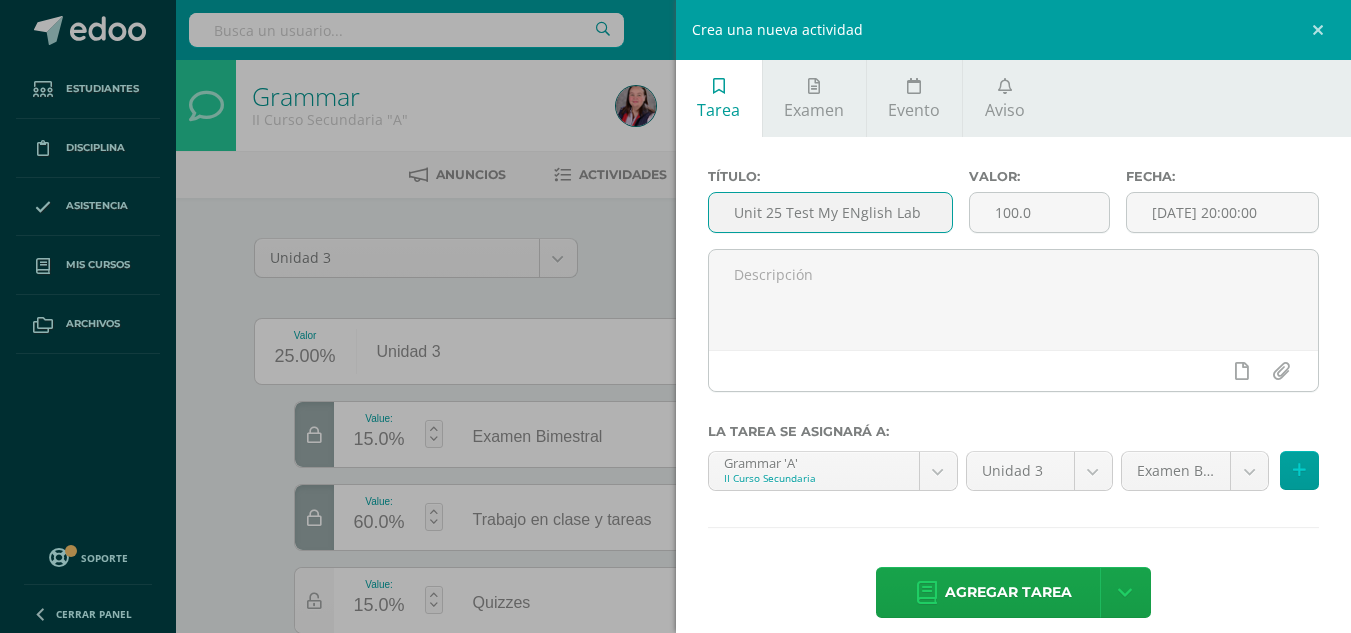 click on "Unit 25 Test My ENglish Lab" at bounding box center [830, 212] 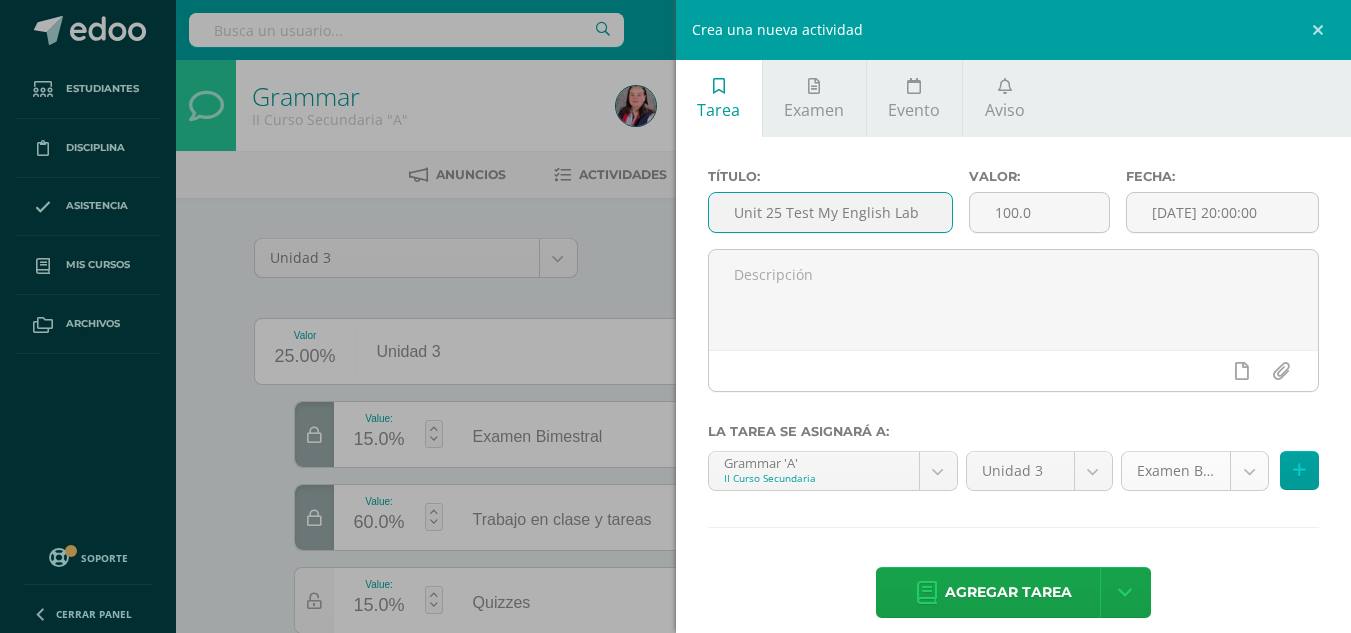 type on "Unit 25 Test My English Lab" 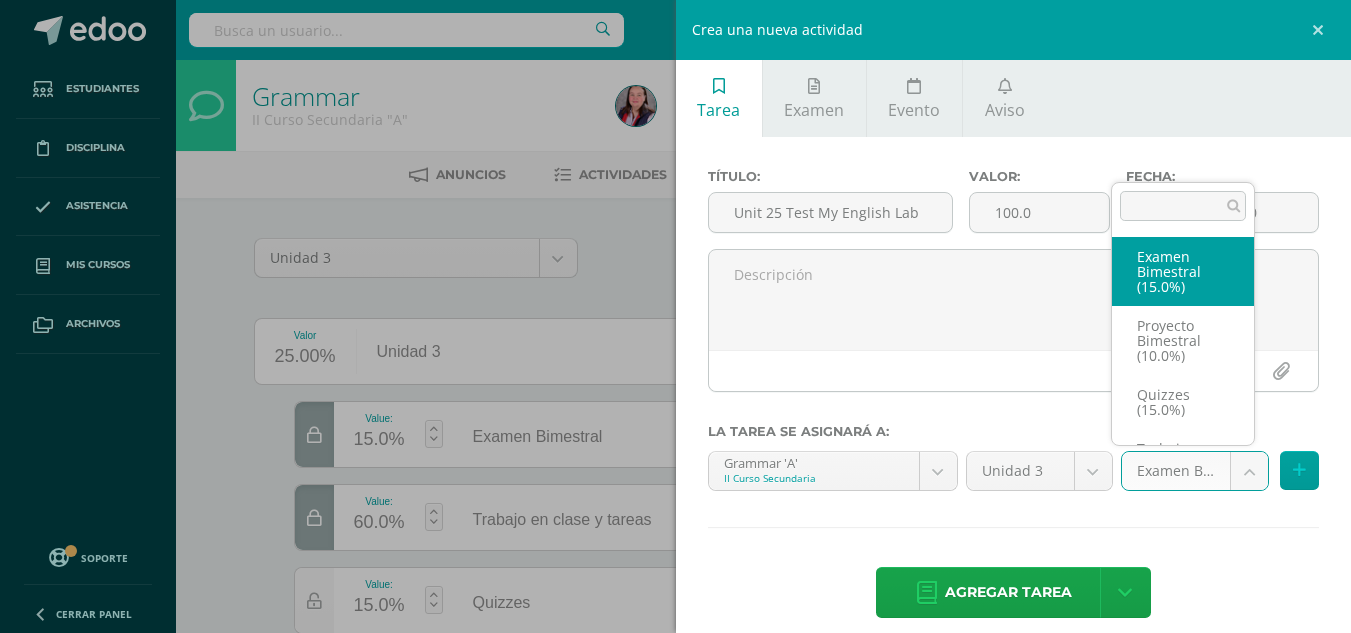 scroll, scrollTop: 68, scrollLeft: 0, axis: vertical 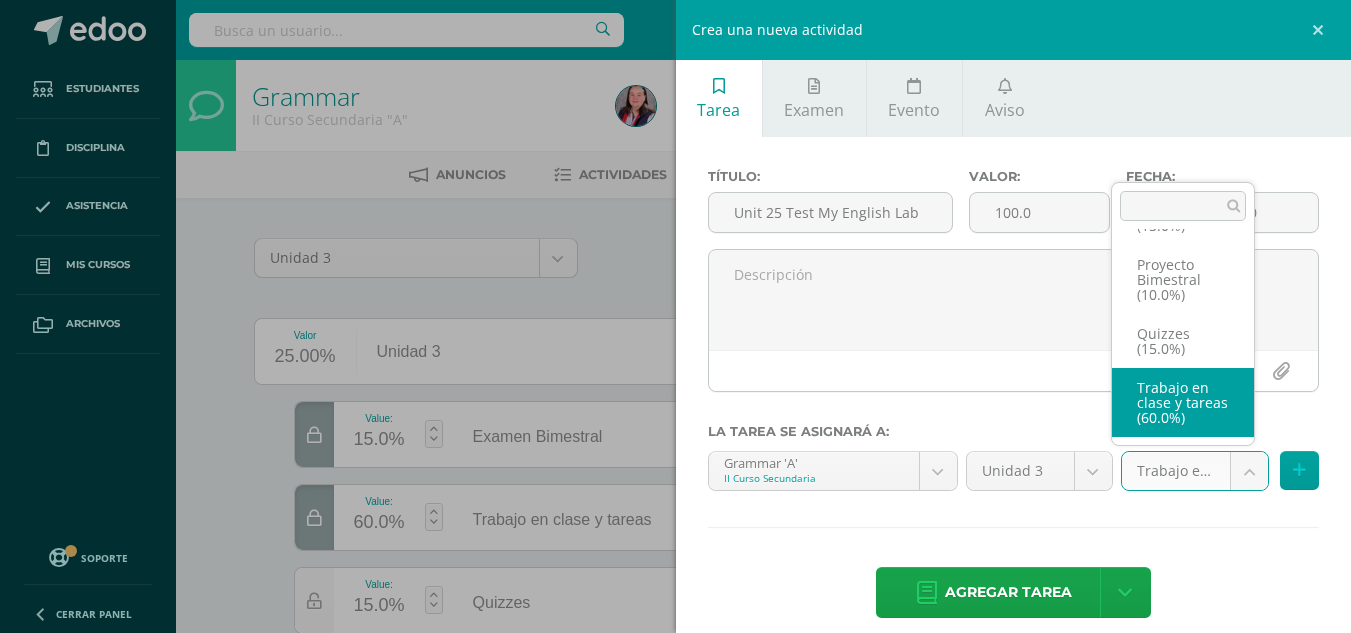 click on "Tarea asignada exitosamente         Estudiantes Disciplina Asistencia Mis cursos Archivos Soporte
Centro de ayuda
Últimas actualizaciones
10+ Cerrar panel
Grammar
I Curso
Secundaria
"A"
Actividades Estudiantes Planificación Dosificación
Grammar
I Curso
Secundaria
"B"
Actividades Estudiantes Planificación Dosificación
Grammar
II Curso
Secundaria
"A"
Actividades Estudiantes Planificación Dosificación
Grammar
Actividades Estudiantes Planificación Avisos" at bounding box center (675, 448) 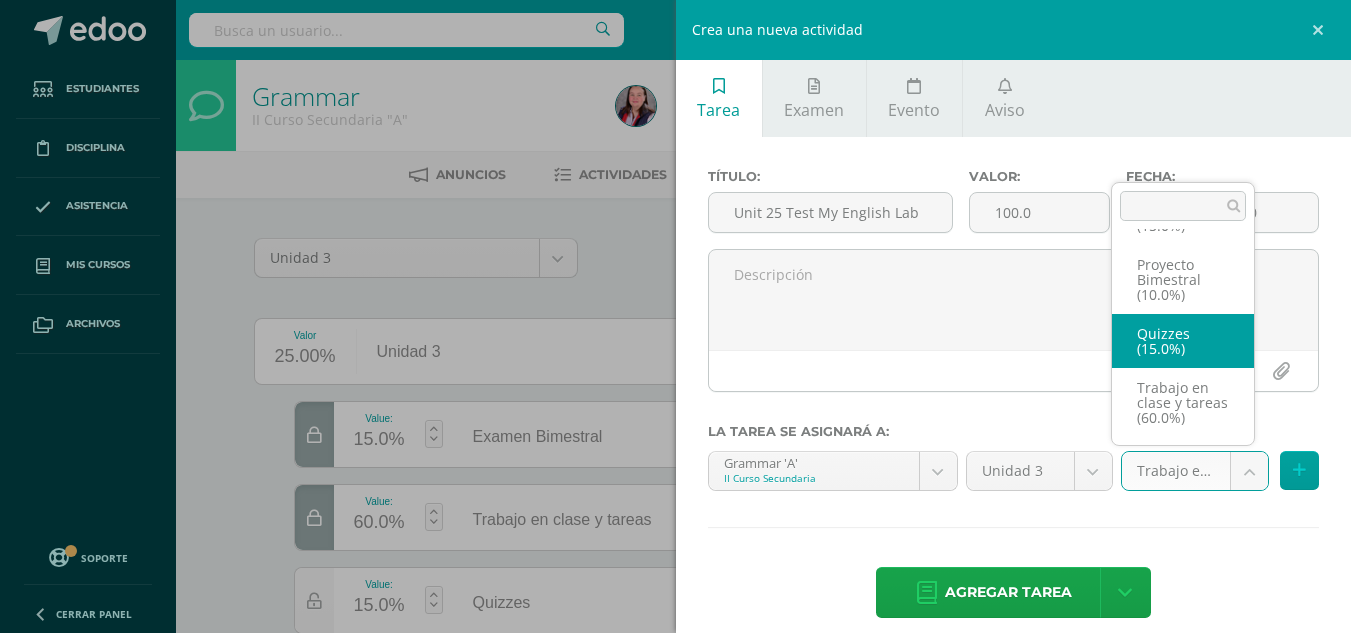 select on "228846" 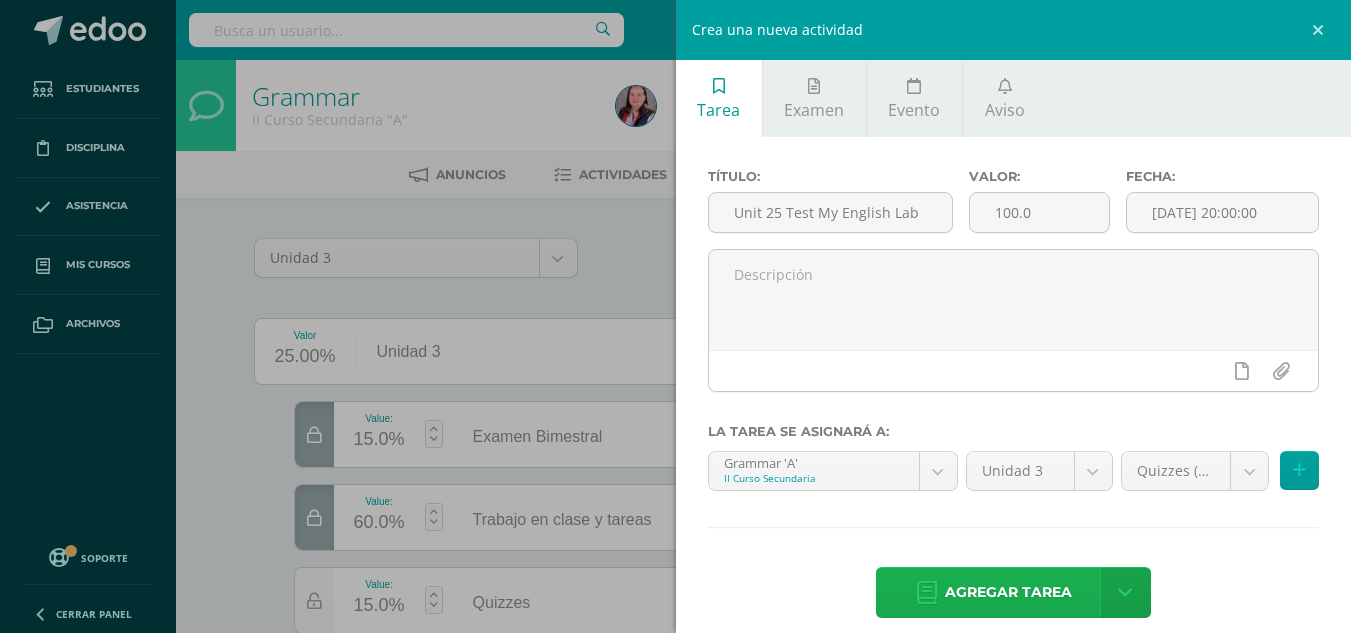 click on "Agregar tarea" at bounding box center (1008, 592) 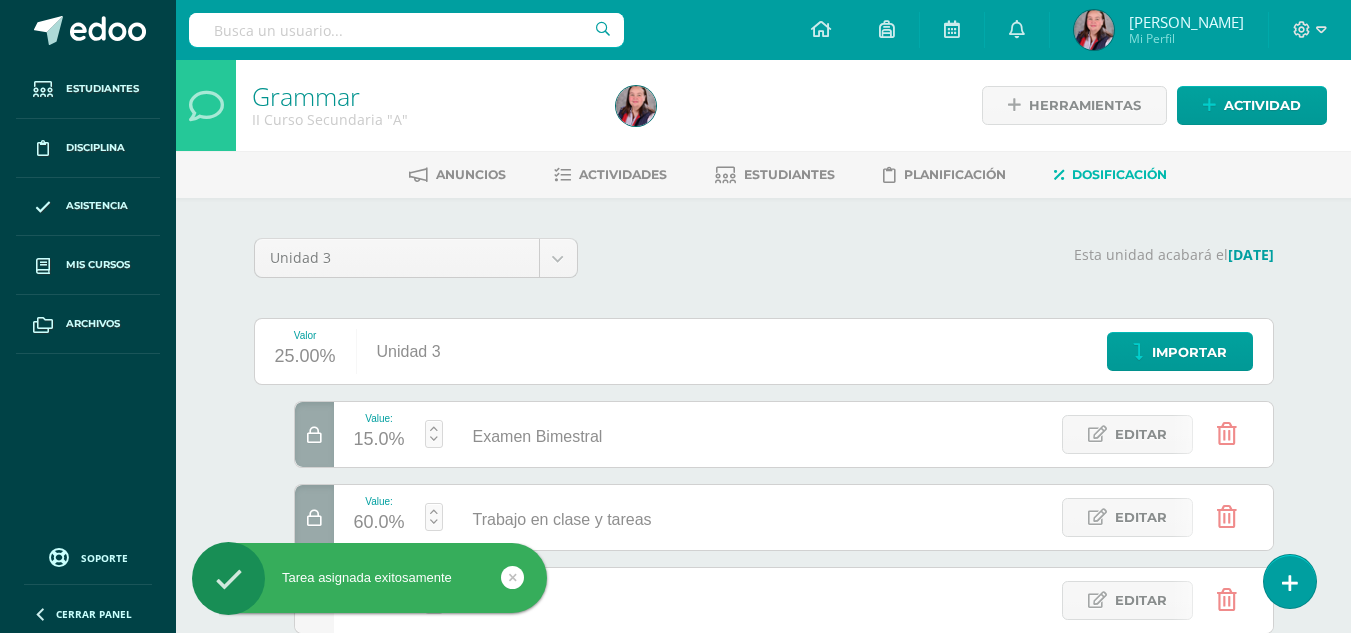 scroll, scrollTop: 0, scrollLeft: 0, axis: both 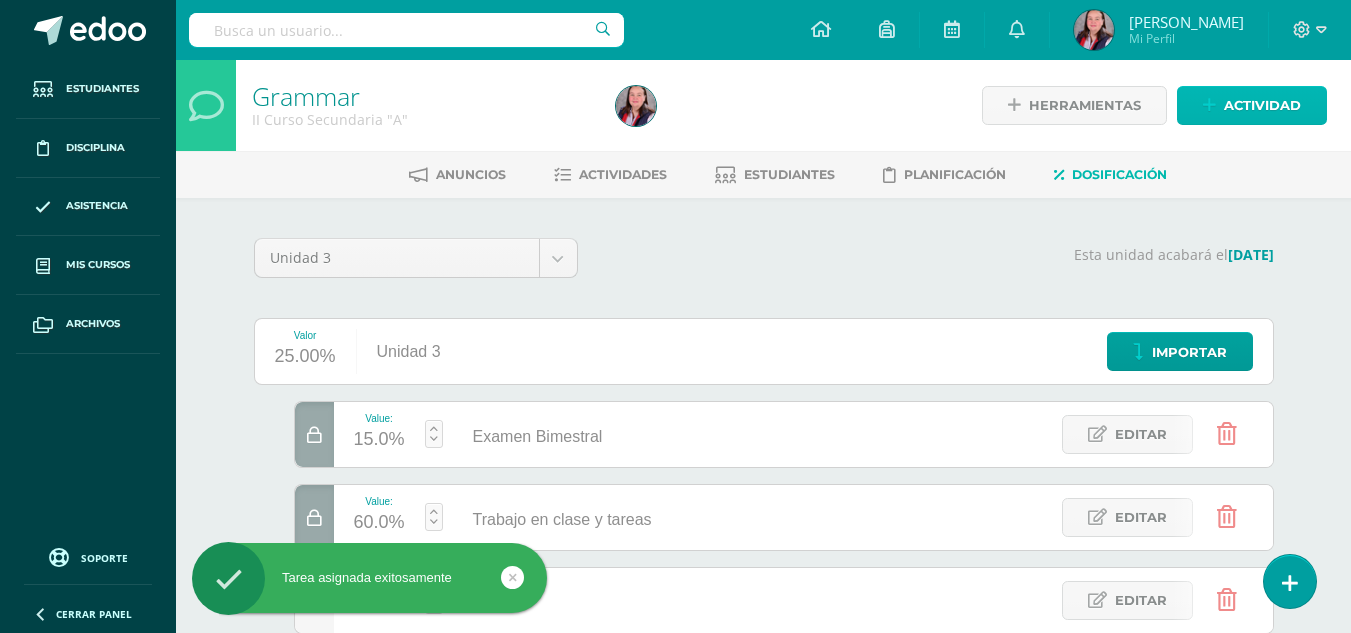 click on "Actividad" at bounding box center [1262, 105] 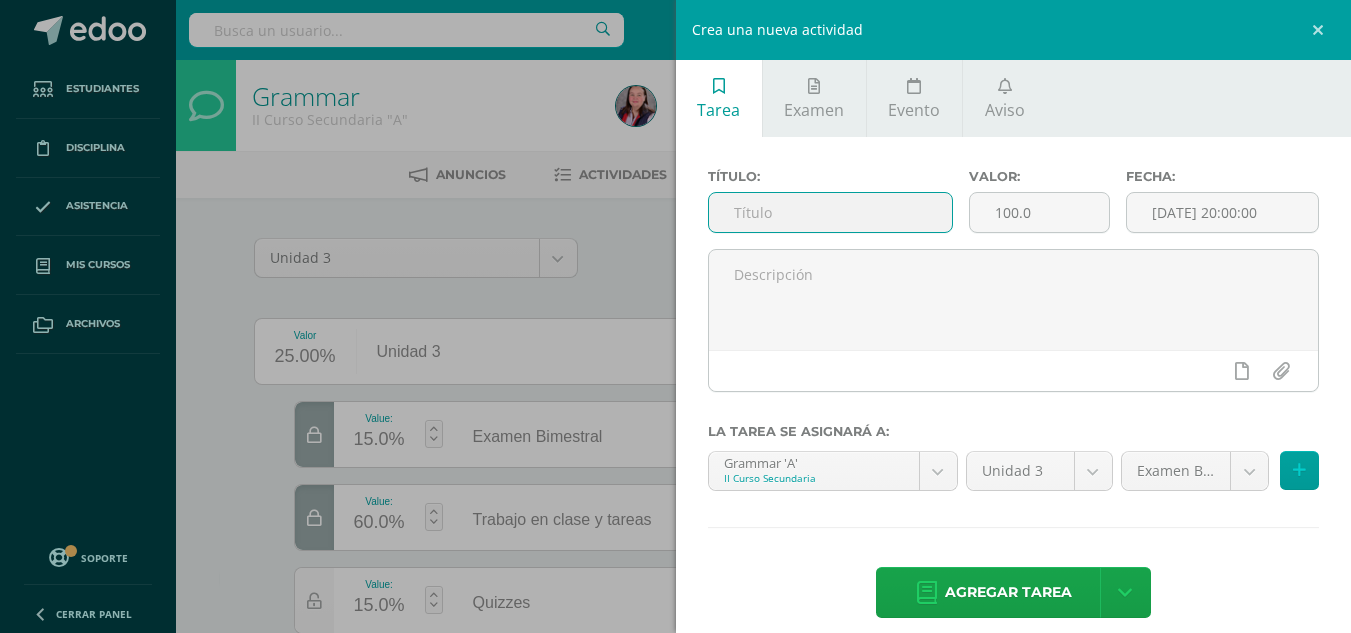 click at bounding box center (830, 212) 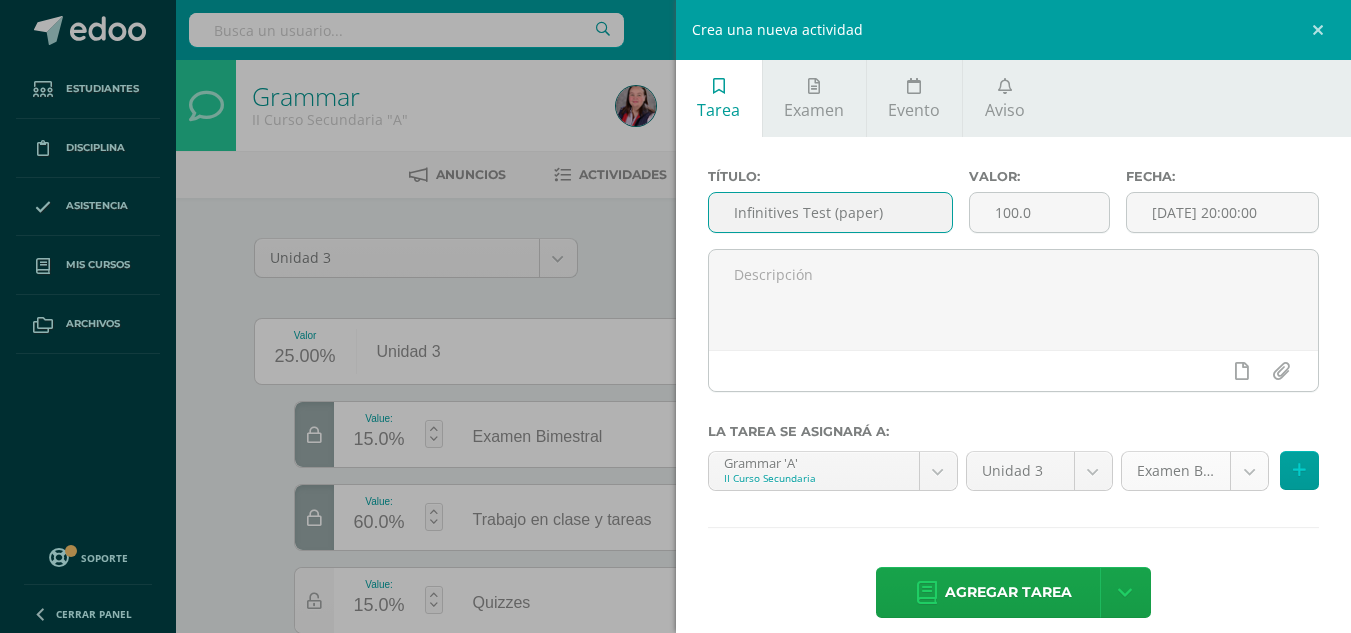 type on "Infinitives Test (paper)" 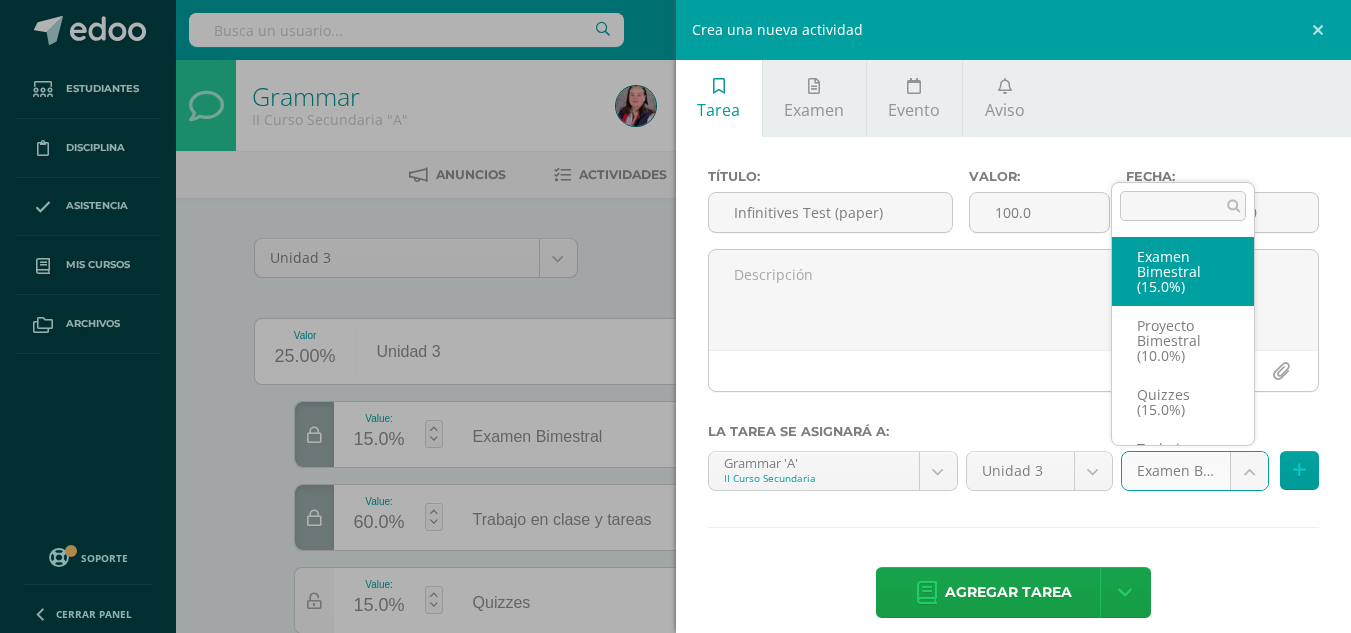 scroll, scrollTop: 68, scrollLeft: 0, axis: vertical 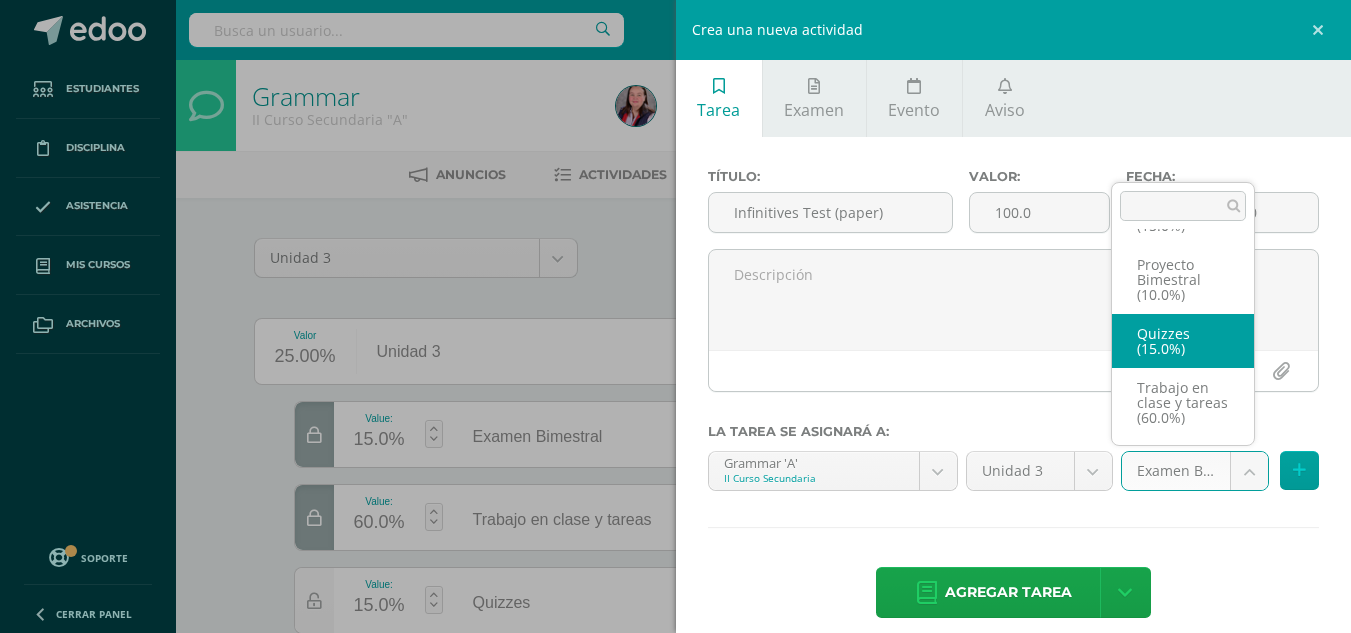 select on "228846" 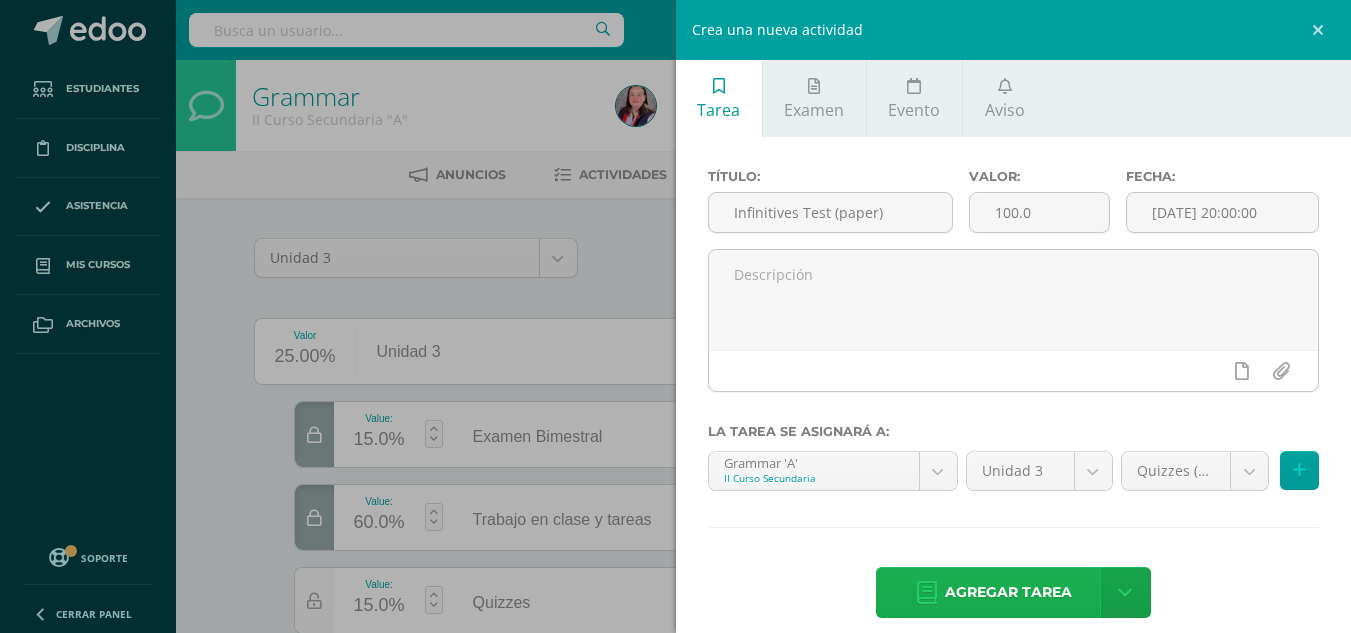 click on "Agregar tarea" at bounding box center (1008, 592) 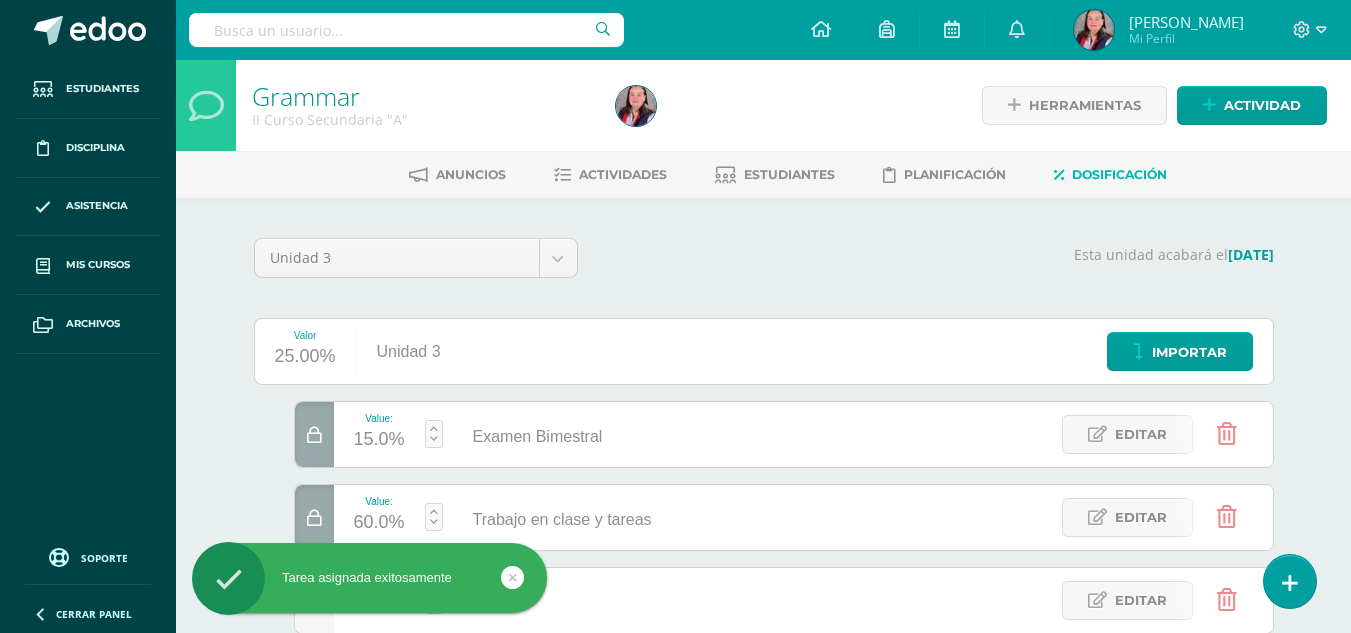 scroll, scrollTop: 0, scrollLeft: 0, axis: both 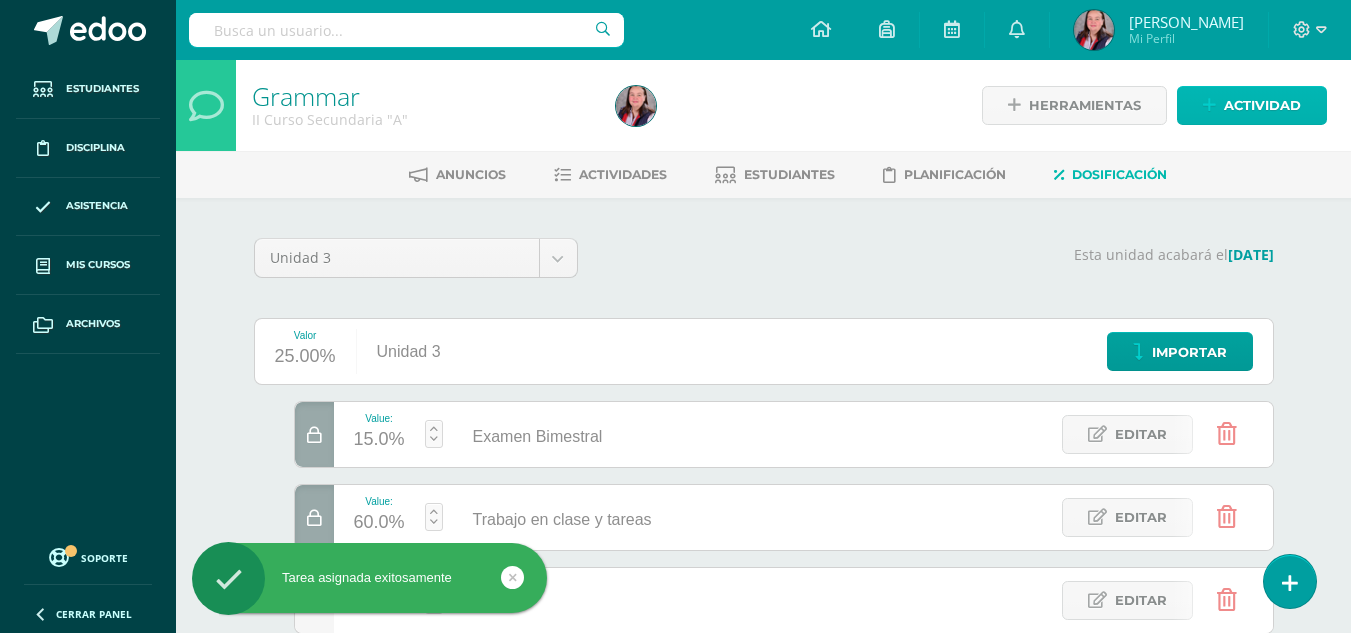 click on "Actividad" at bounding box center (1262, 105) 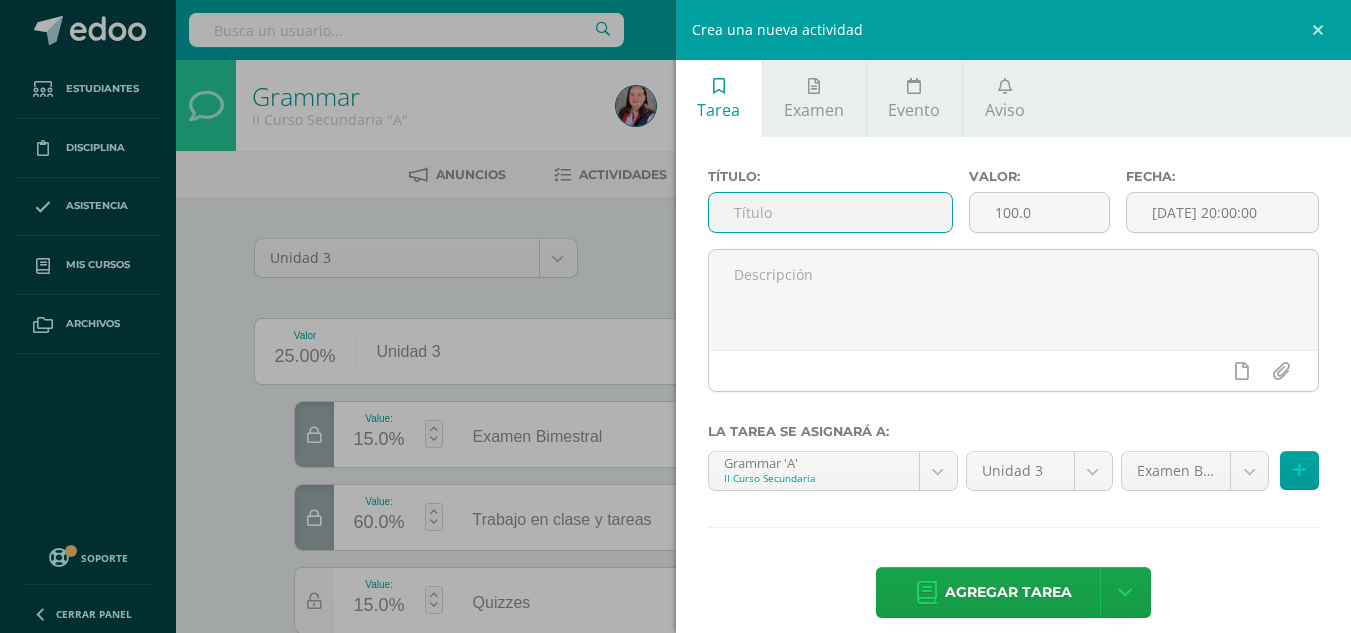 click at bounding box center [830, 212] 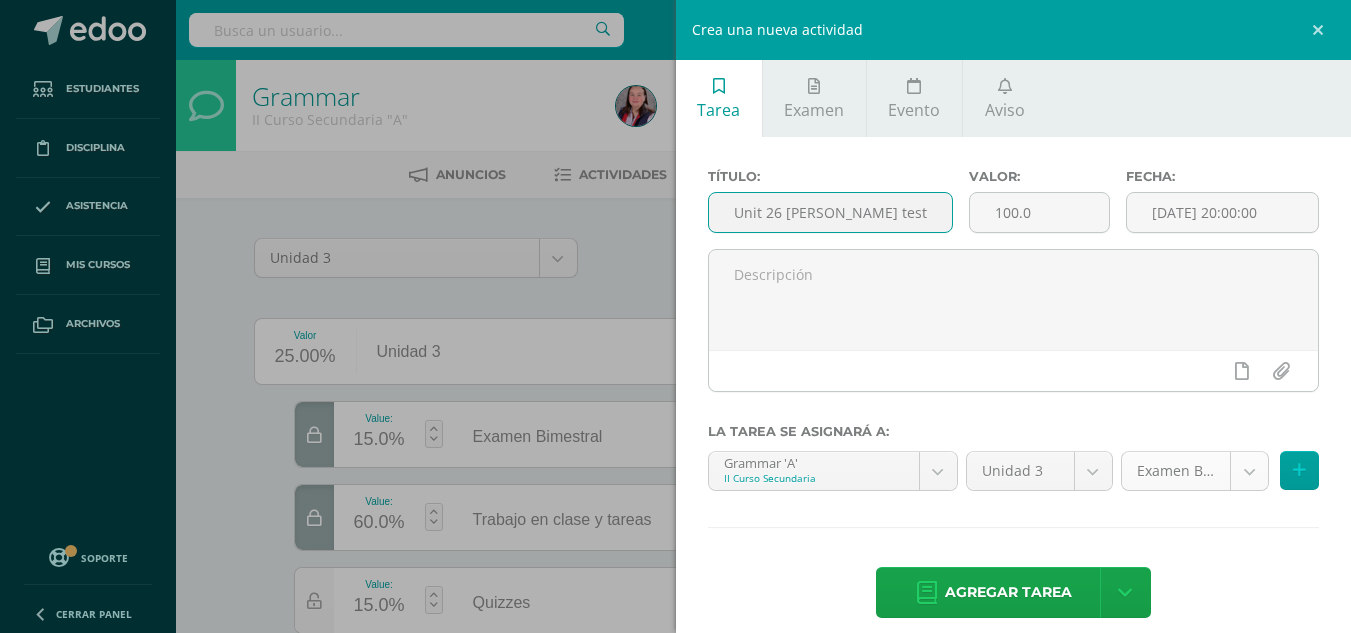 type on "Unit 26 MEL test" 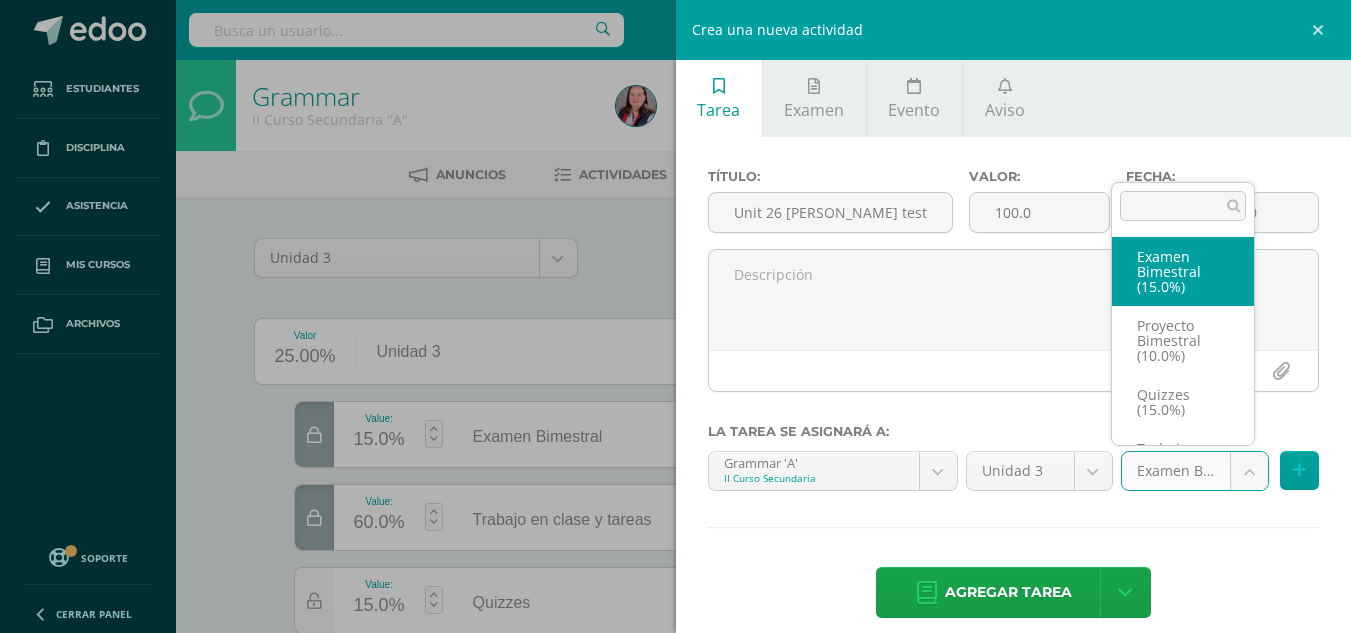 click on "Tarea asignada exitosamente         Estudiantes Disciplina Asistencia Mis cursos Archivos Soporte
Centro de ayuda
Últimas actualizaciones
10+ Cerrar panel
Grammar
I Curso
Secundaria
"A"
Actividades Estudiantes Planificación Dosificación
Grammar
I Curso
Secundaria
"B"
Actividades Estudiantes Planificación Dosificación
Grammar
II Curso
Secundaria
"A"
Actividades Estudiantes Planificación Dosificación
Grammar
Actividades Estudiantes Planificación Avisos" at bounding box center [675, 448] 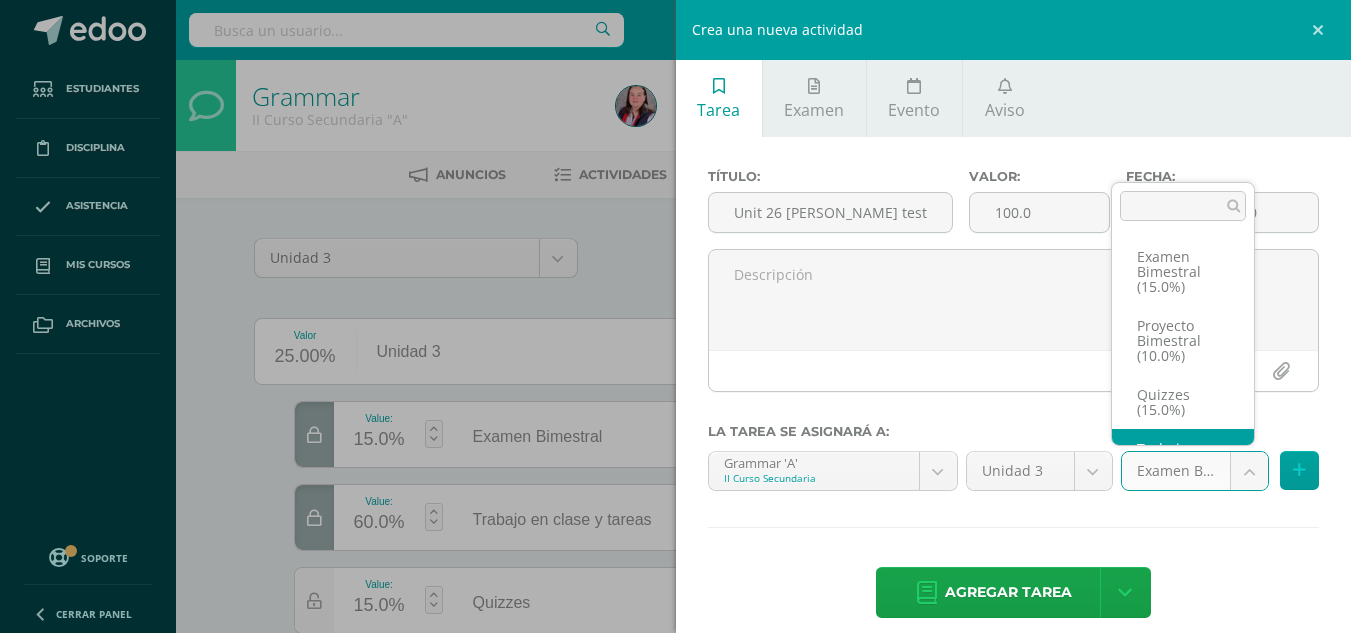 scroll, scrollTop: 68, scrollLeft: 0, axis: vertical 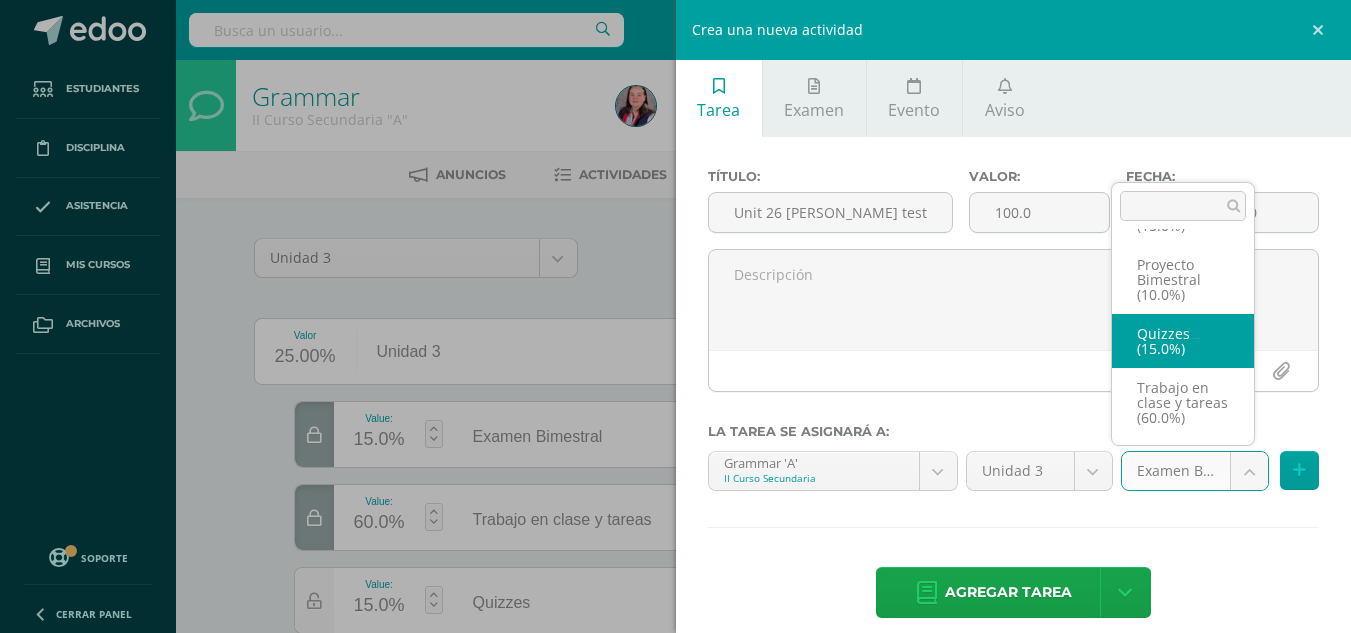 select on "228846" 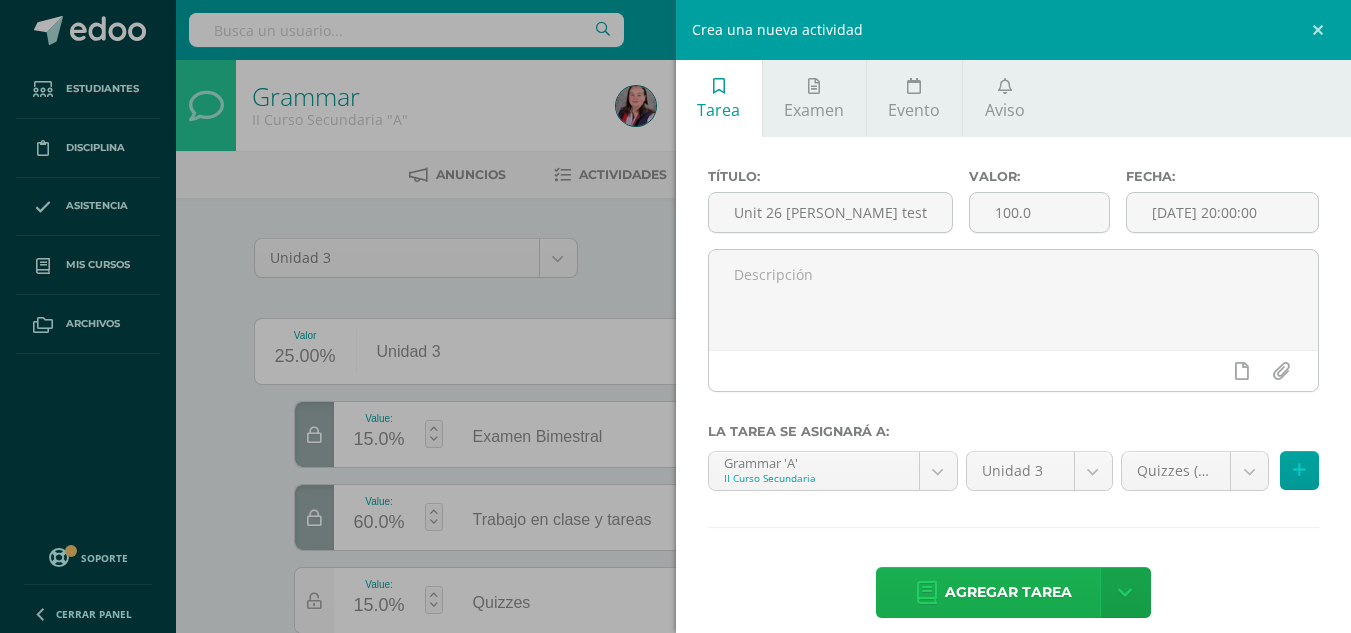 click on "Agregar tarea" at bounding box center [1008, 592] 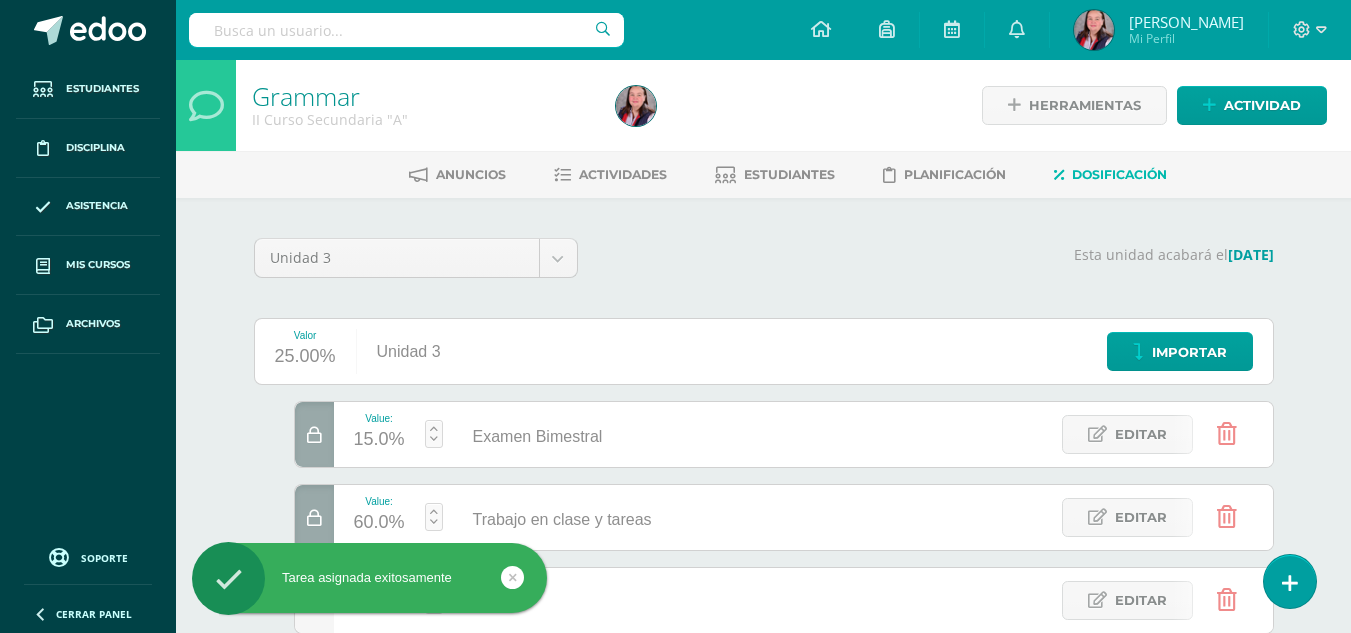 scroll, scrollTop: 0, scrollLeft: 0, axis: both 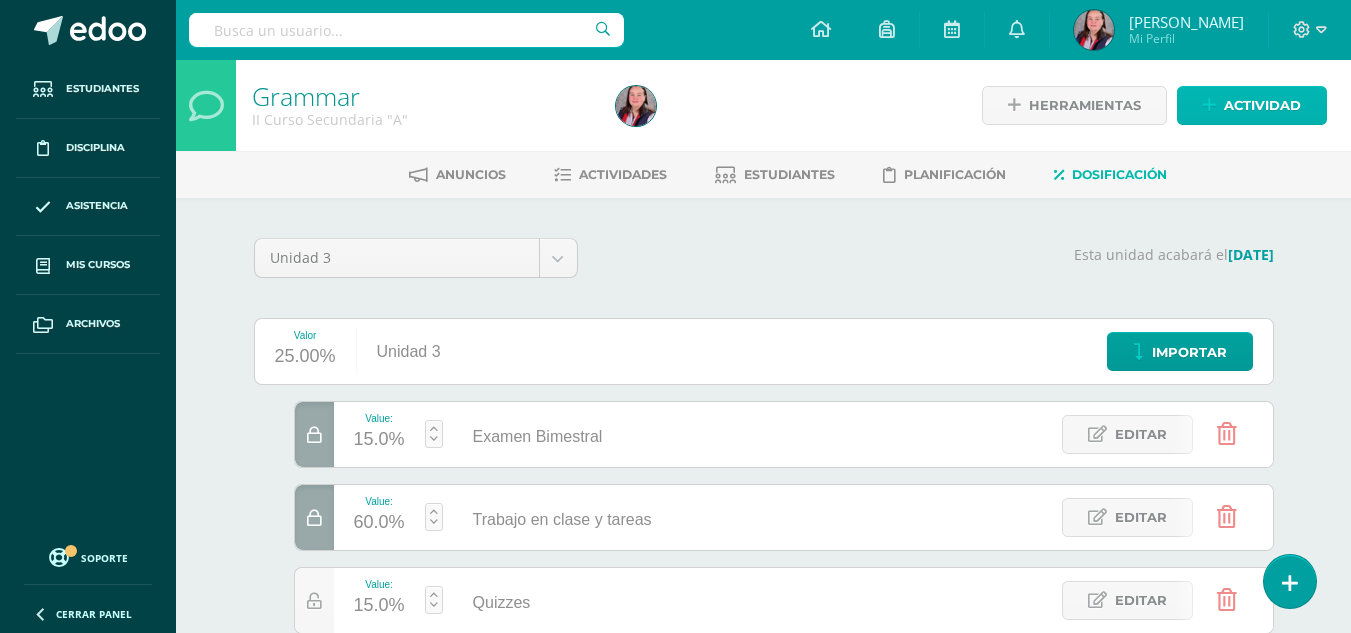 click on "Actividad" at bounding box center (1262, 105) 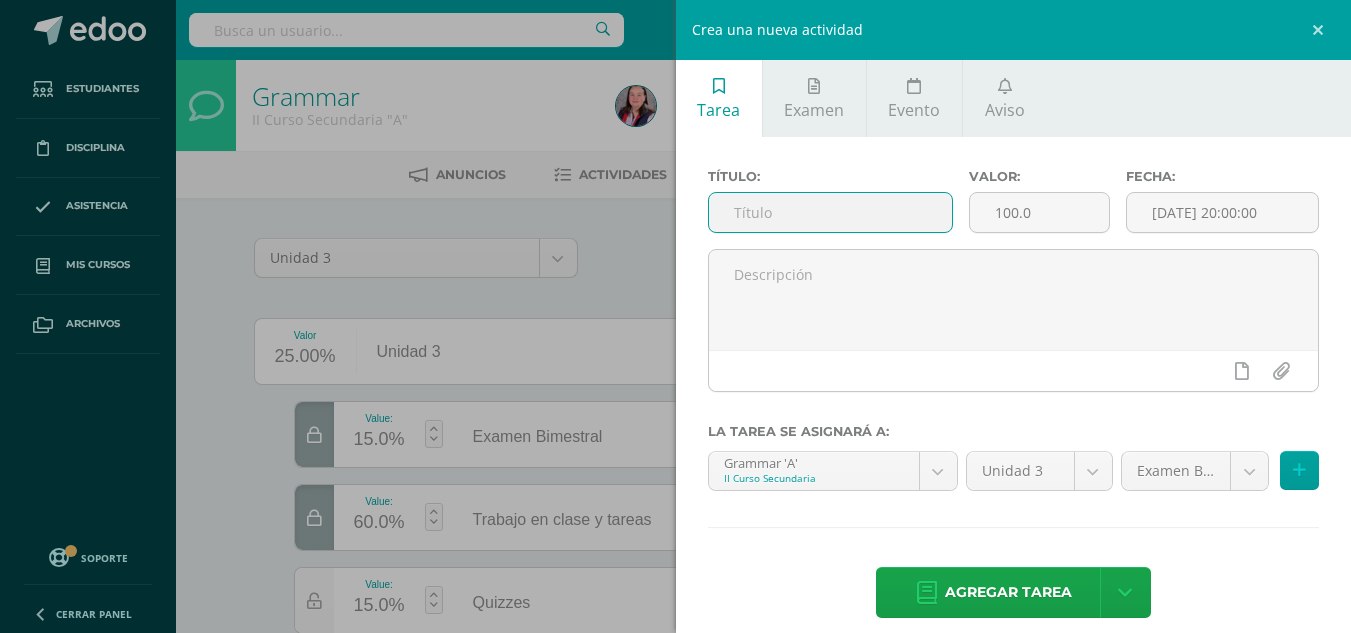 click at bounding box center (830, 212) 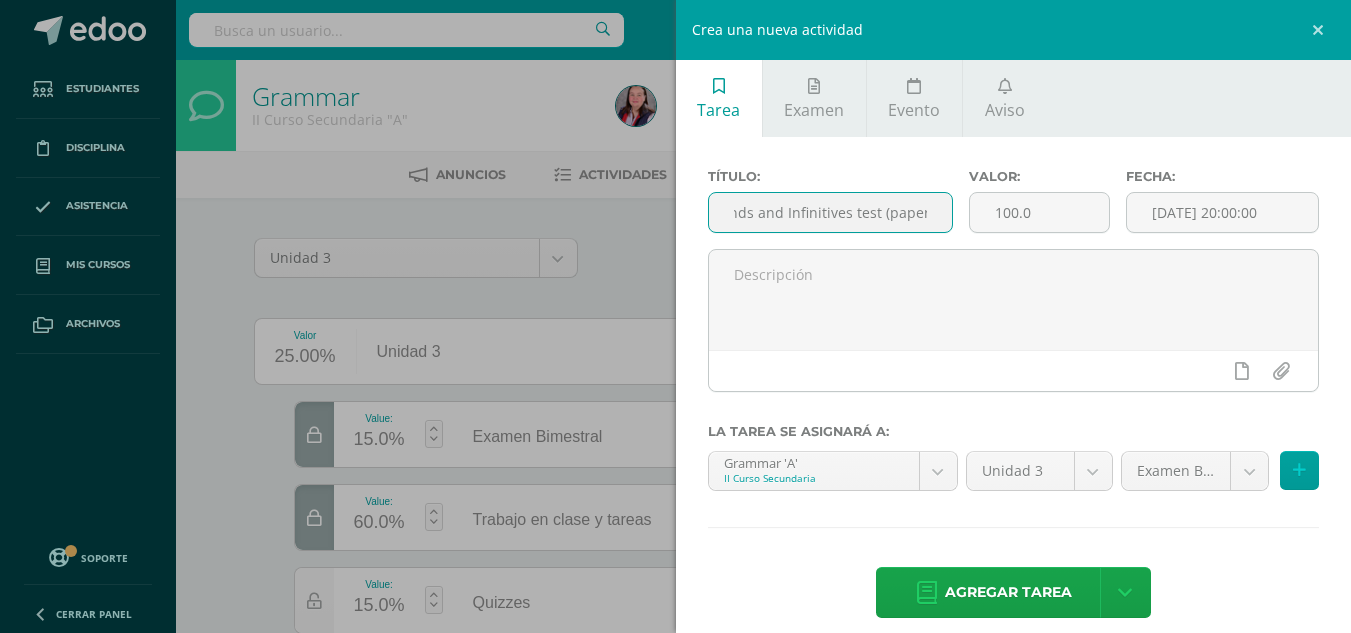 scroll, scrollTop: 0, scrollLeft: 42, axis: horizontal 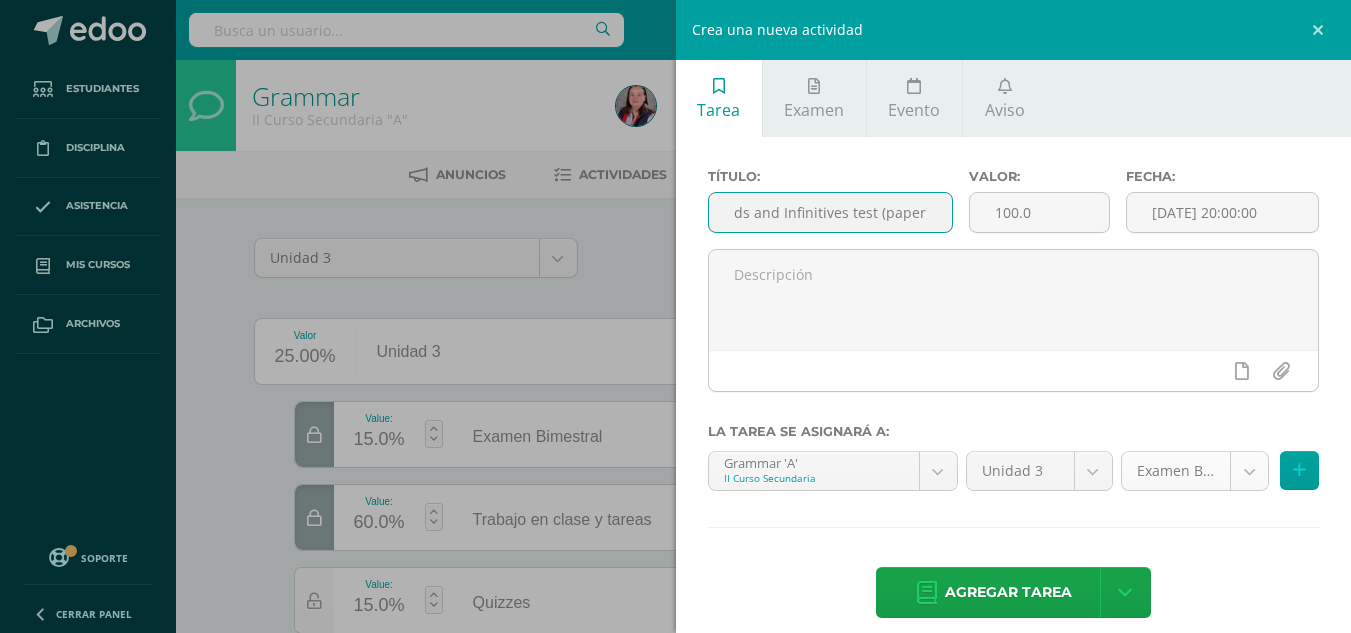 type on "Gerunds and Infinitives test (paper)" 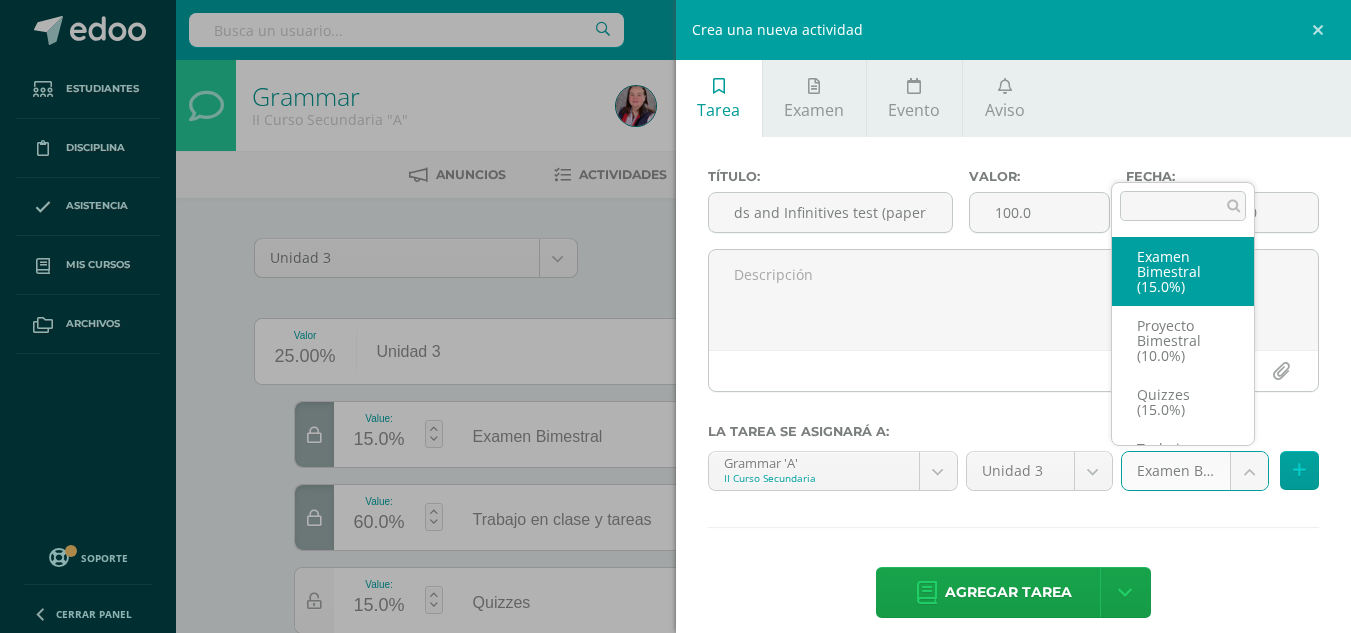 scroll, scrollTop: 0, scrollLeft: 0, axis: both 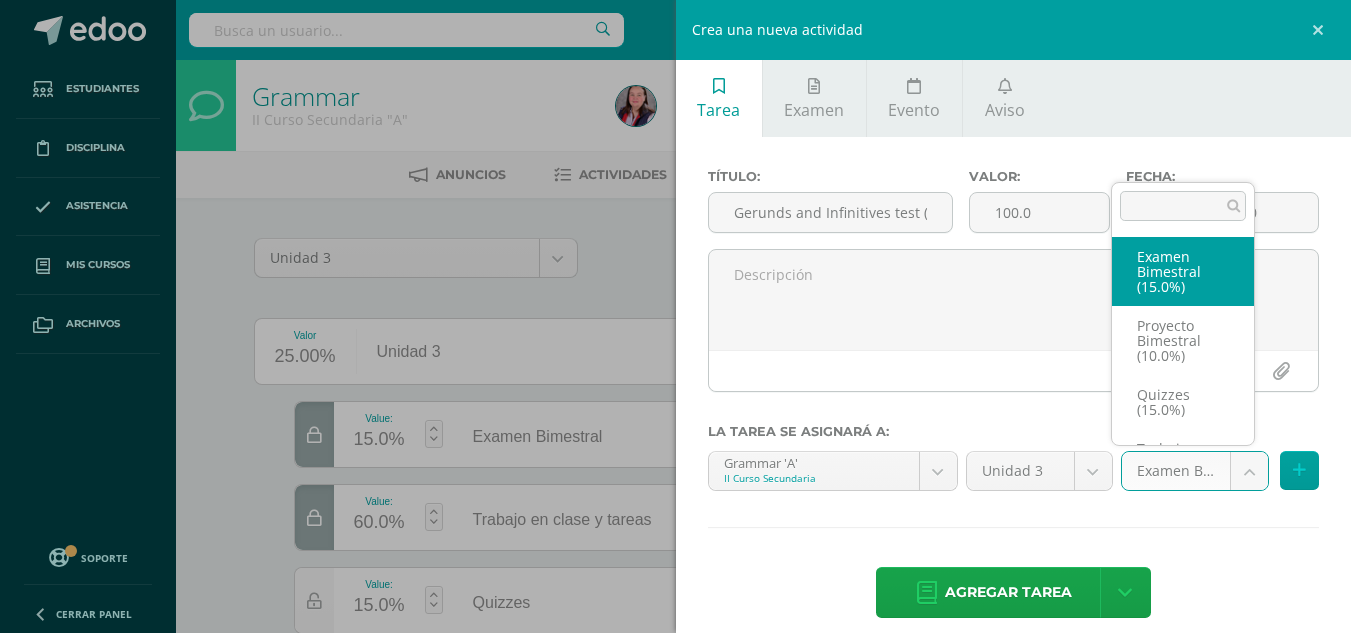 click on "Tarea asignada exitosamente         Estudiantes Disciplina Asistencia Mis cursos Archivos Soporte
Centro de ayuda
Últimas actualizaciones
10+ Cerrar panel
Grammar
I Curso
Secundaria
"A"
Actividades Estudiantes Planificación Dosificación
Grammar
I Curso
Secundaria
"B"
Actividades Estudiantes Planificación Dosificación
Grammar
II Curso
Secundaria
"A"
Actividades Estudiantes Planificación Dosificación
Grammar
Actividades Estudiantes Planificación Avisos" at bounding box center [675, 448] 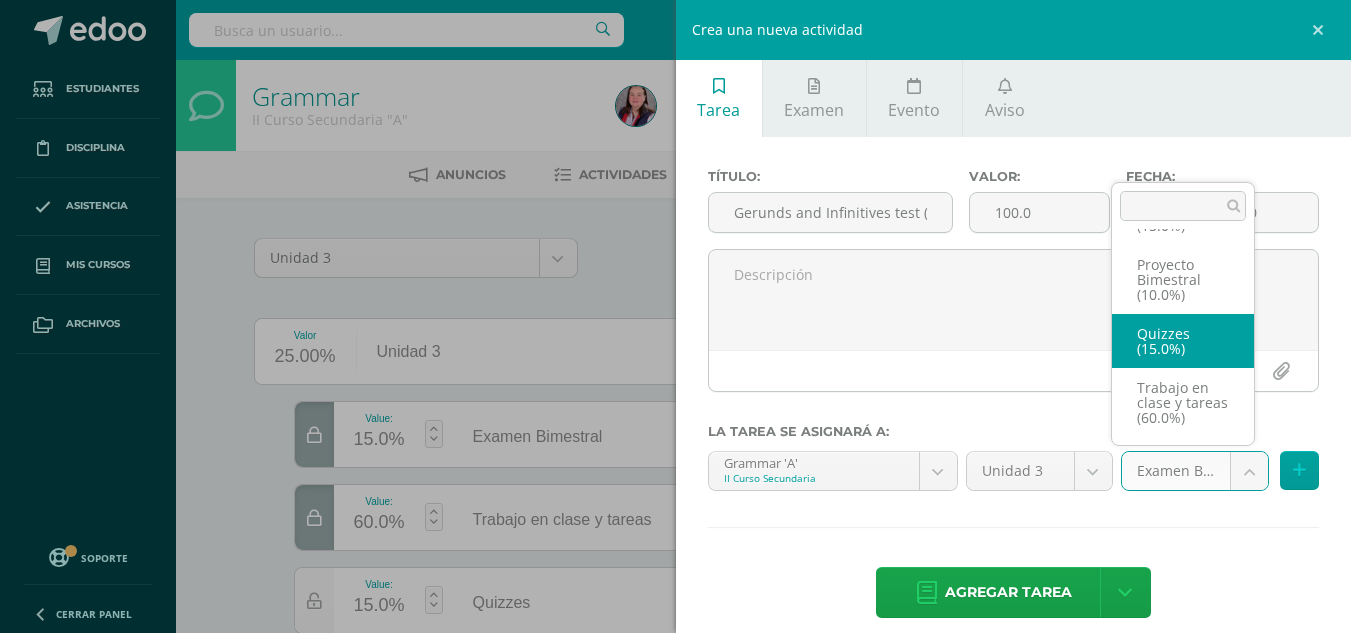 select on "228846" 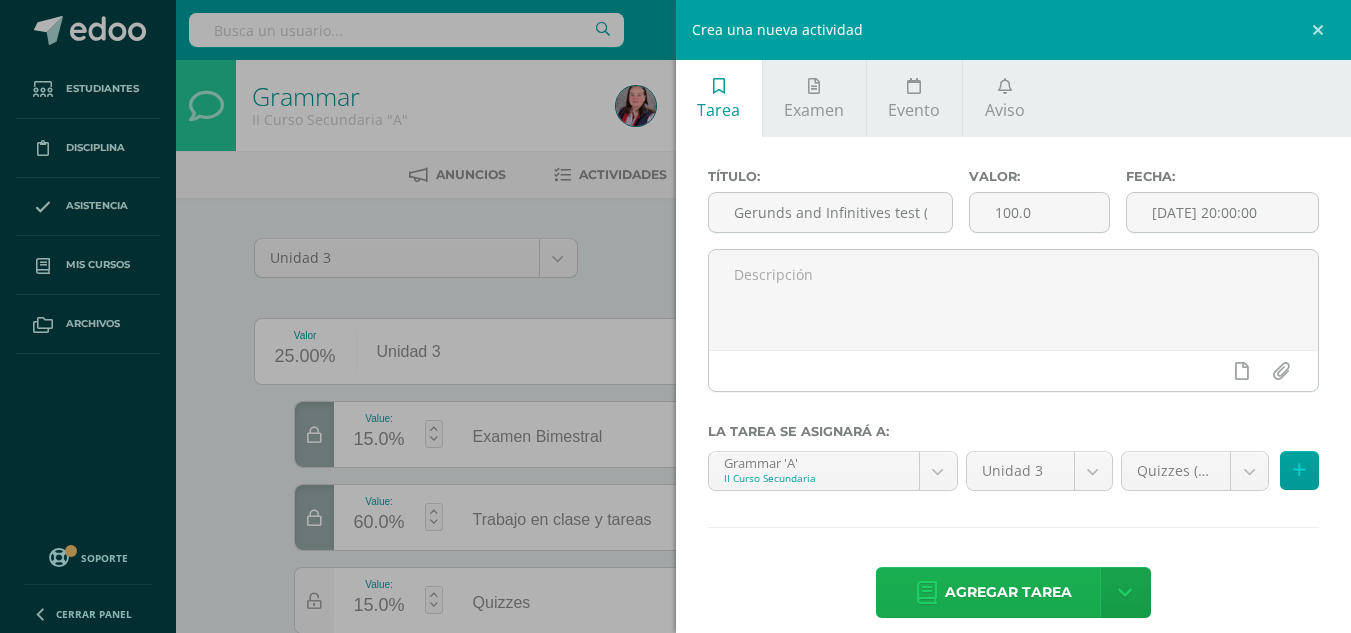 click on "Agregar tarea" at bounding box center (1008, 592) 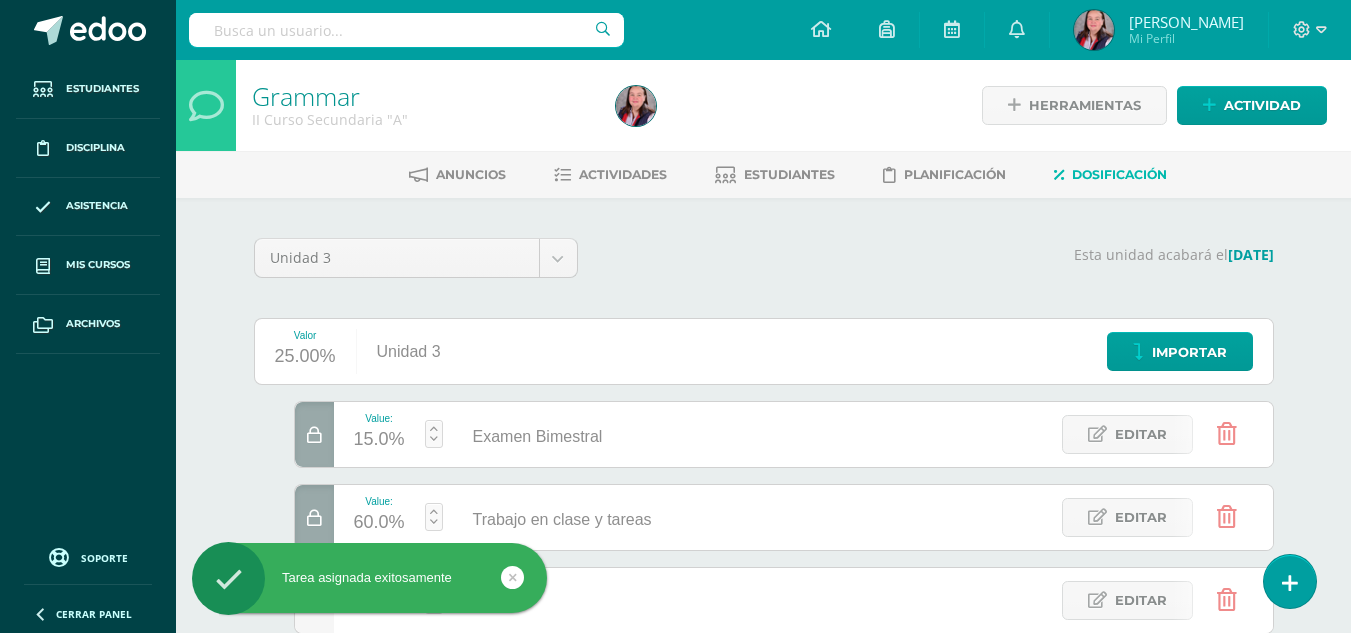 scroll, scrollTop: 0, scrollLeft: 0, axis: both 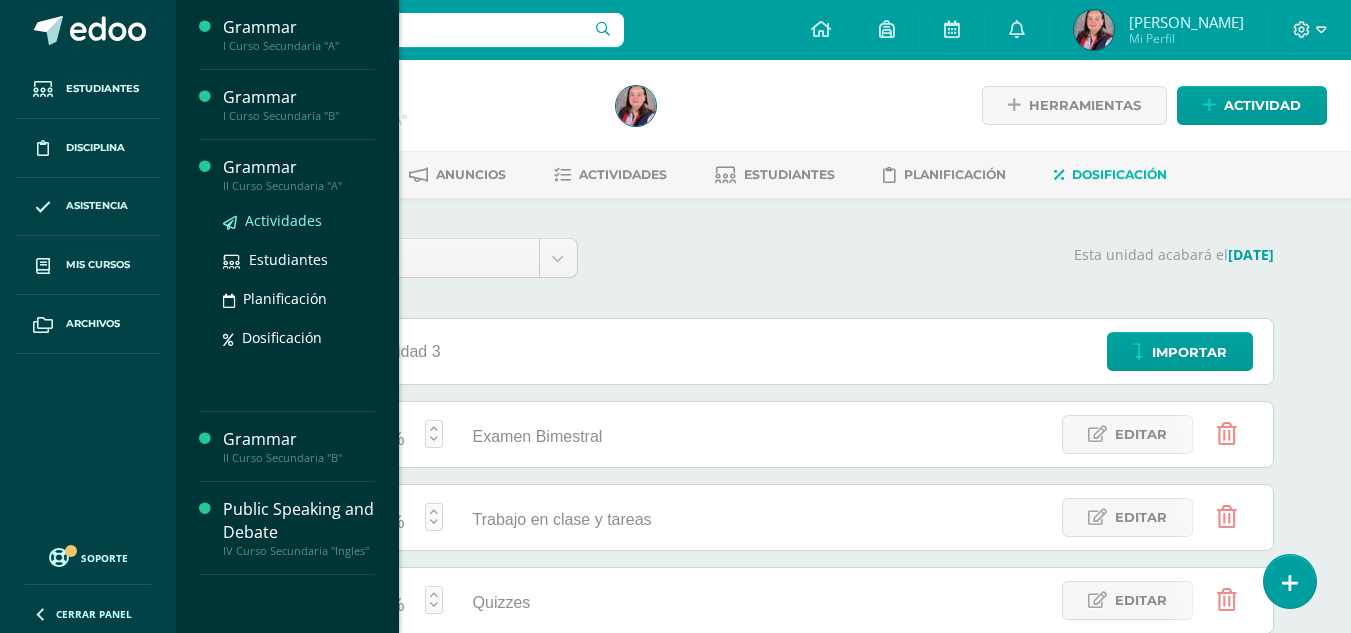 click on "Actividades" at bounding box center (283, 220) 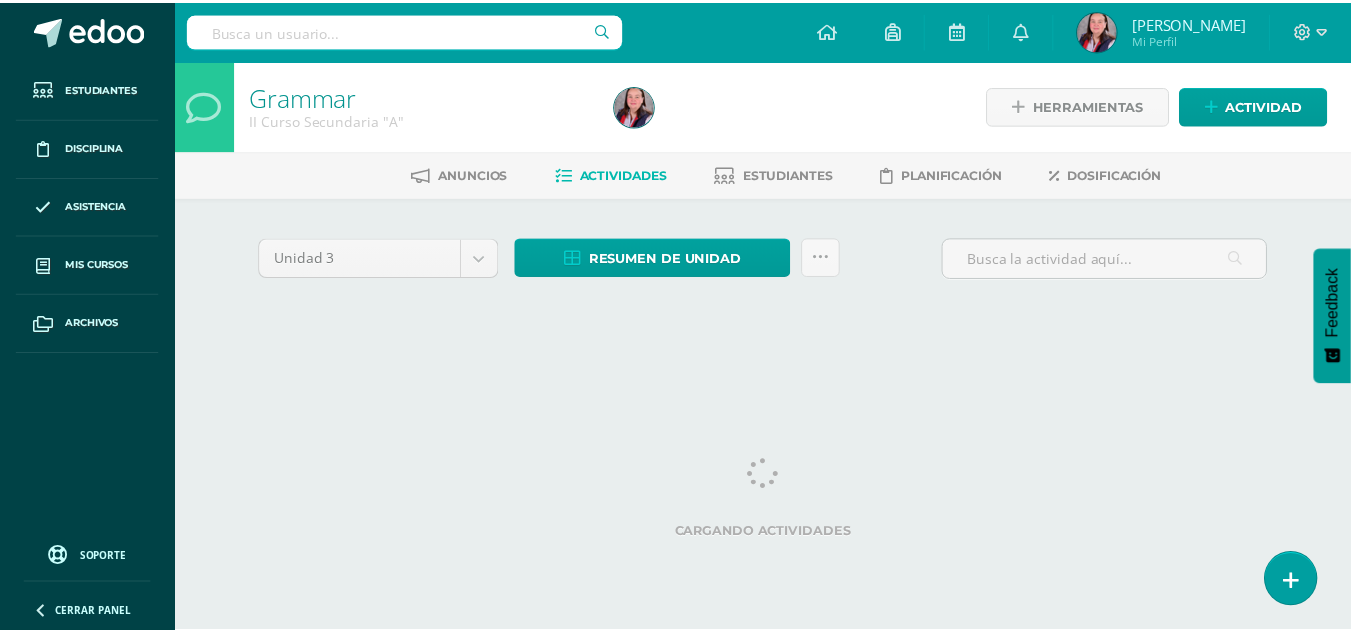 scroll, scrollTop: 0, scrollLeft: 0, axis: both 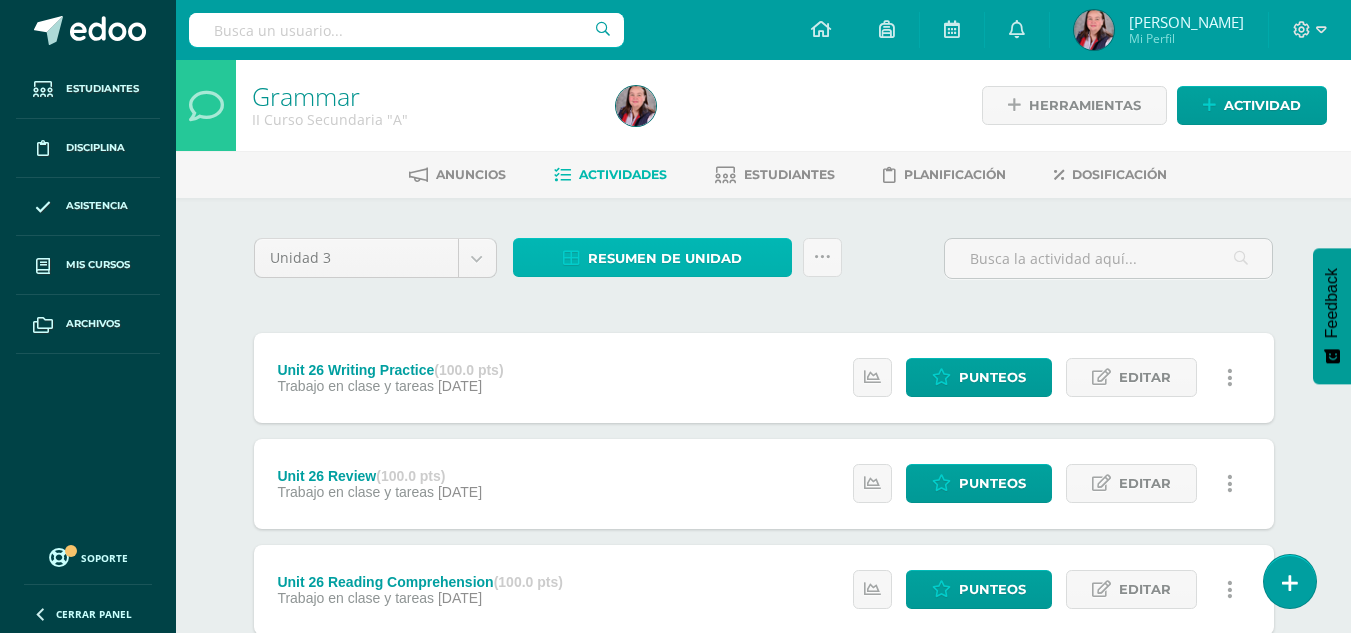 click on "Resumen de unidad" at bounding box center (665, 258) 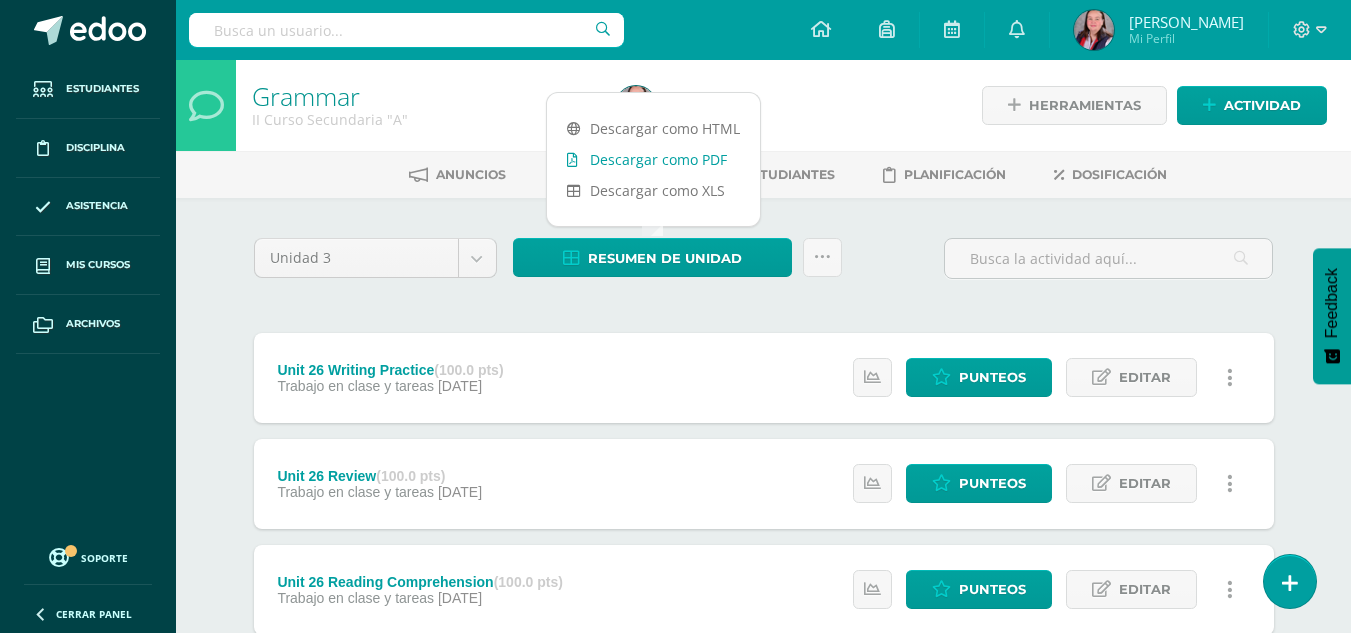 click on "Descargar como PDF" at bounding box center [653, 159] 